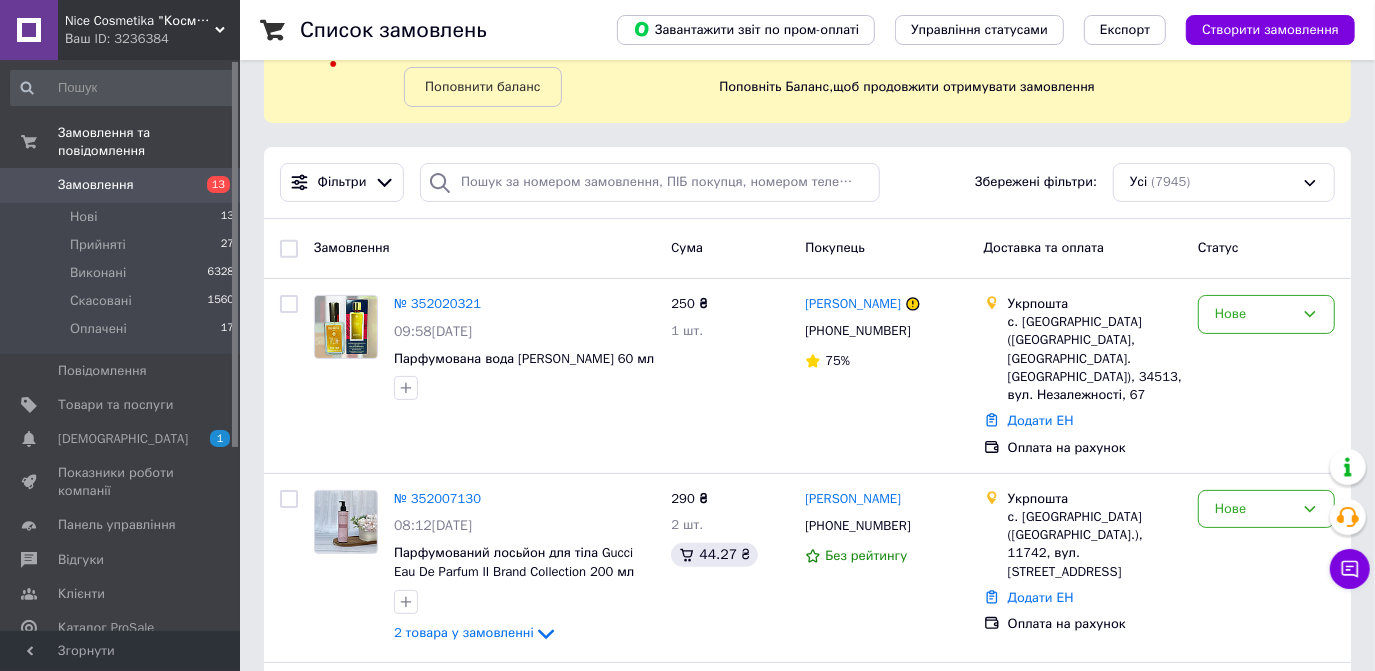 scroll, scrollTop: 90, scrollLeft: 0, axis: vertical 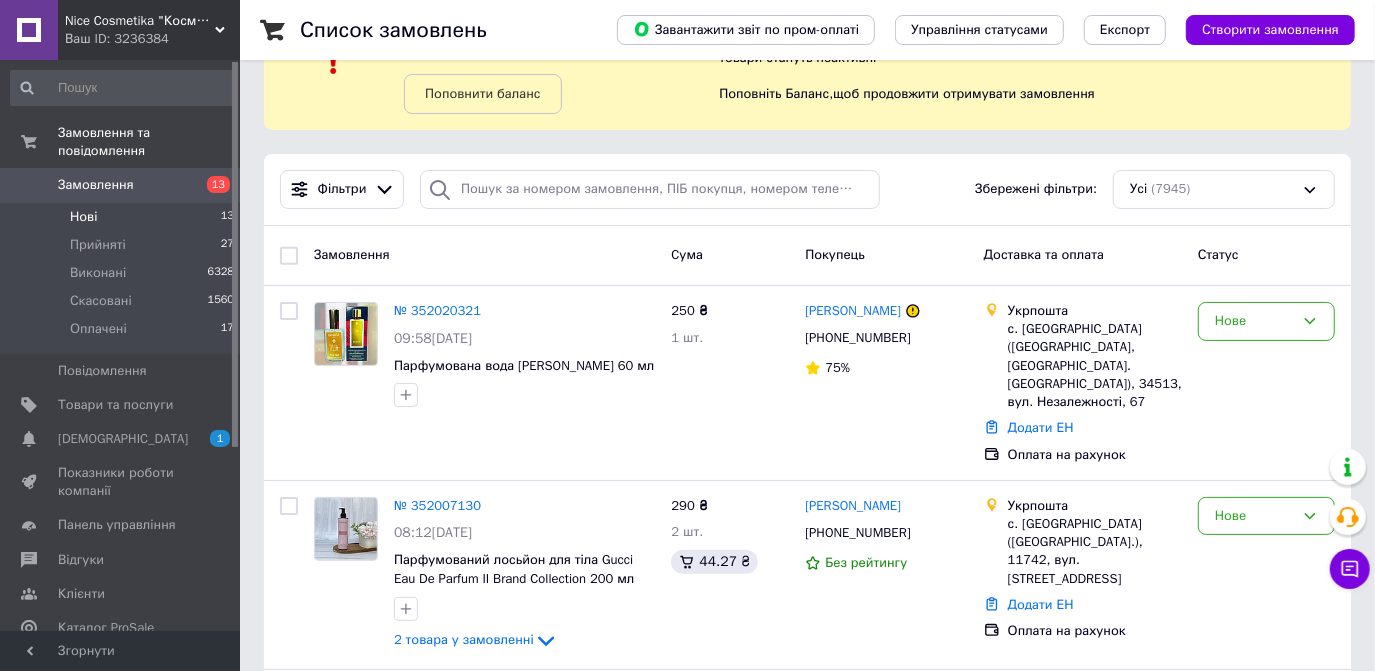 click on "Нові 13" at bounding box center [123, 217] 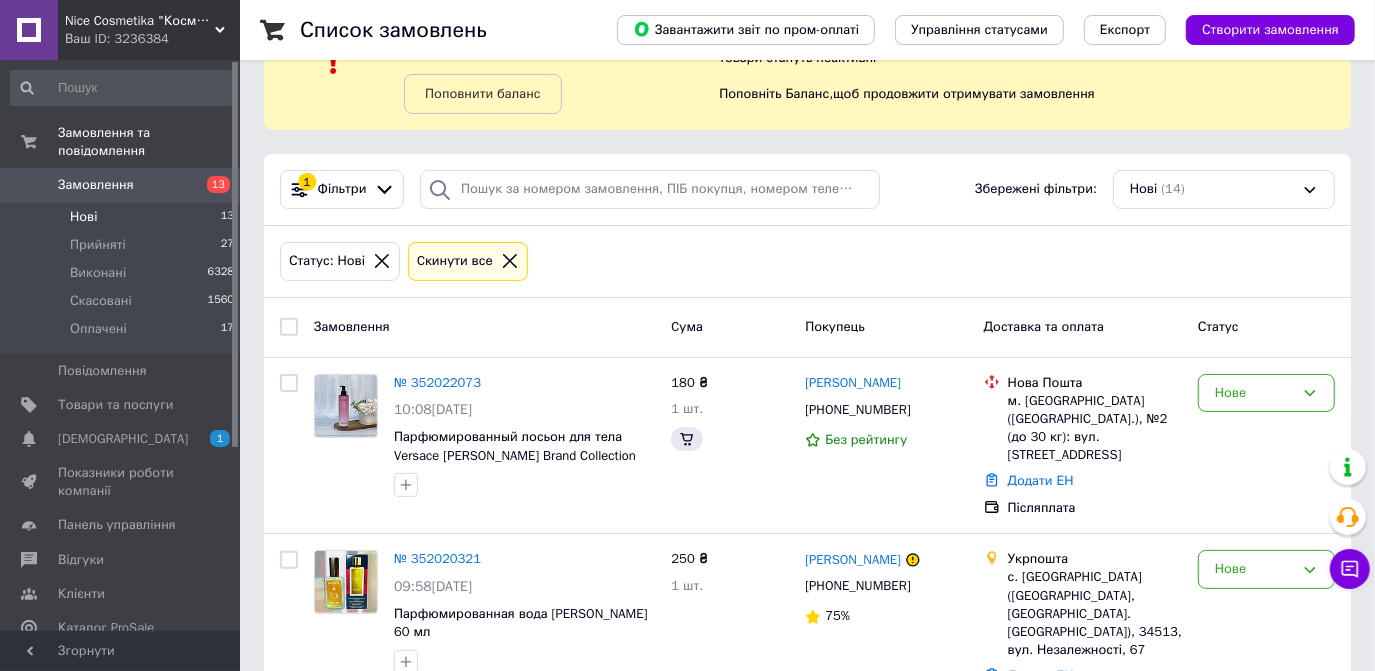 scroll, scrollTop: 0, scrollLeft: 0, axis: both 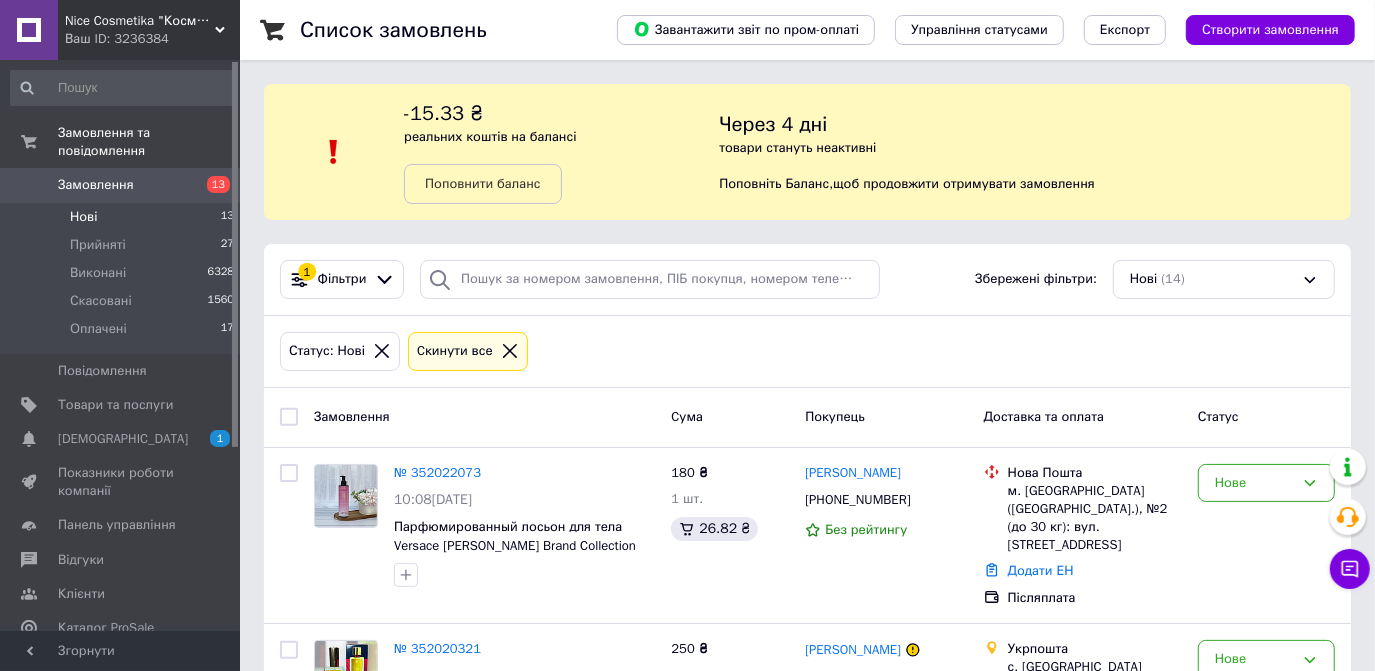 click 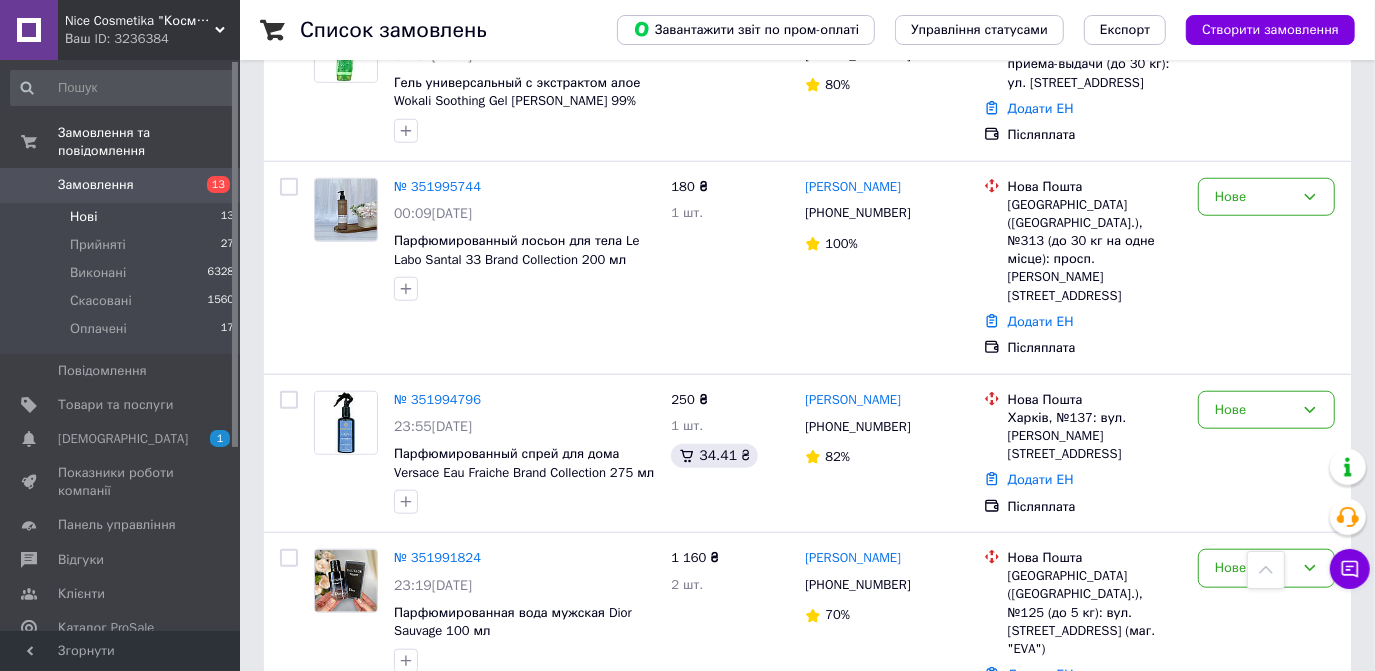 scroll, scrollTop: 1272, scrollLeft: 0, axis: vertical 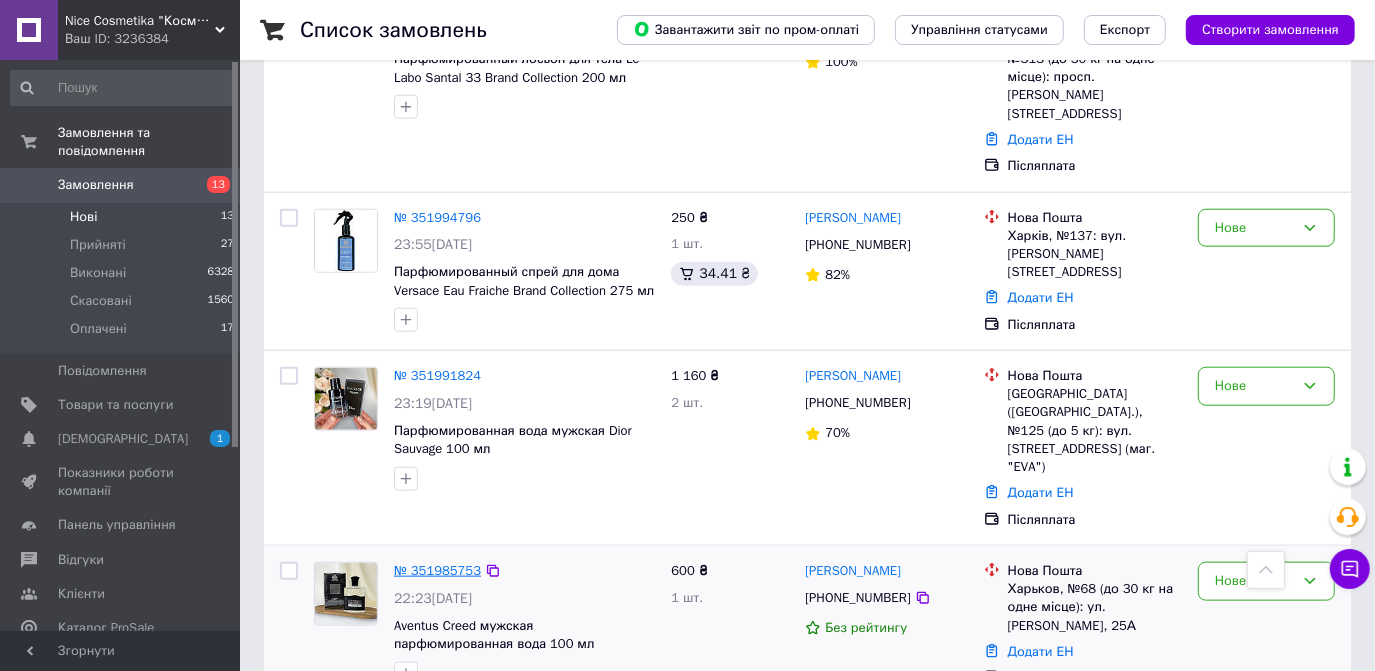 click on "№ 351985753" at bounding box center (437, 570) 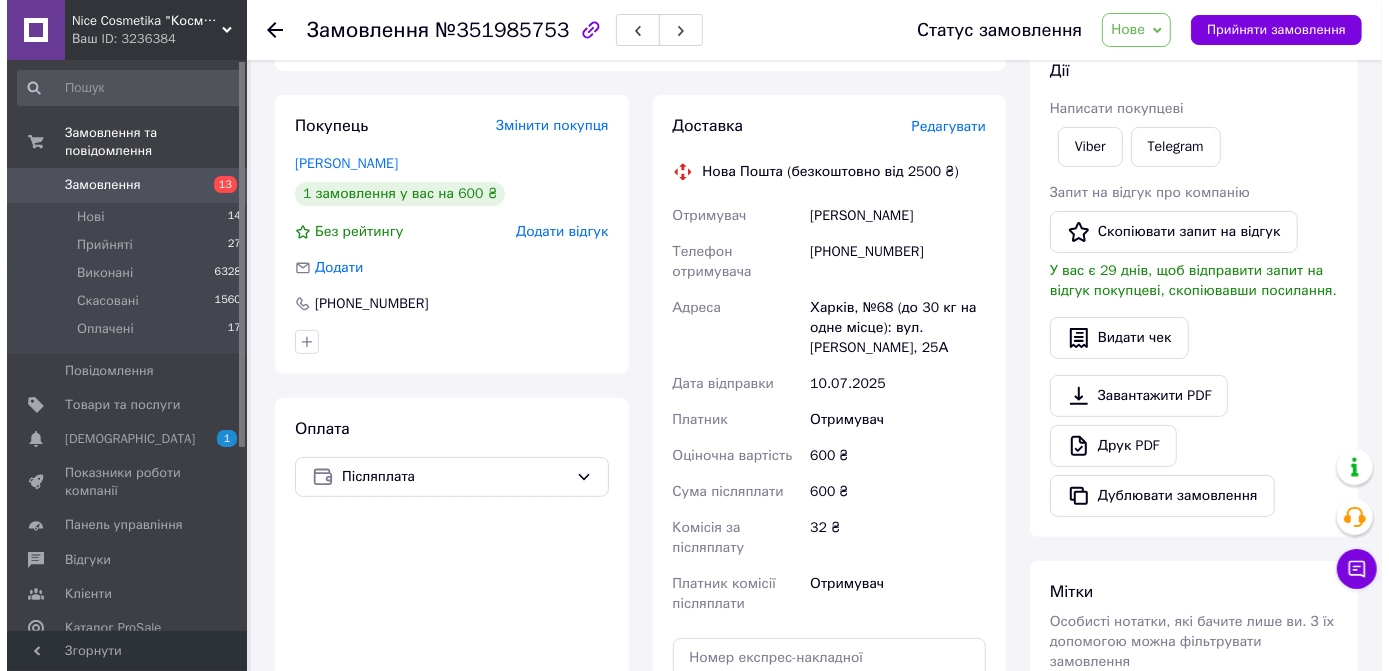 scroll, scrollTop: 272, scrollLeft: 0, axis: vertical 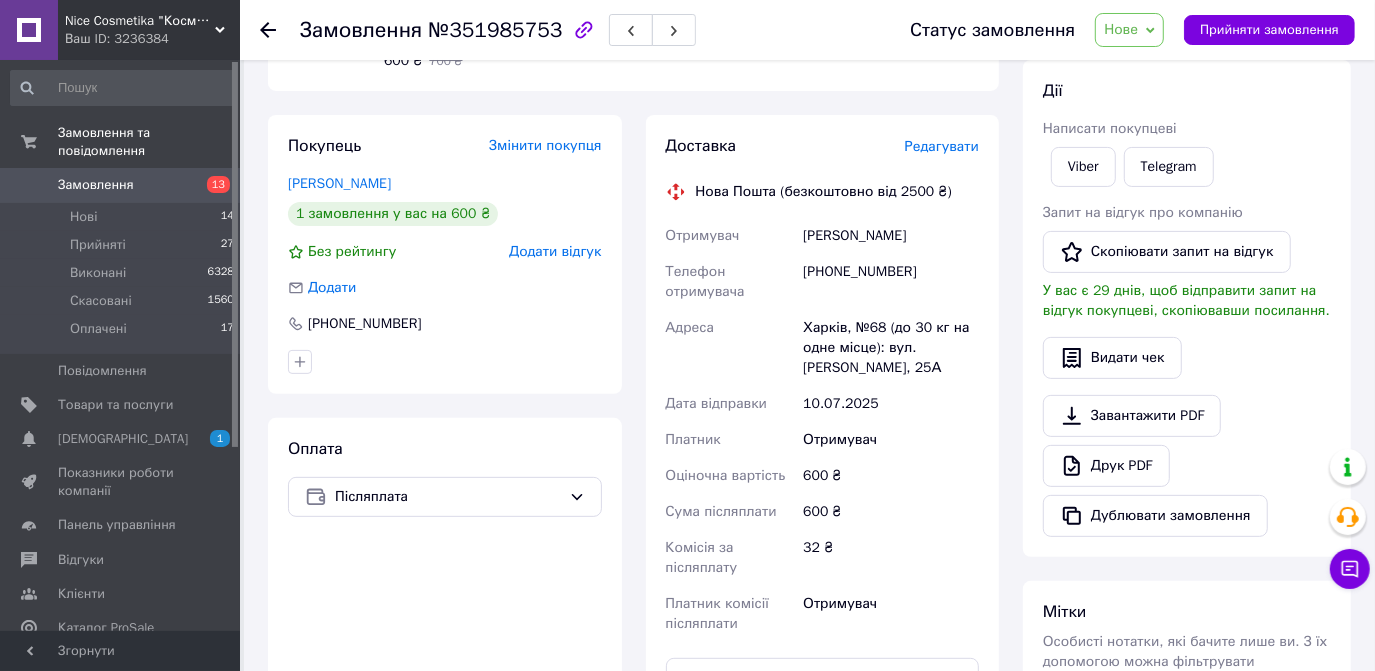 click on "Редагувати" at bounding box center [942, 146] 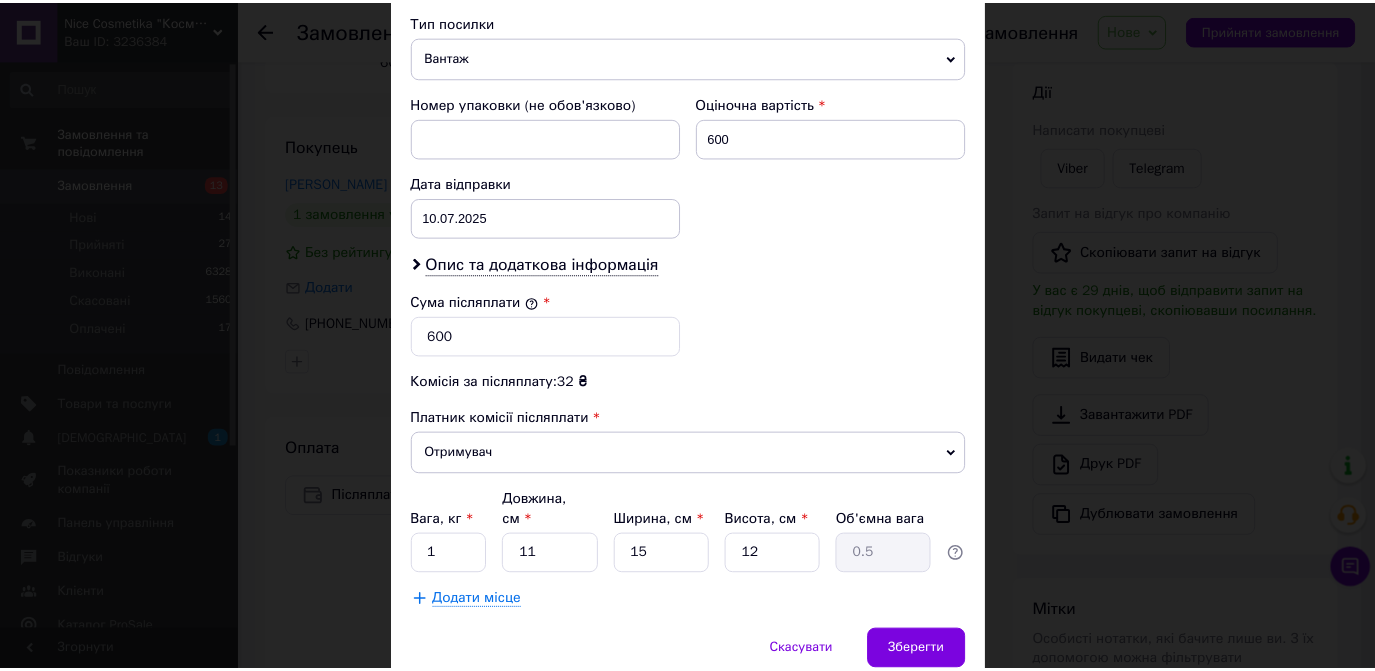 scroll, scrollTop: 755, scrollLeft: 0, axis: vertical 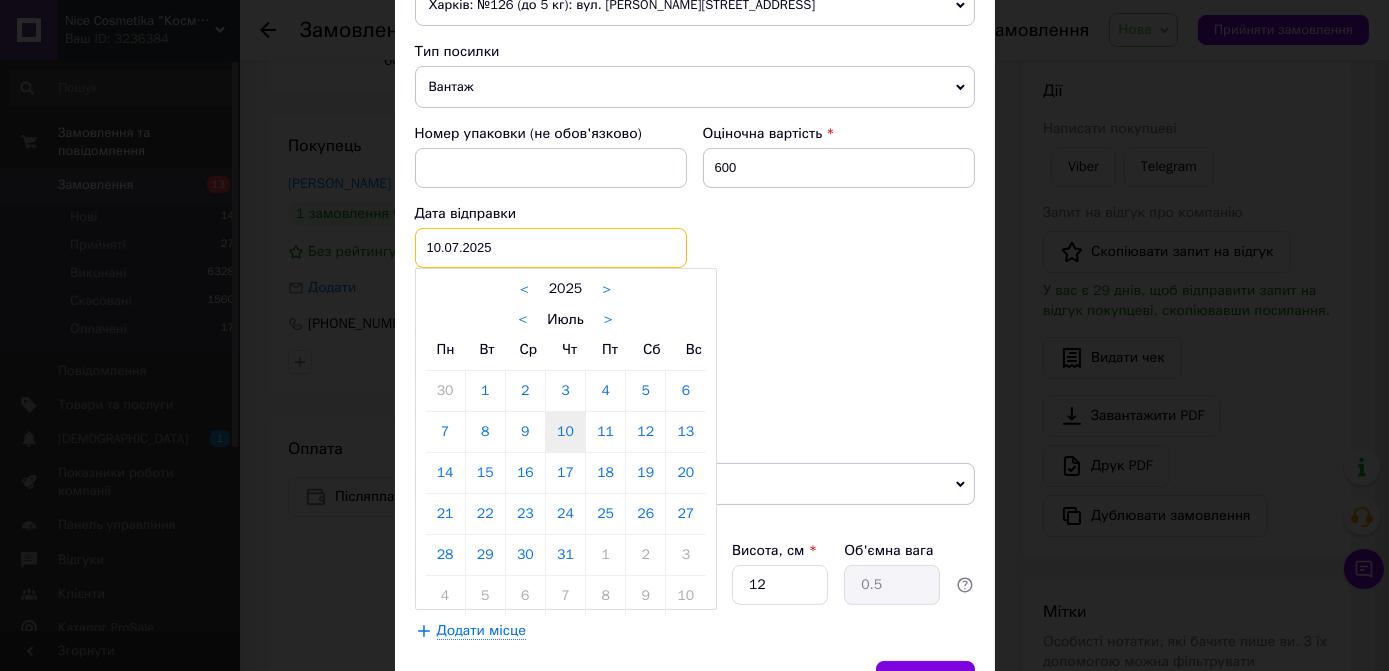 click on "[DATE] < 2025 > < Июль > Пн Вт Ср Чт Пт Сб Вс 30 1 2 3 4 5 6 7 8 9 10 11 12 13 14 15 16 17 18 19 20 21 22 23 24 25 26 27 28 29 30 31 1 2 3 4 5 6 7 8 9 10" at bounding box center [551, 248] 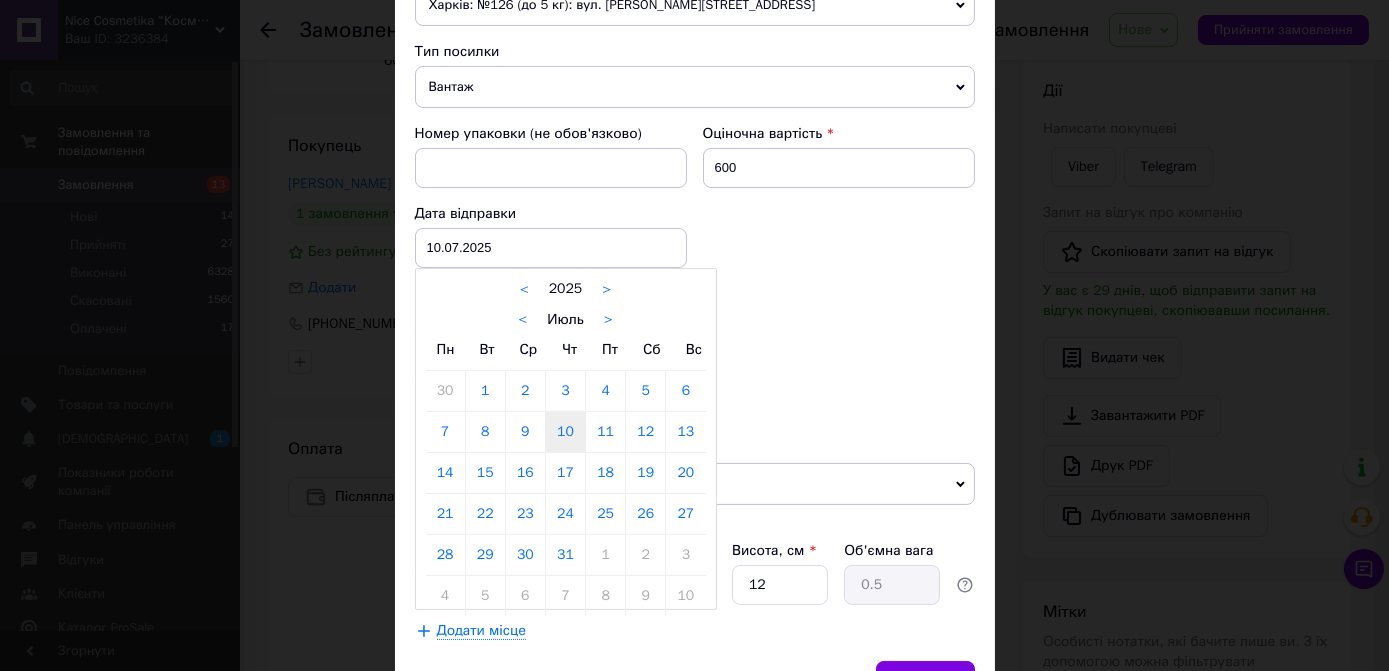 click on "11" at bounding box center [605, 432] 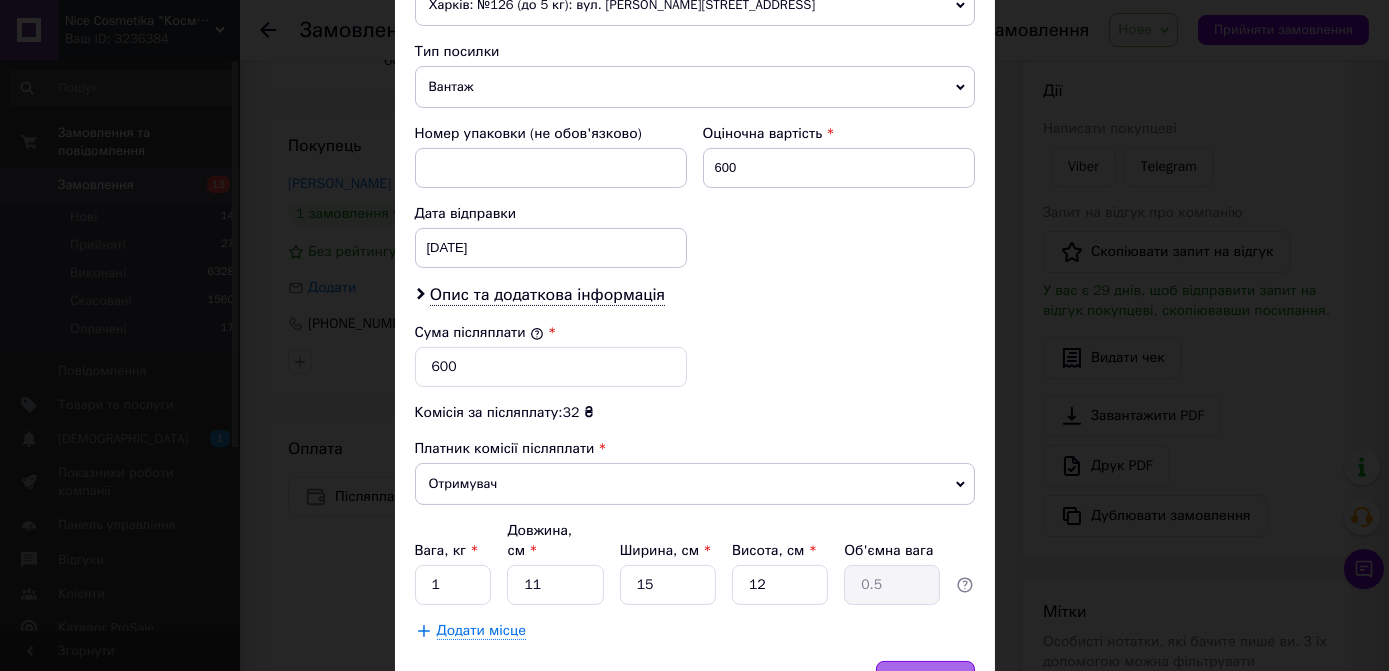 click on "Зберегти" at bounding box center [925, 681] 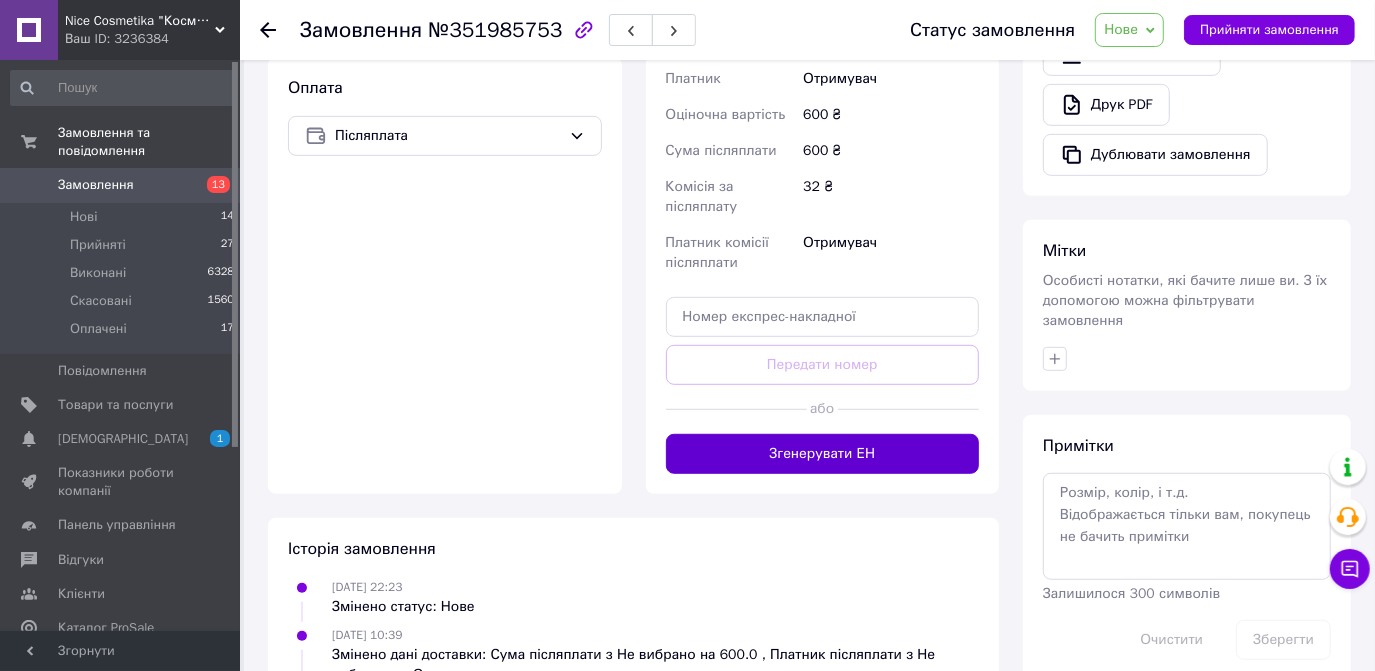 scroll, scrollTop: 636, scrollLeft: 0, axis: vertical 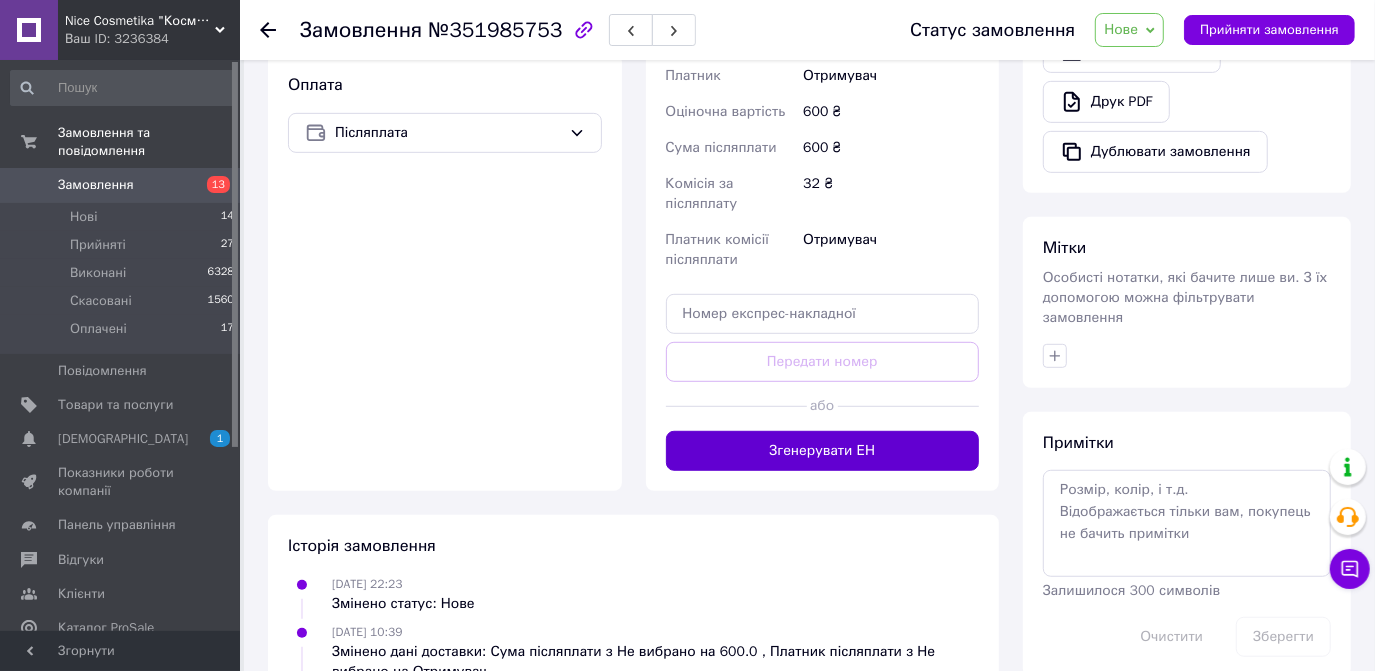 click on "Згенерувати ЕН" at bounding box center [823, 451] 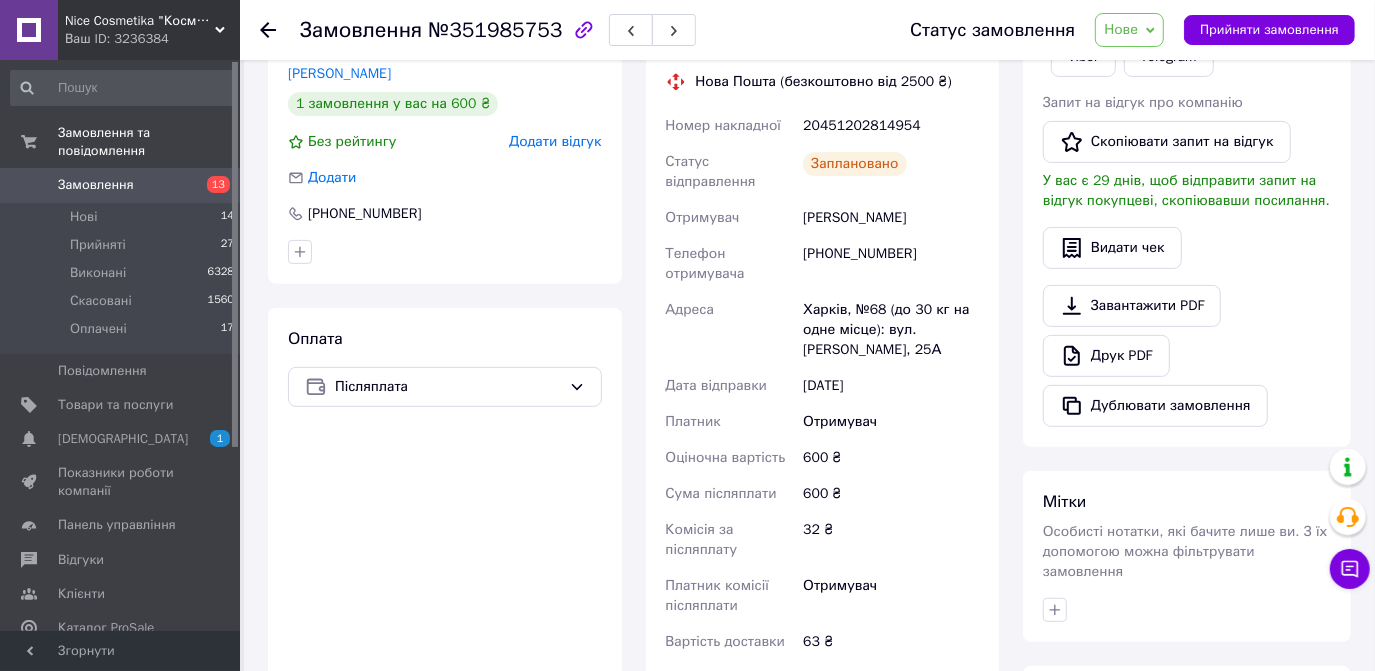 scroll, scrollTop: 272, scrollLeft: 0, axis: vertical 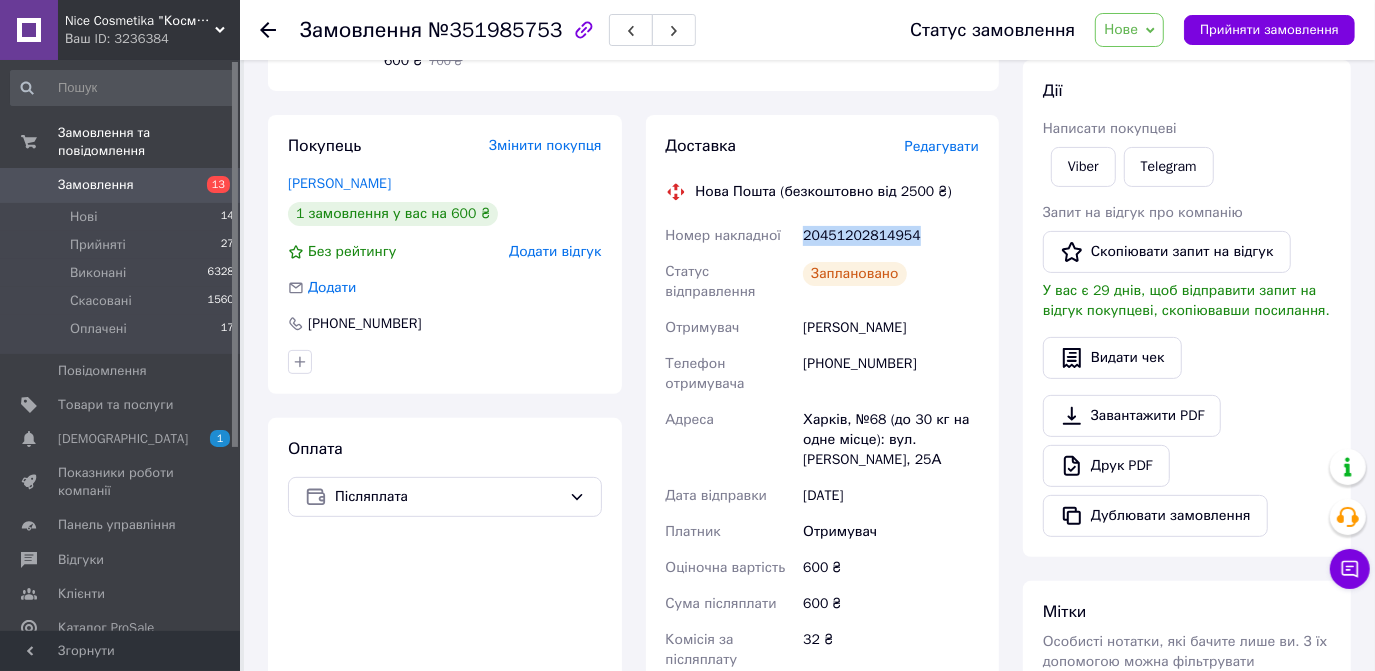 drag, startPoint x: 799, startPoint y: 229, endPoint x: 914, endPoint y: 241, distance: 115.62439 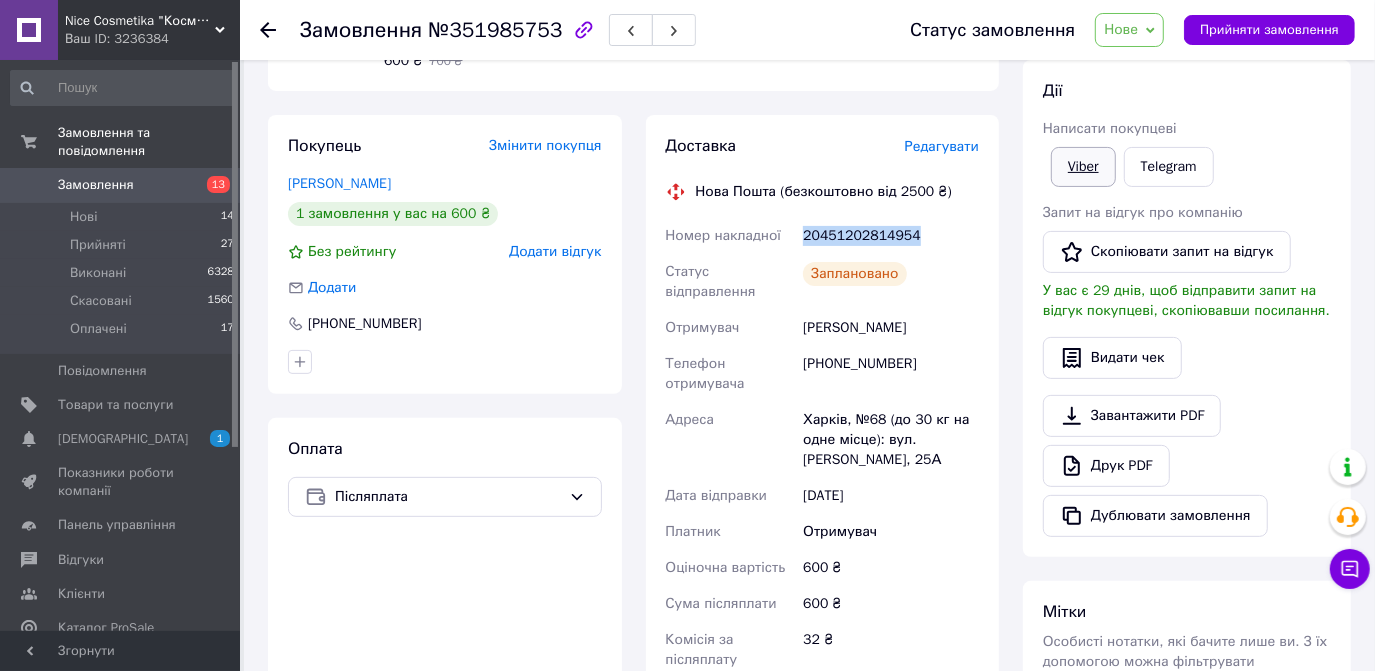 click on "Viber" at bounding box center [1083, 167] 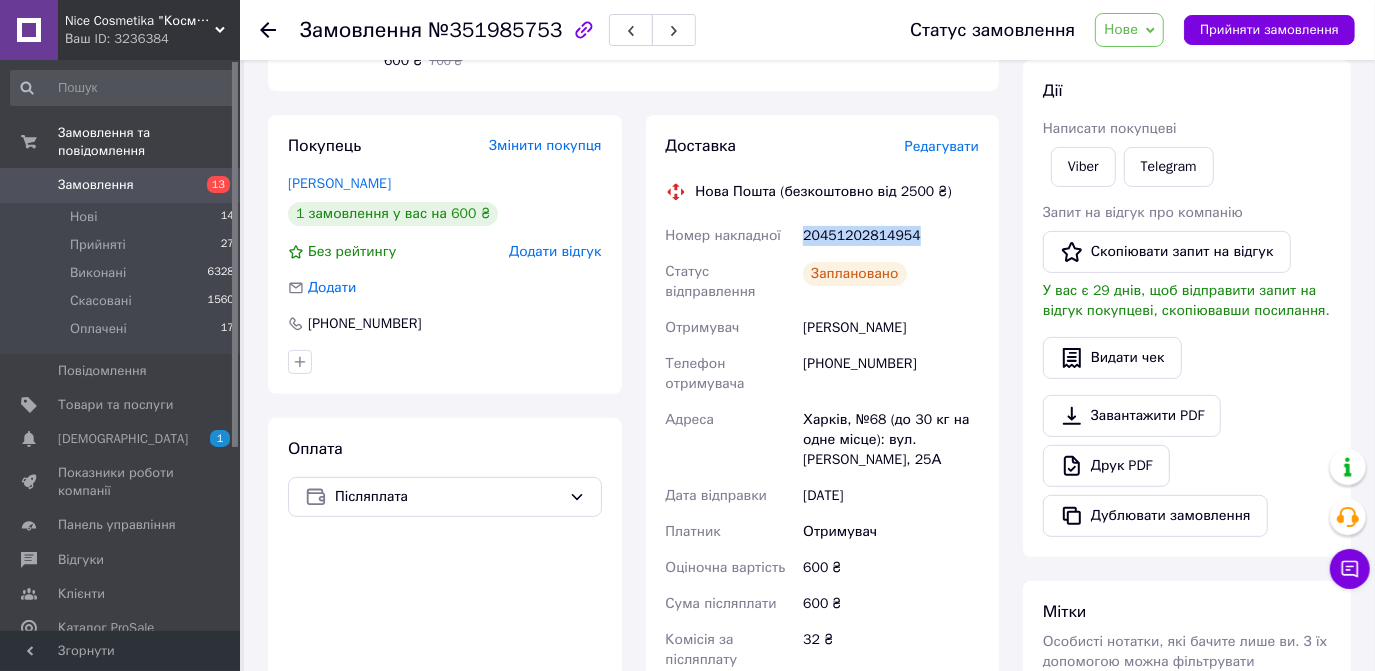 click on "Замовлення" at bounding box center (121, 185) 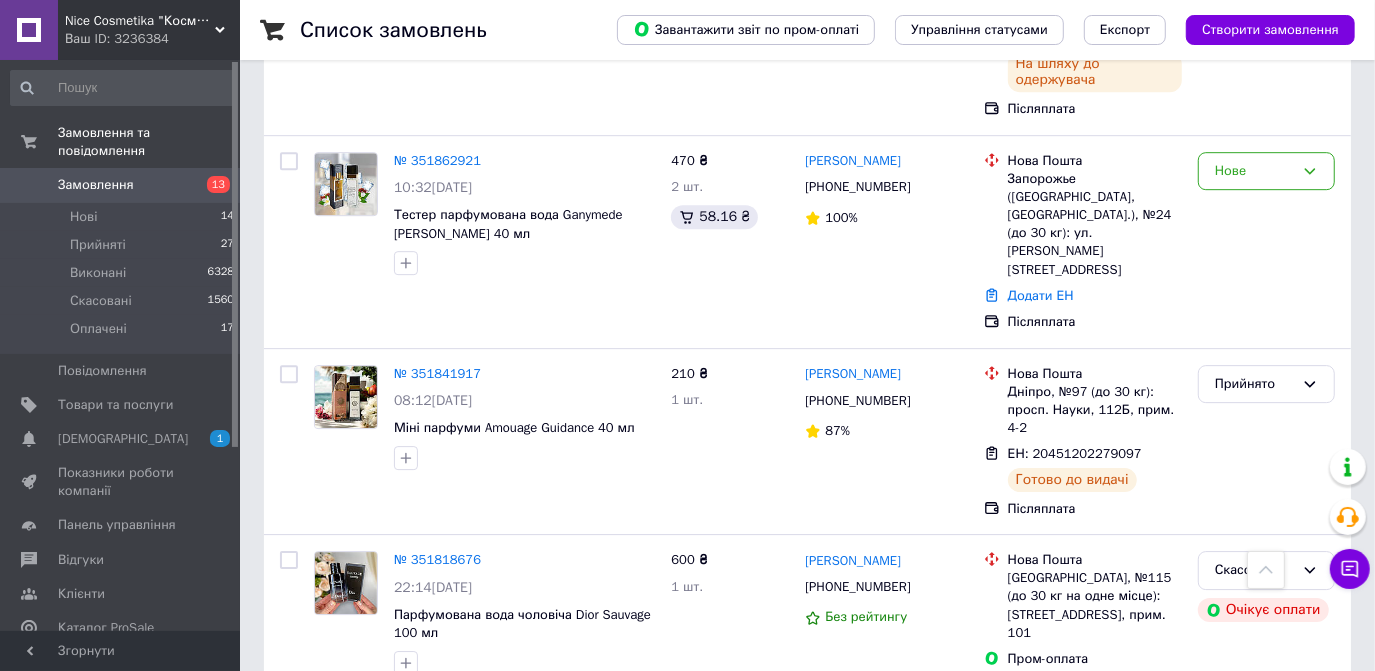 scroll, scrollTop: 4181, scrollLeft: 0, axis: vertical 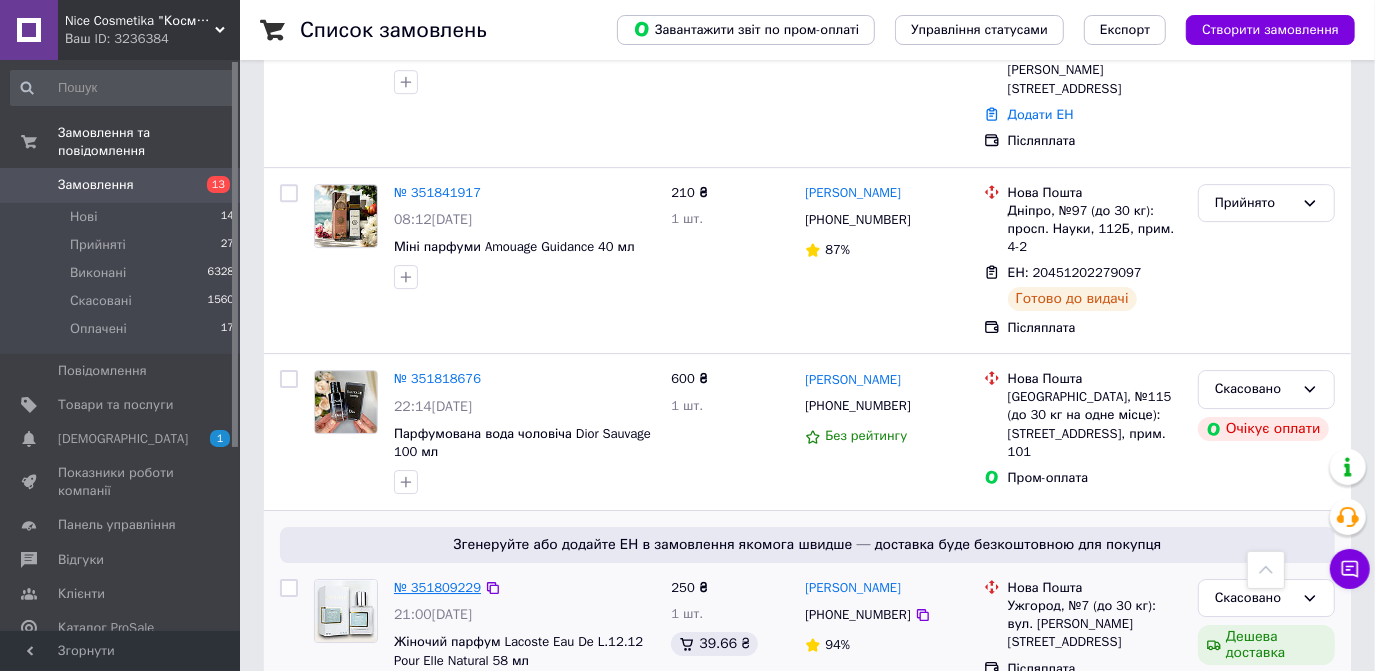 click on "№ 351809229" at bounding box center (437, 587) 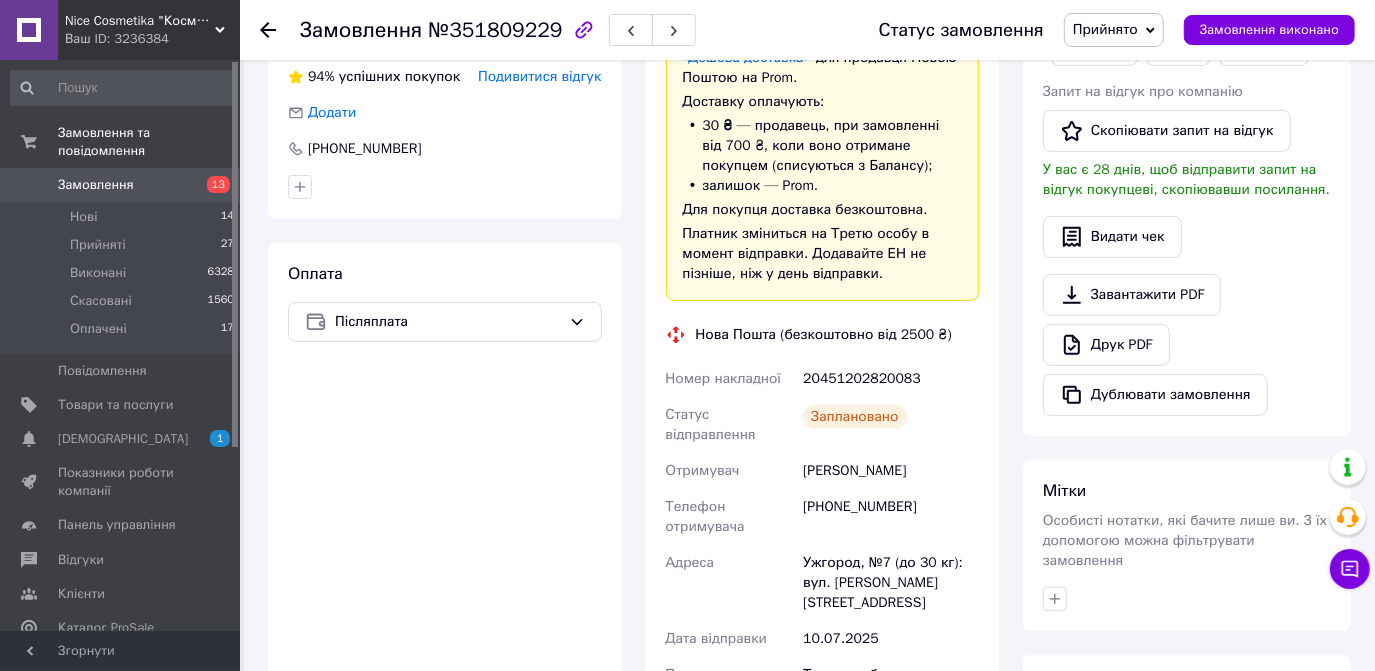 scroll, scrollTop: 417, scrollLeft: 0, axis: vertical 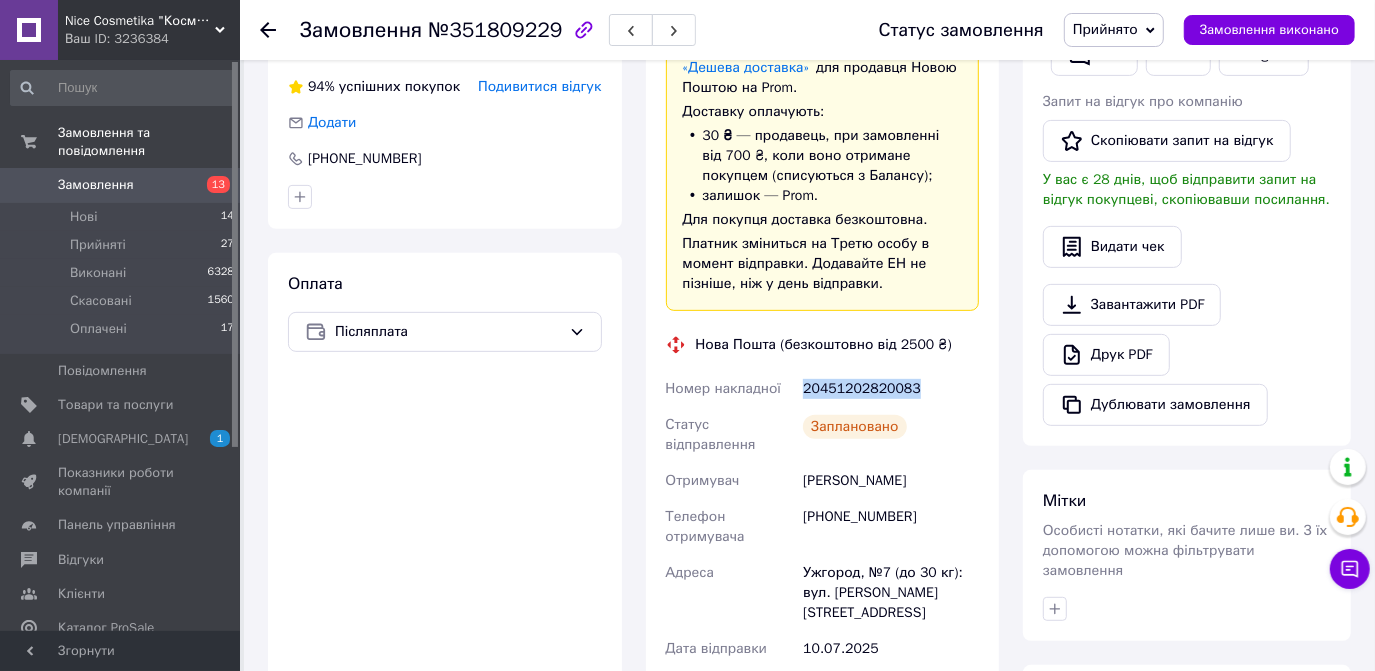 drag, startPoint x: 795, startPoint y: 386, endPoint x: 911, endPoint y: 391, distance: 116.10771 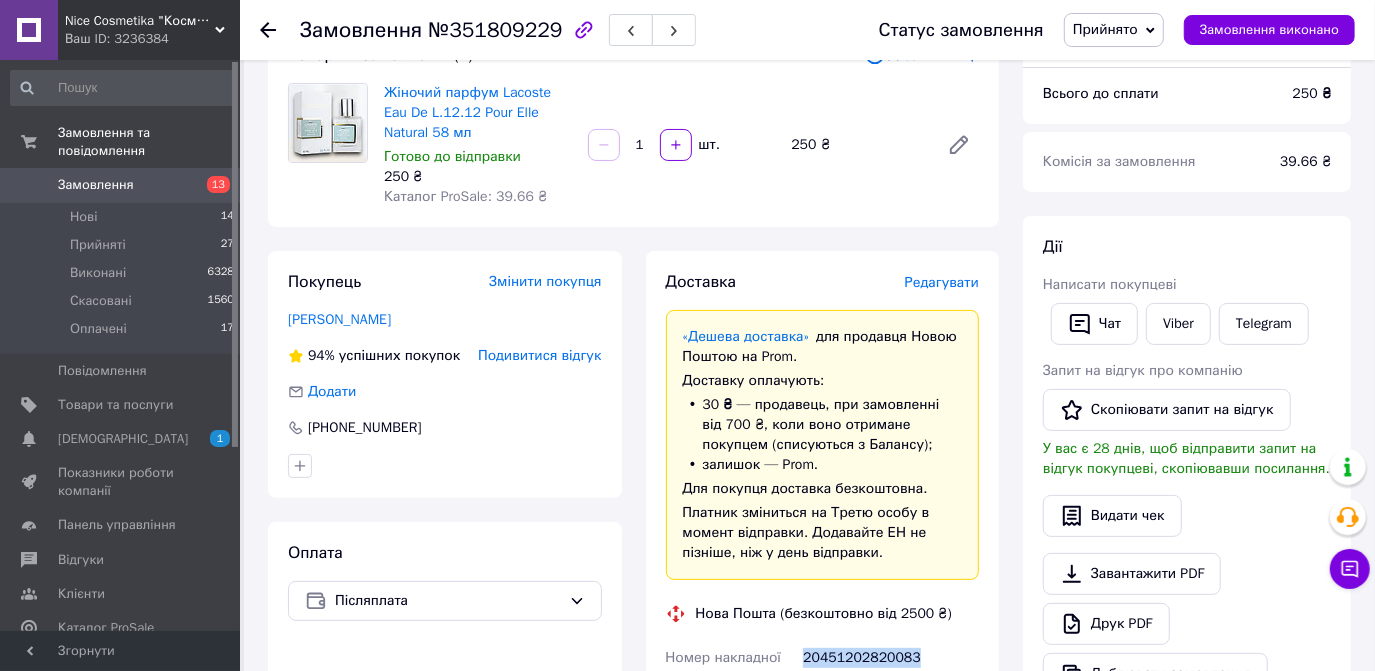 scroll, scrollTop: 144, scrollLeft: 0, axis: vertical 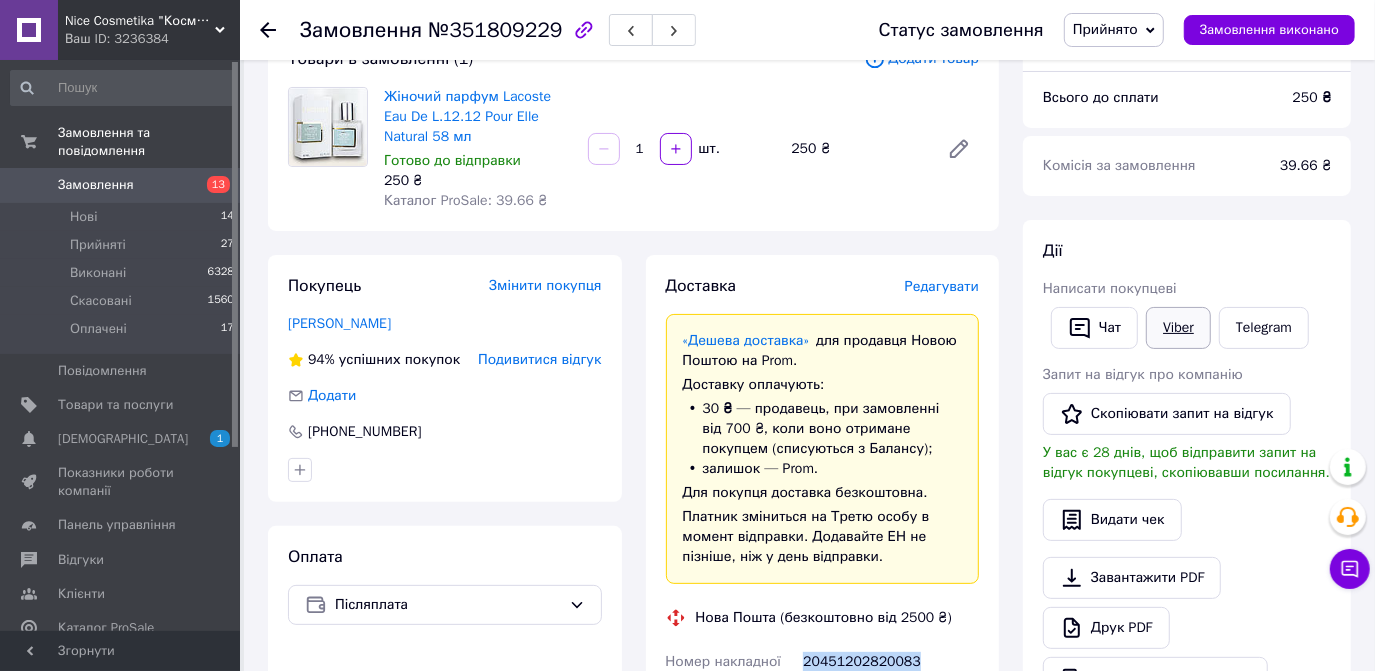 click on "Viber" at bounding box center (1178, 328) 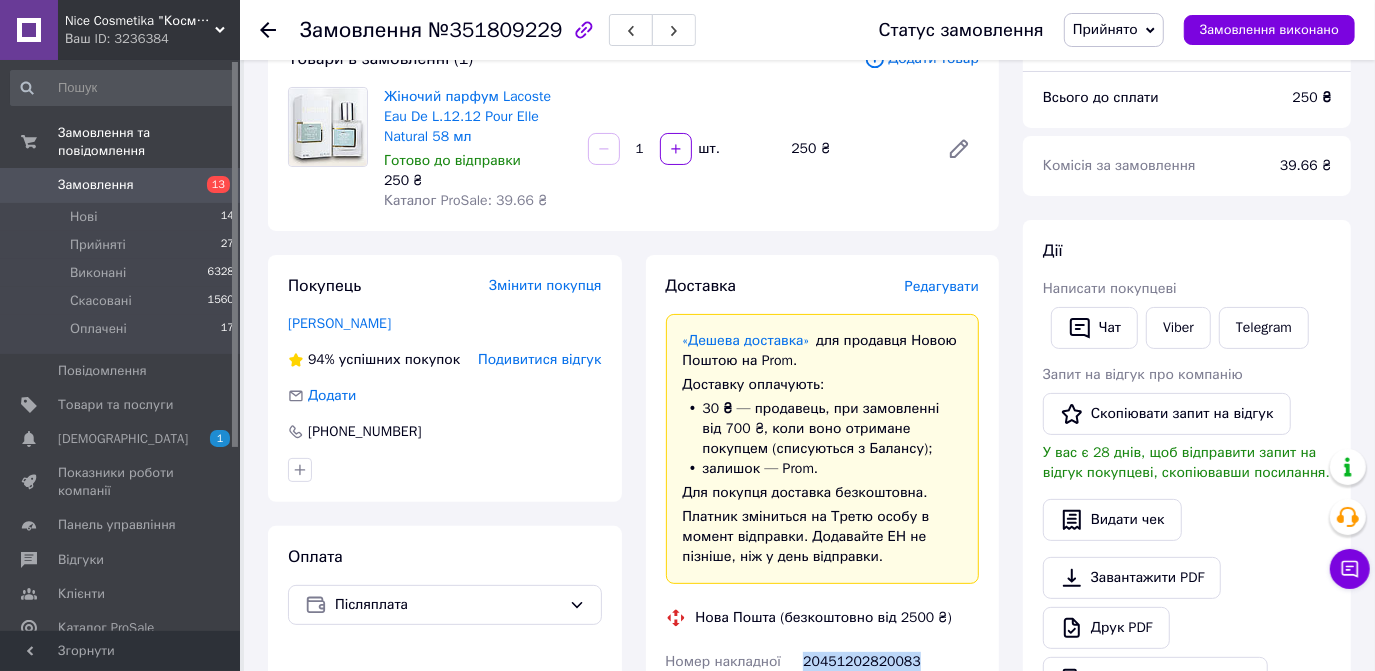 click on "Замовлення 13" at bounding box center [123, 185] 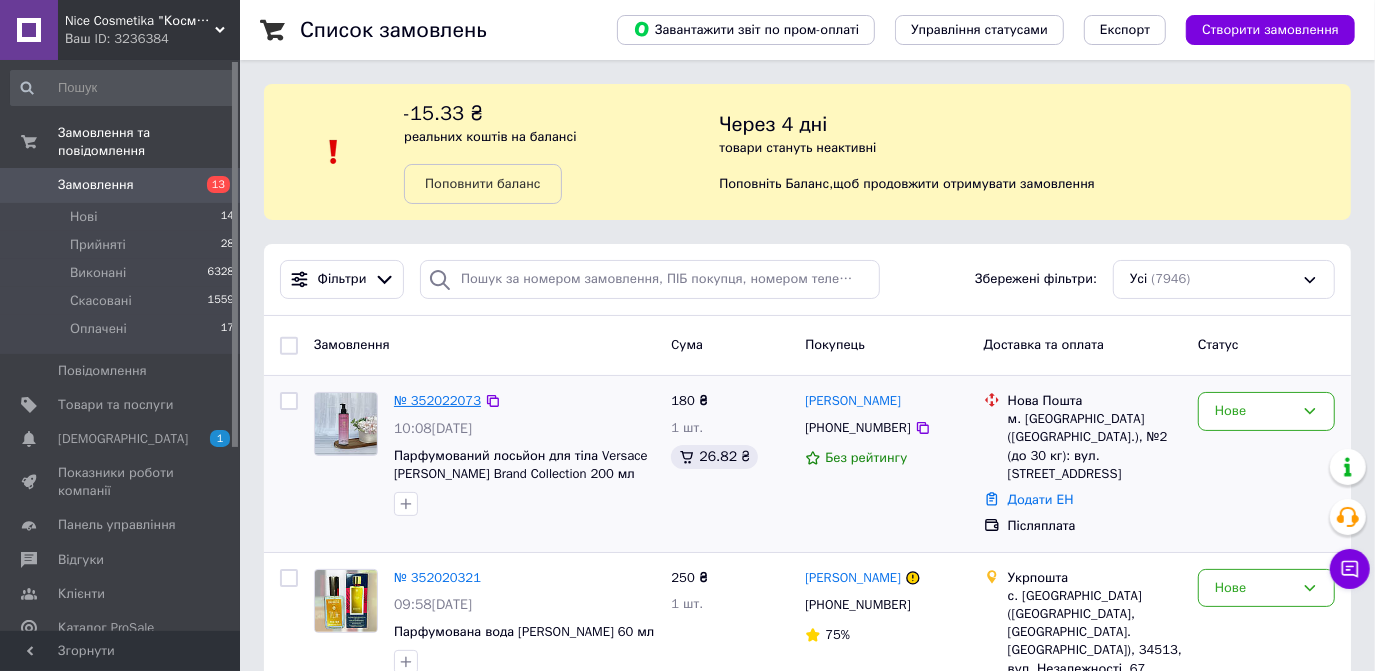 click on "№ 352022073" at bounding box center [437, 400] 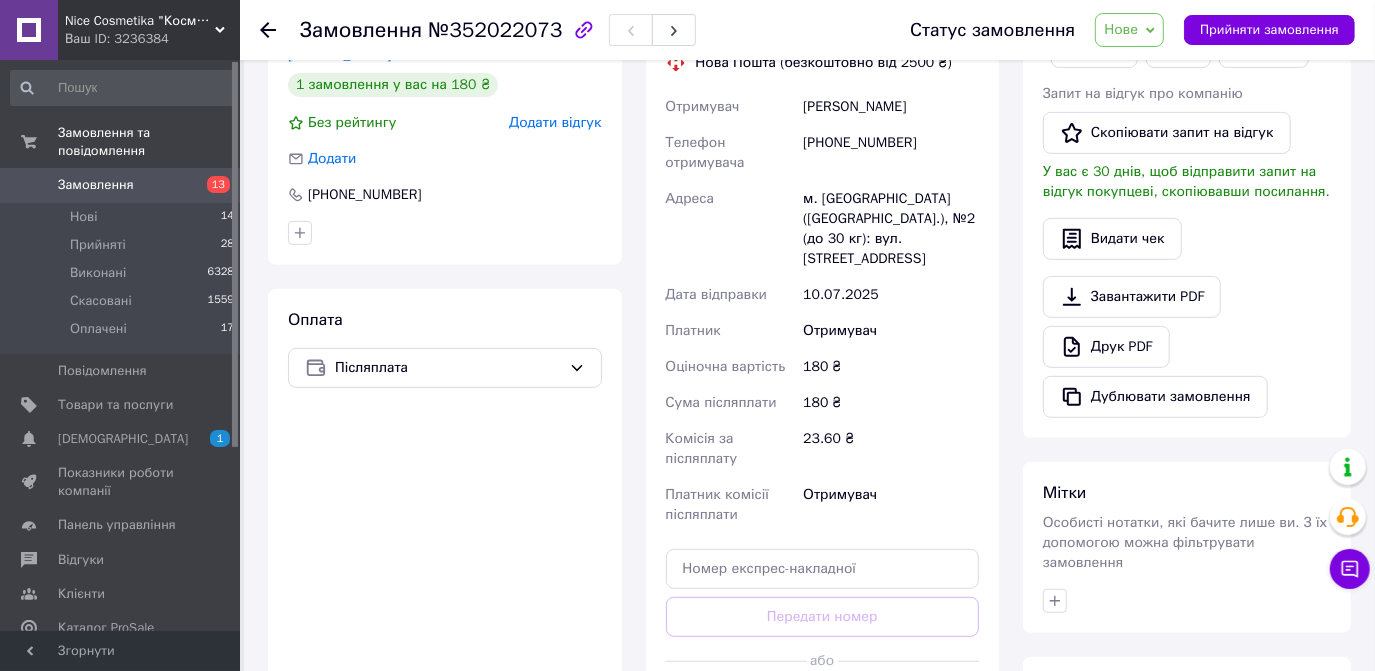 scroll, scrollTop: 712, scrollLeft: 0, axis: vertical 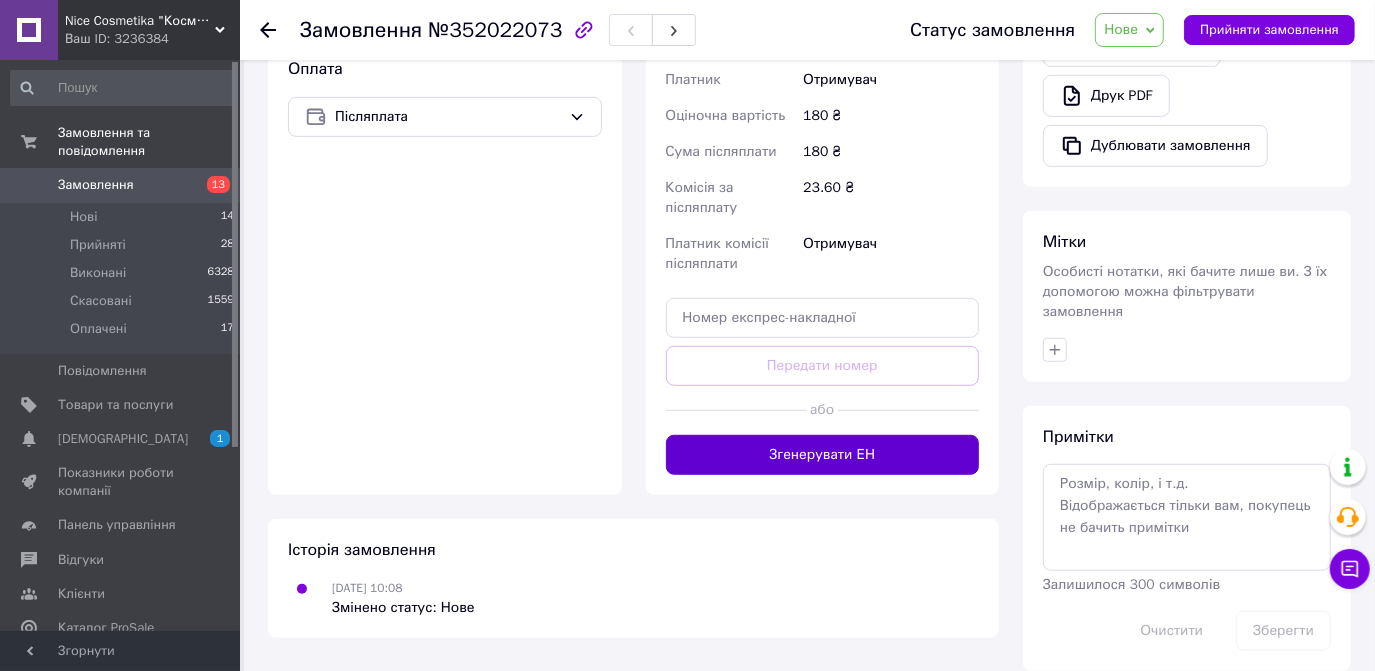 click on "Згенерувати ЕН" at bounding box center [823, 455] 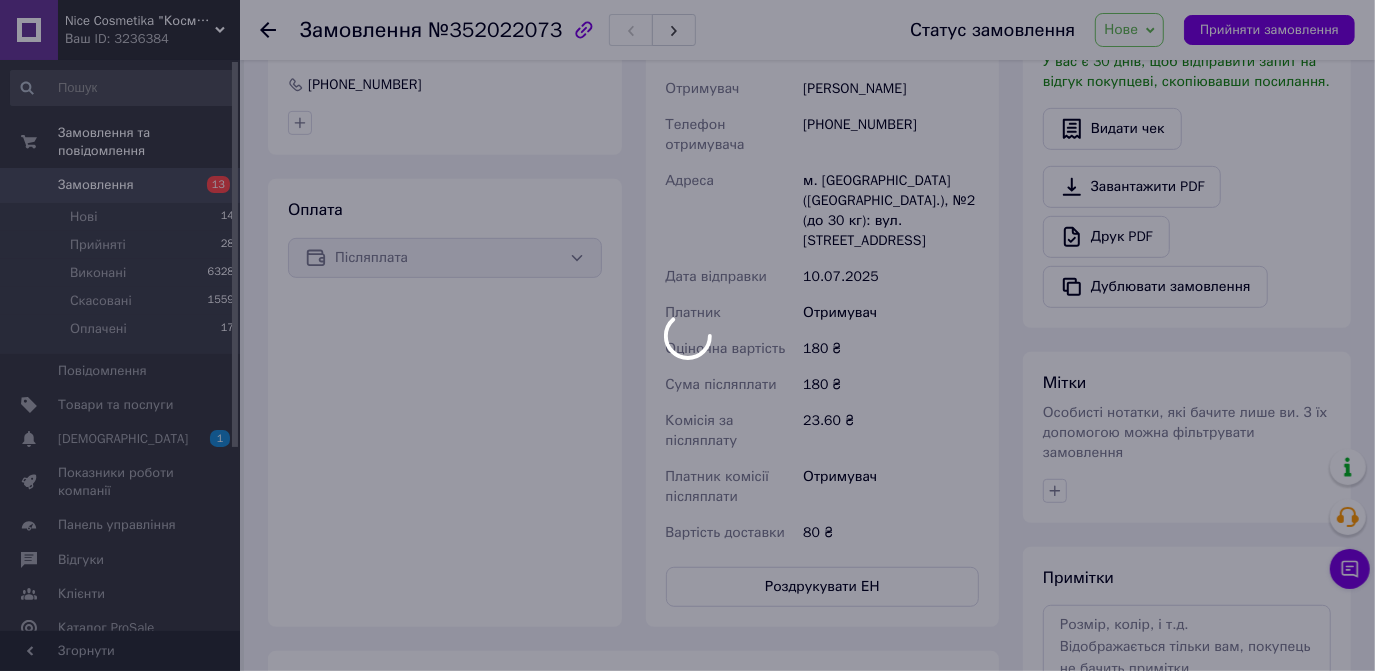 scroll, scrollTop: 439, scrollLeft: 0, axis: vertical 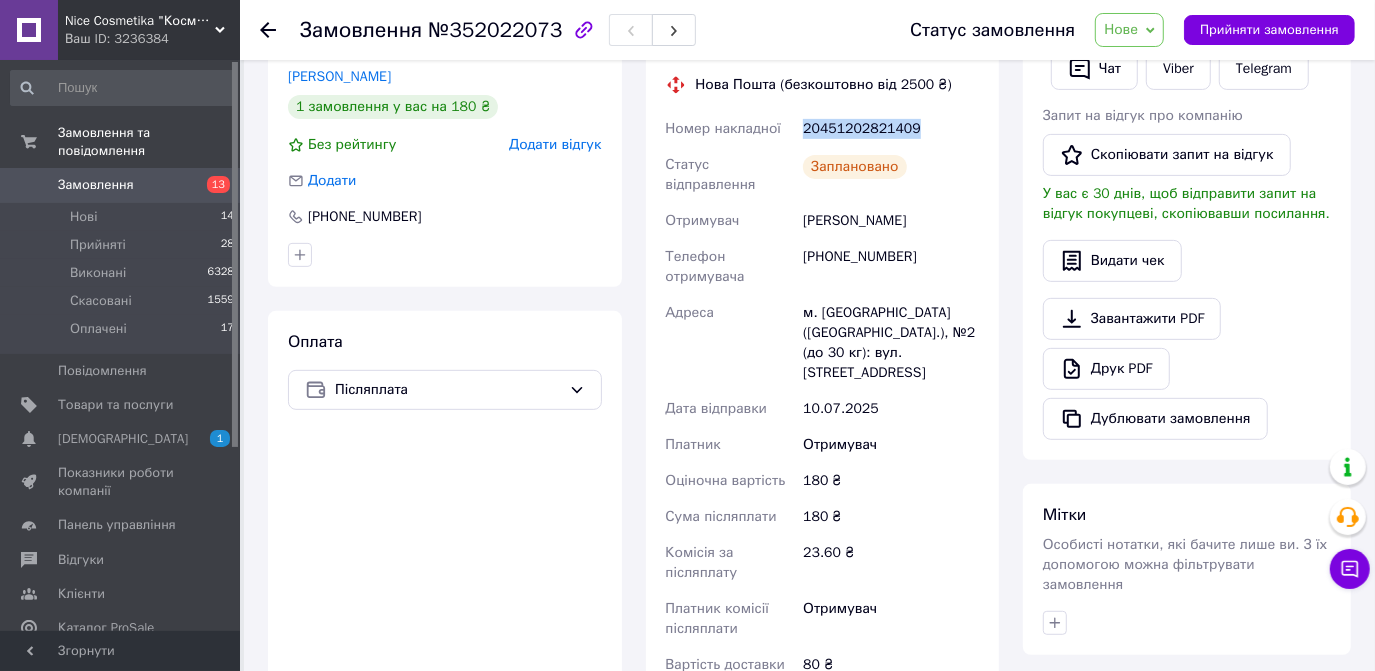 drag, startPoint x: 802, startPoint y: 107, endPoint x: 915, endPoint y: 110, distance: 113.03982 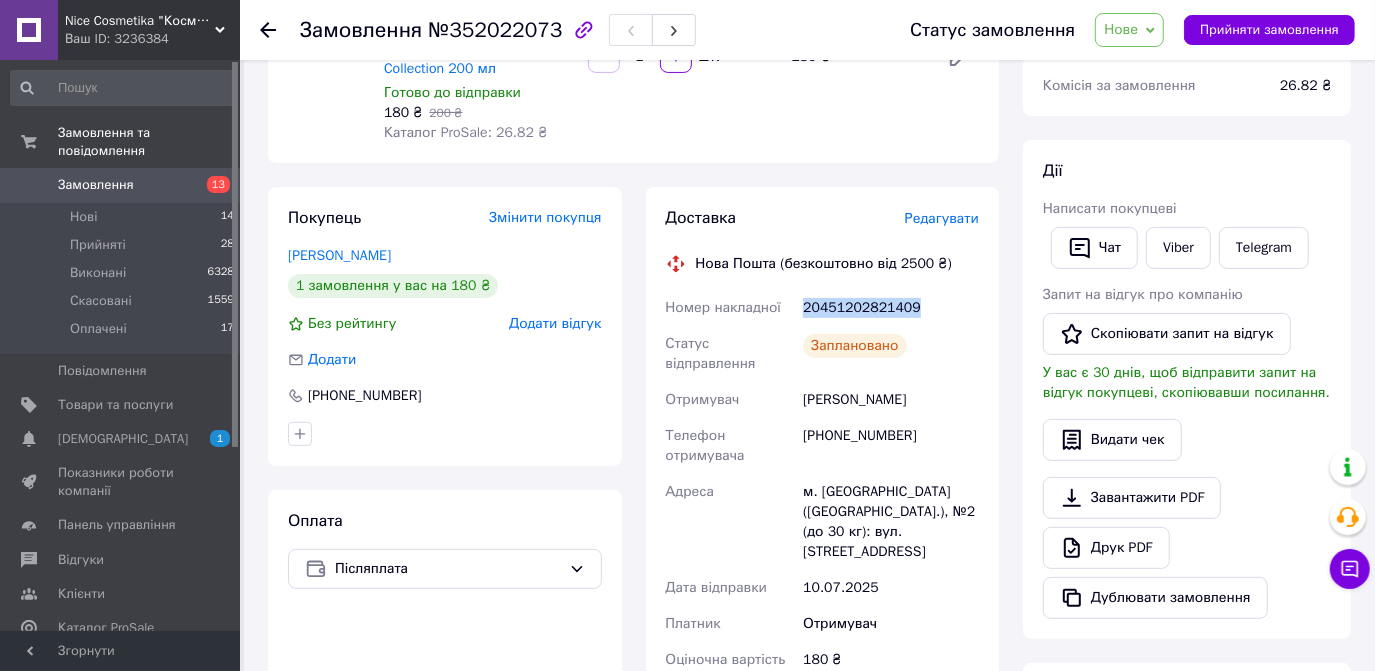 scroll, scrollTop: 257, scrollLeft: 0, axis: vertical 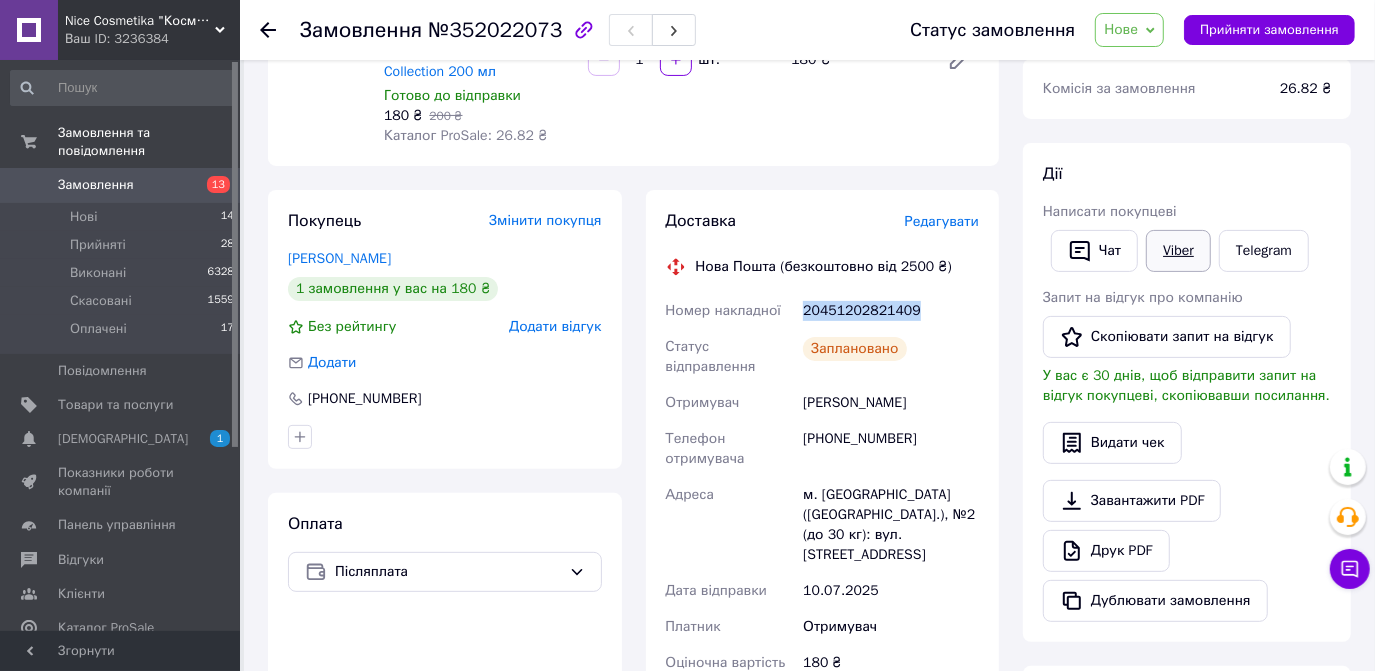 click on "Viber" at bounding box center [1178, 251] 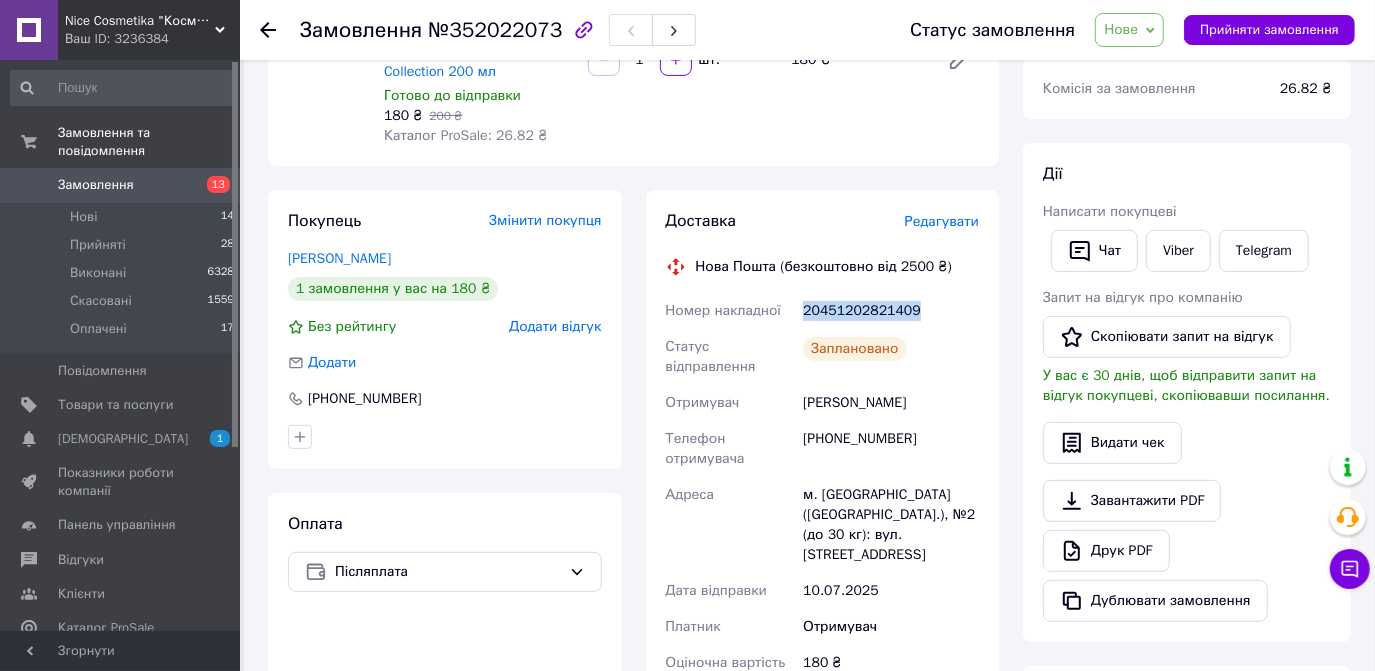 click on "Замовлення" at bounding box center [121, 185] 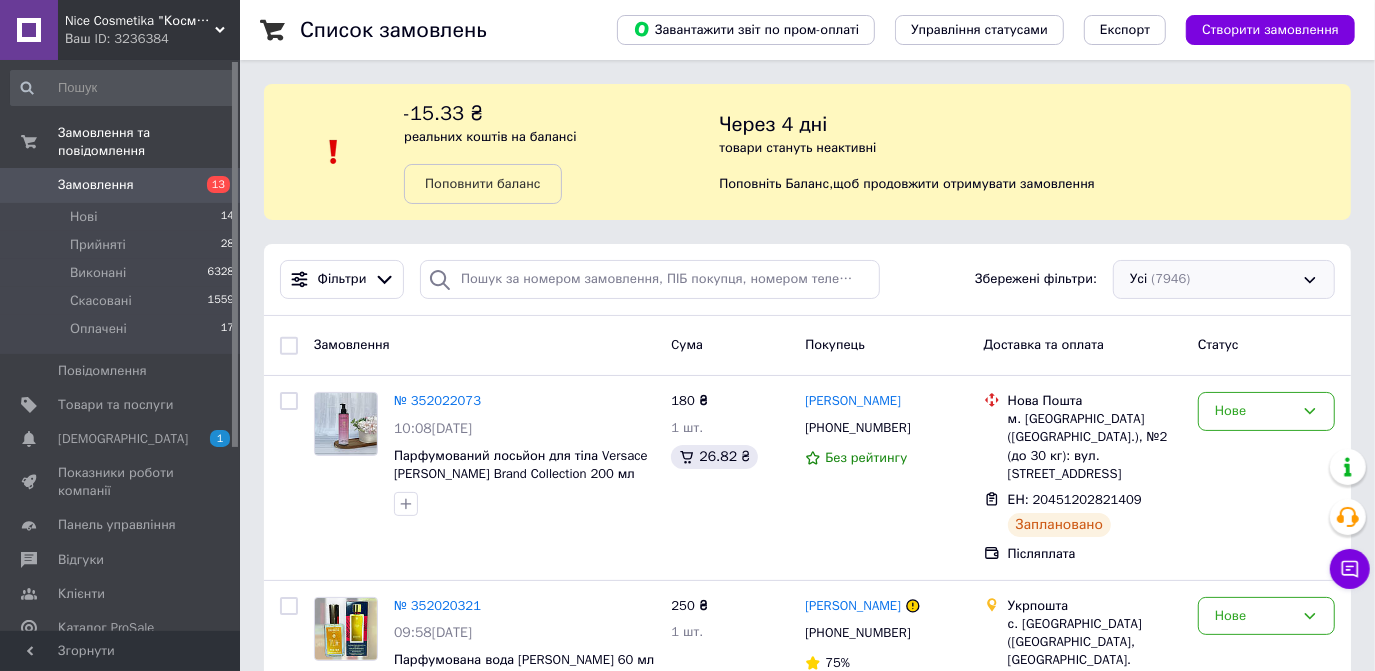 click on "Усі (7946)" at bounding box center [1224, 279] 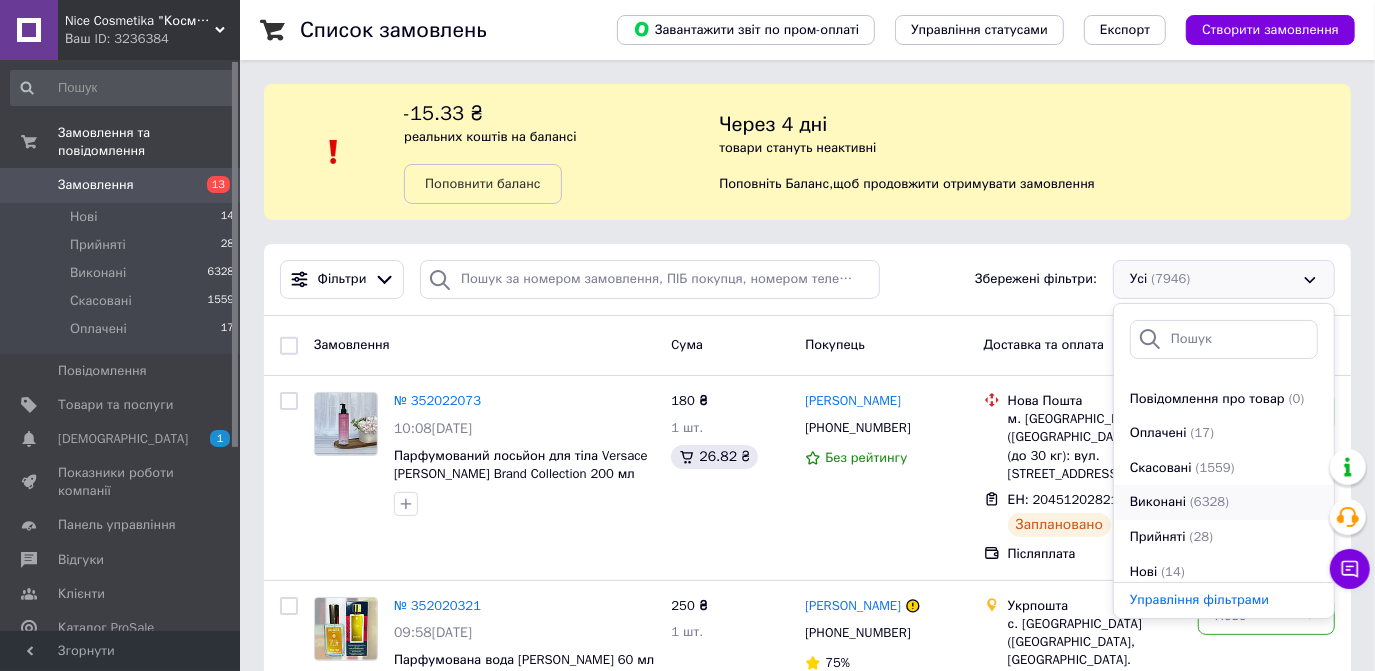scroll, scrollTop: 69, scrollLeft: 0, axis: vertical 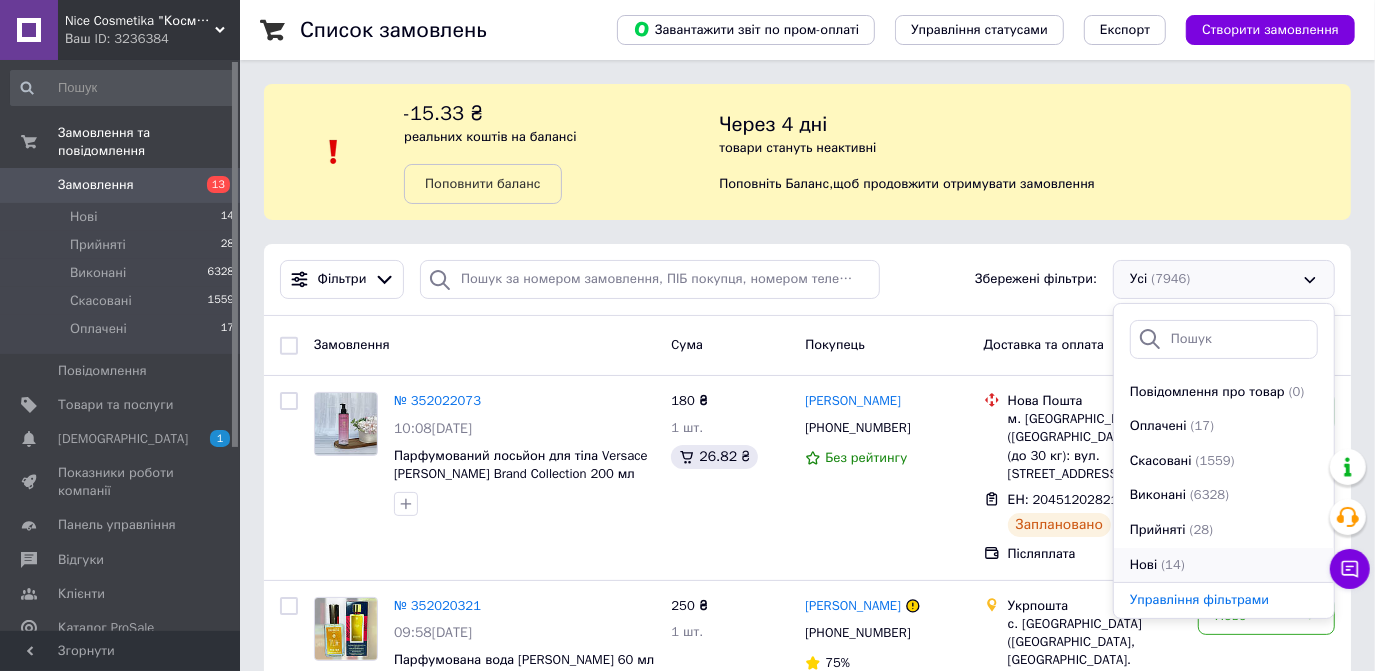click on "(14)" at bounding box center [1172, 564] 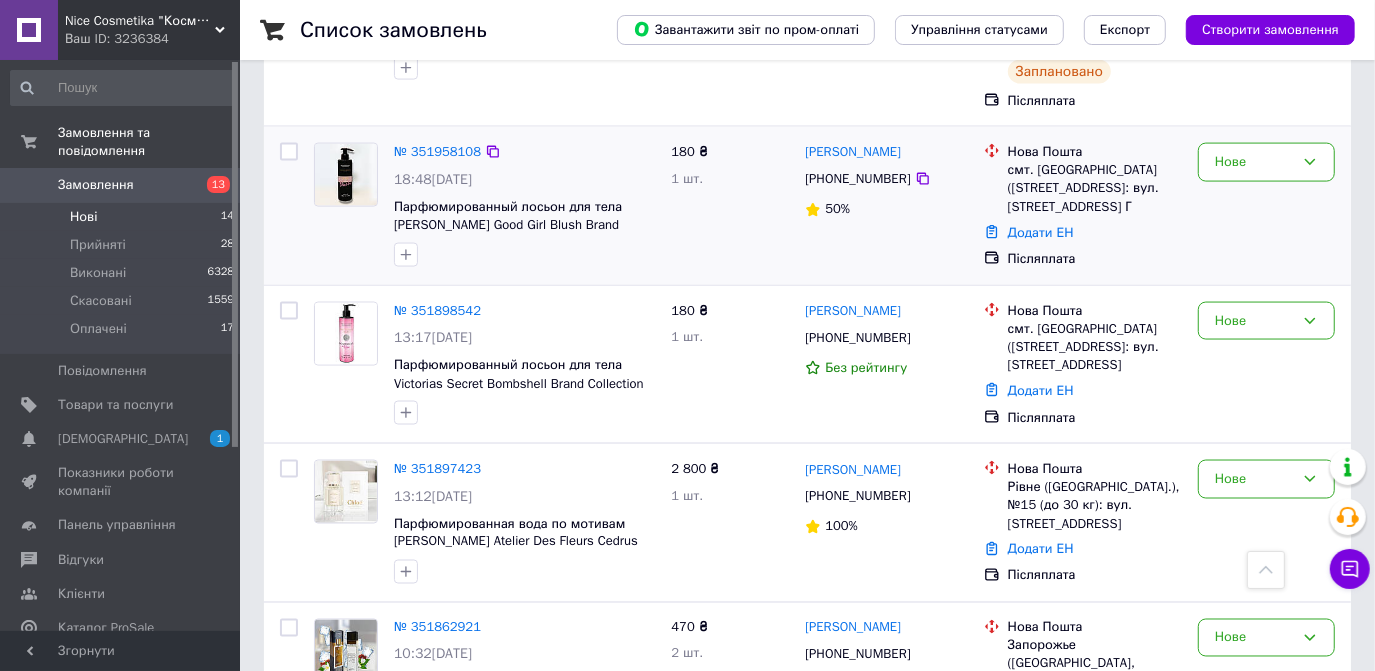 scroll, scrollTop: 2165, scrollLeft: 0, axis: vertical 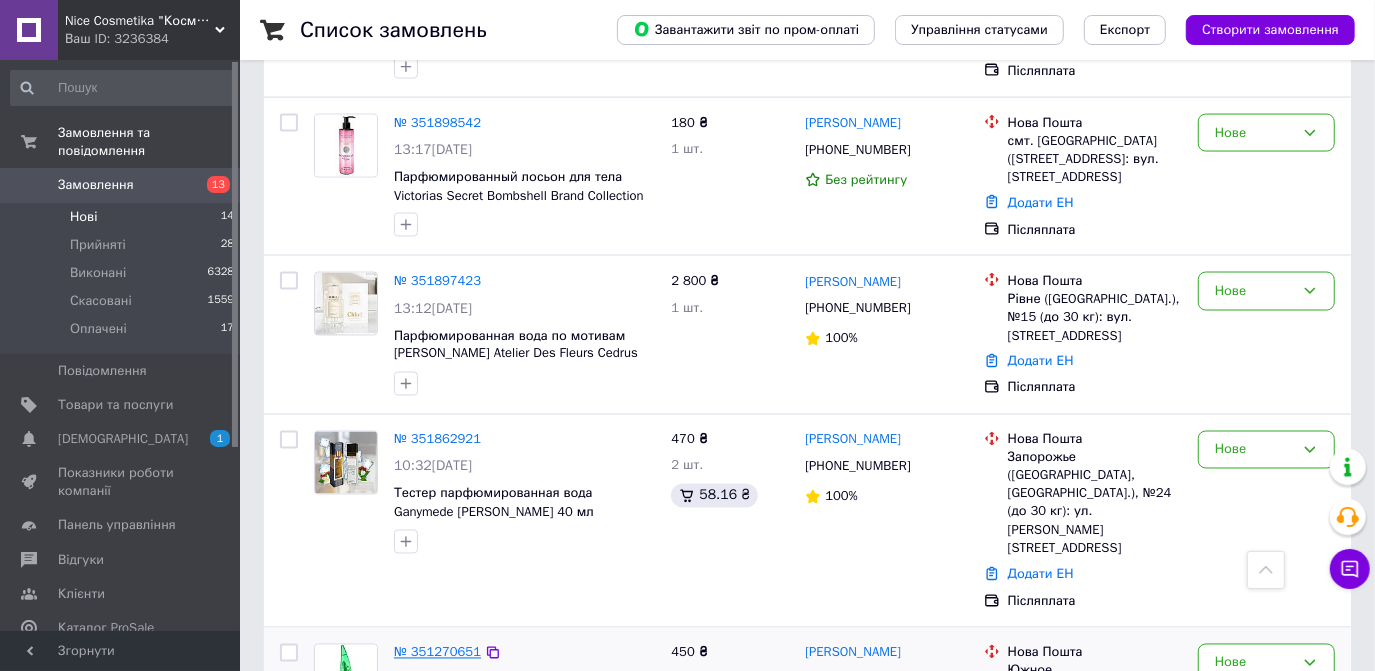click on "№ 351270651" at bounding box center [437, 652] 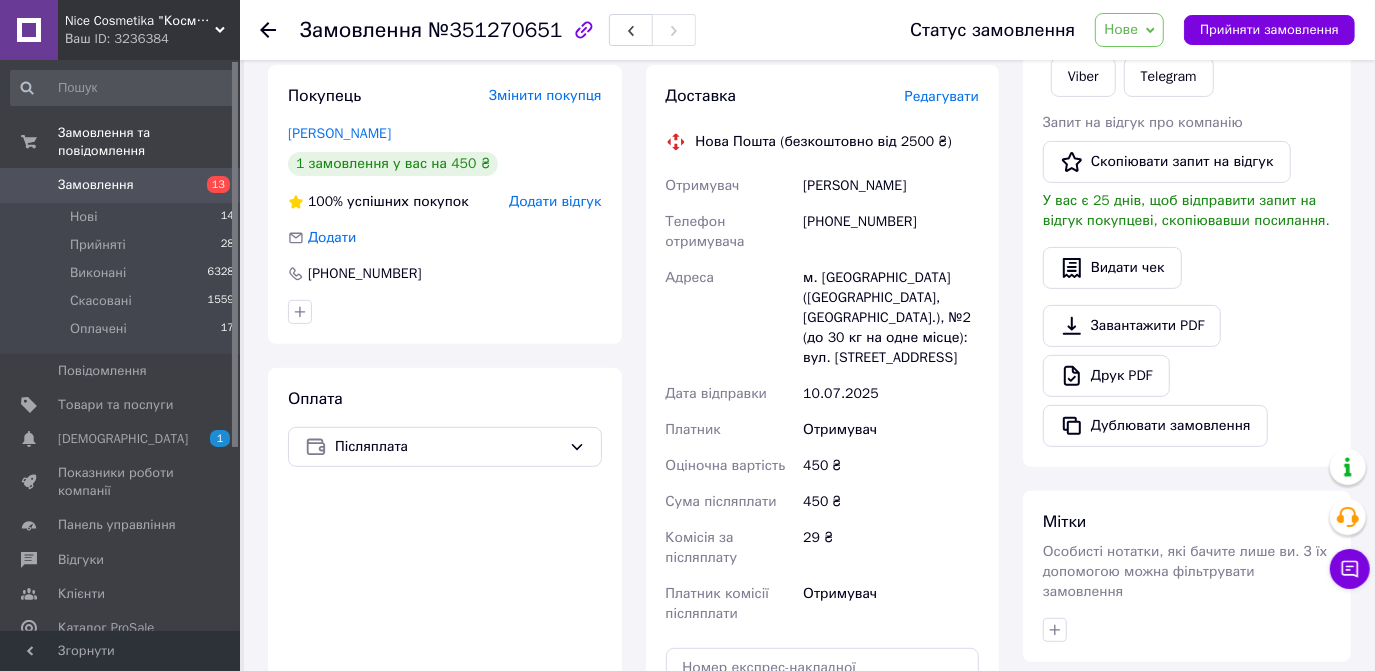 scroll, scrollTop: 317, scrollLeft: 0, axis: vertical 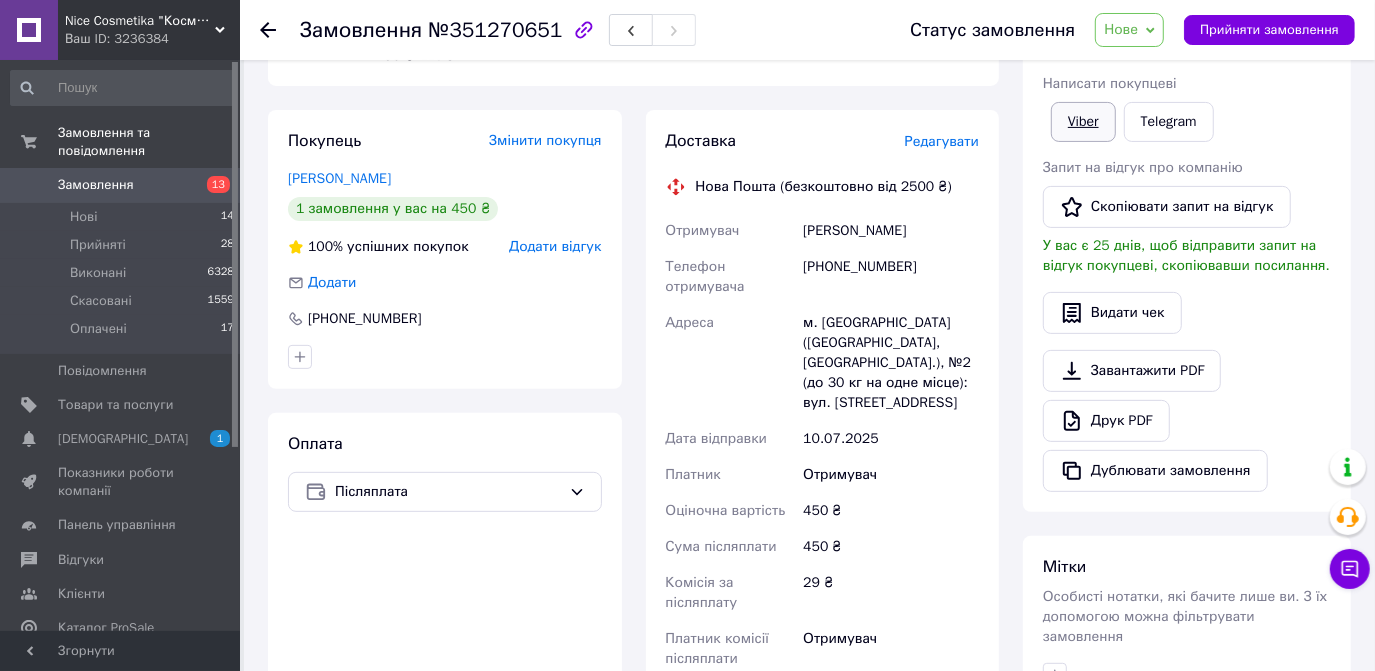click on "Viber" at bounding box center (1083, 122) 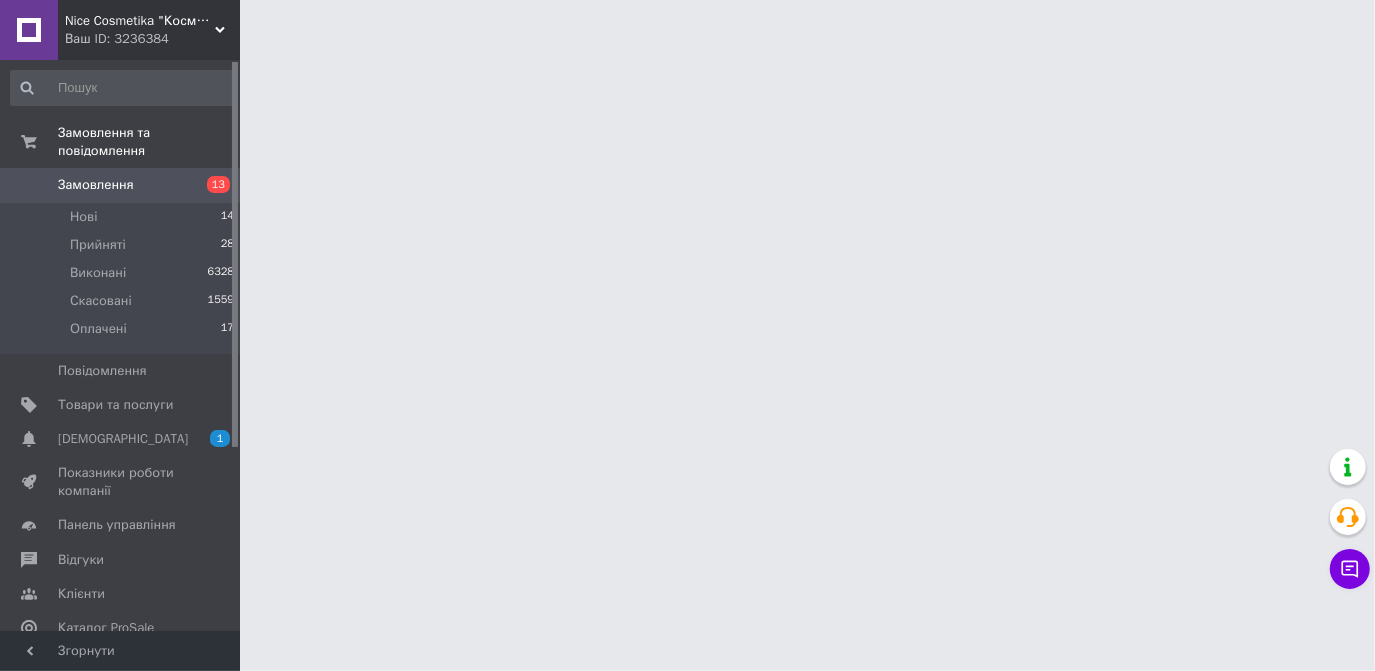 scroll, scrollTop: 0, scrollLeft: 0, axis: both 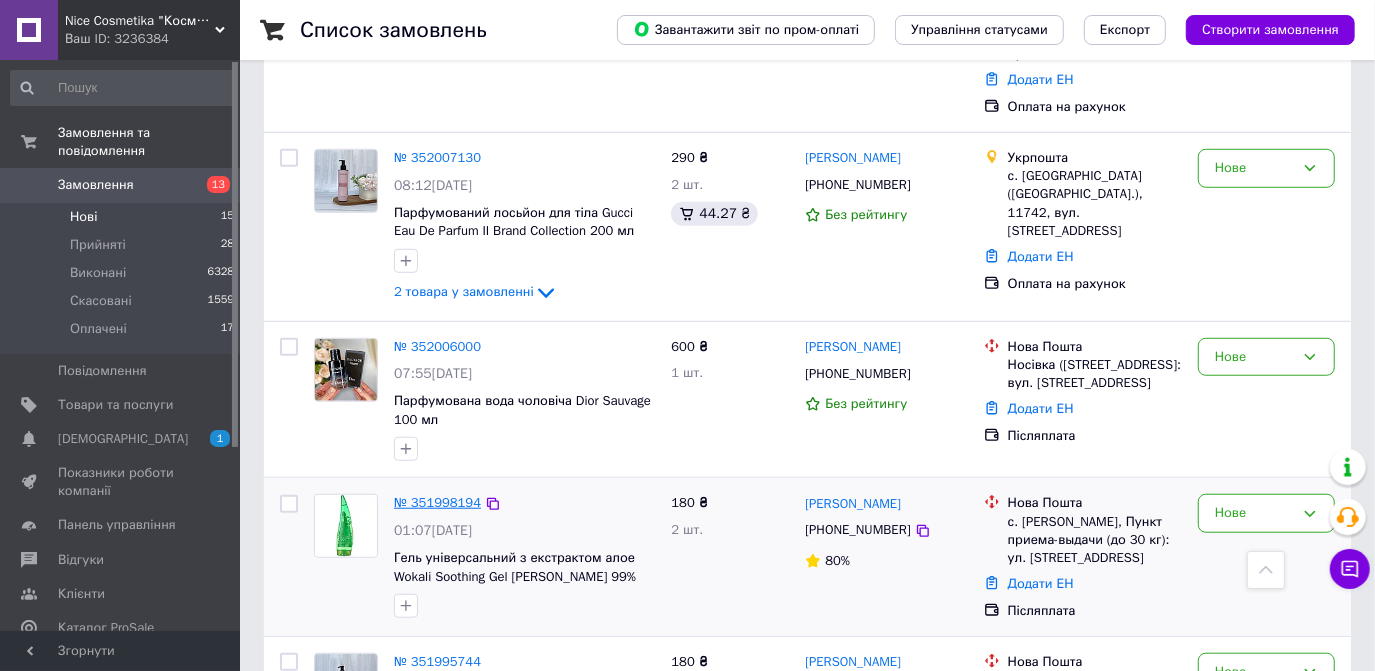 click on "№ 351998194" at bounding box center [437, 502] 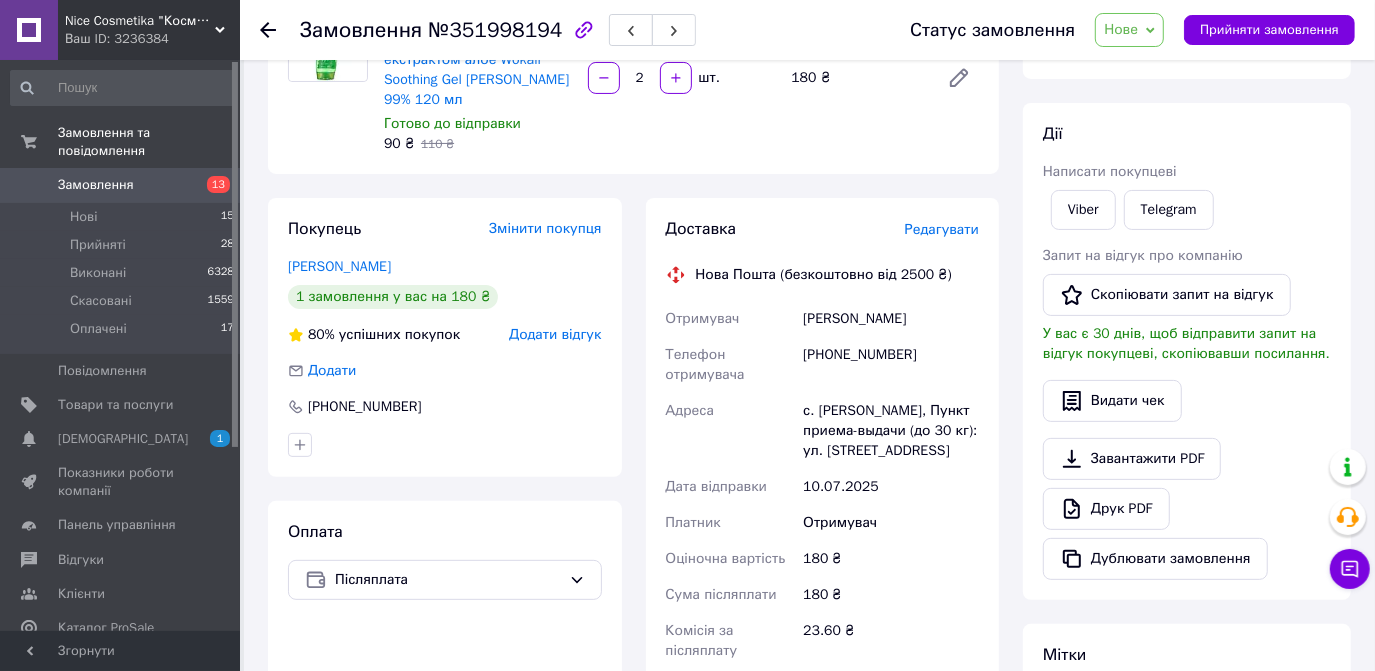 scroll, scrollTop: 660, scrollLeft: 0, axis: vertical 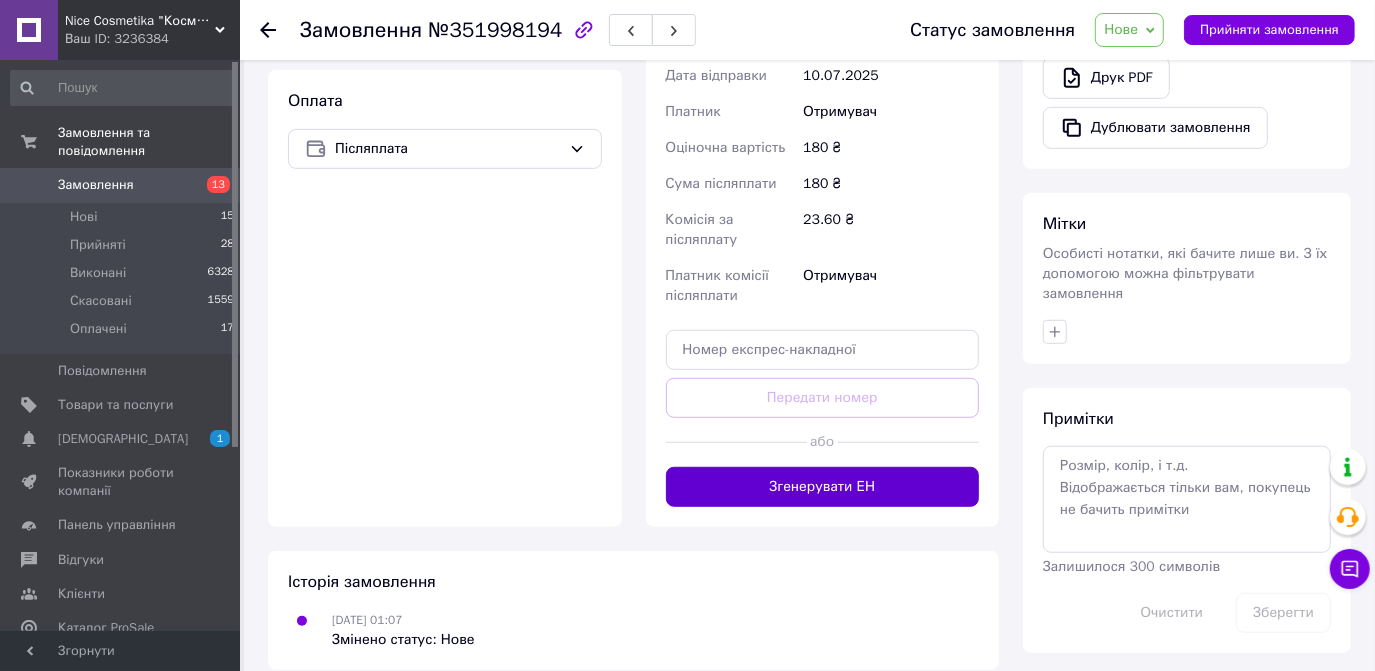 click on "Згенерувати ЕН" at bounding box center (823, 487) 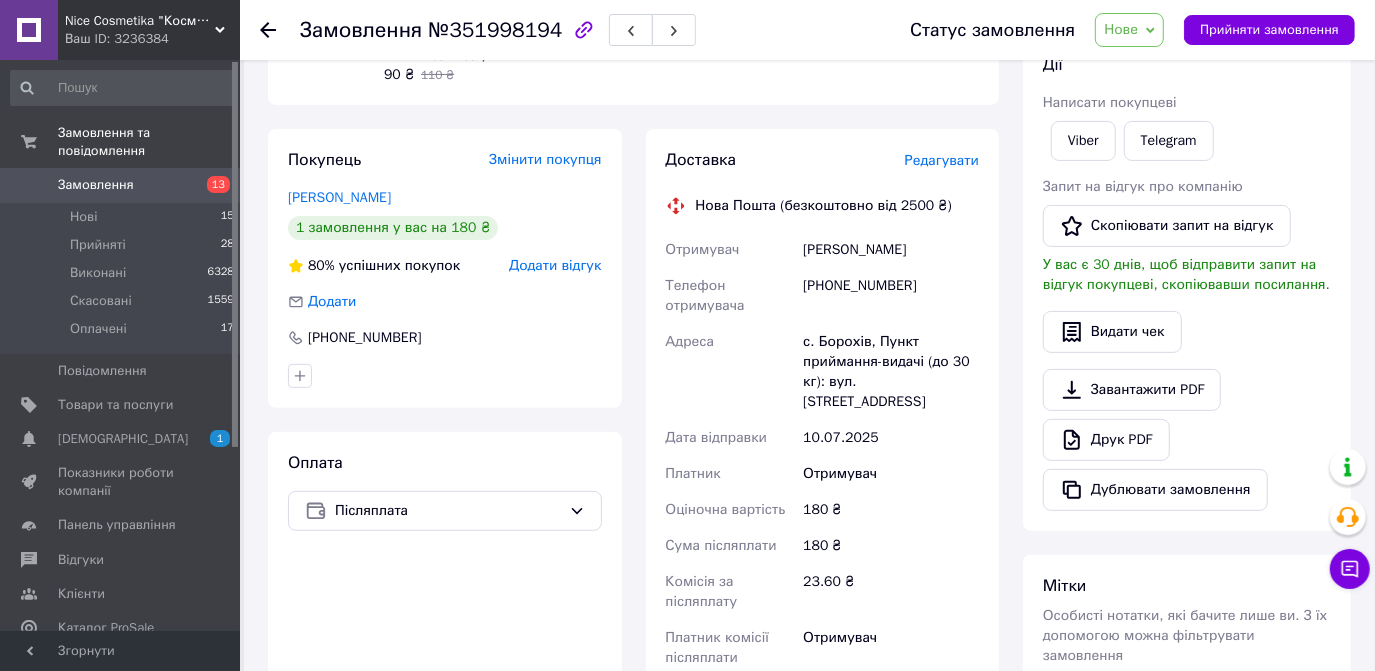 scroll, scrollTop: 296, scrollLeft: 0, axis: vertical 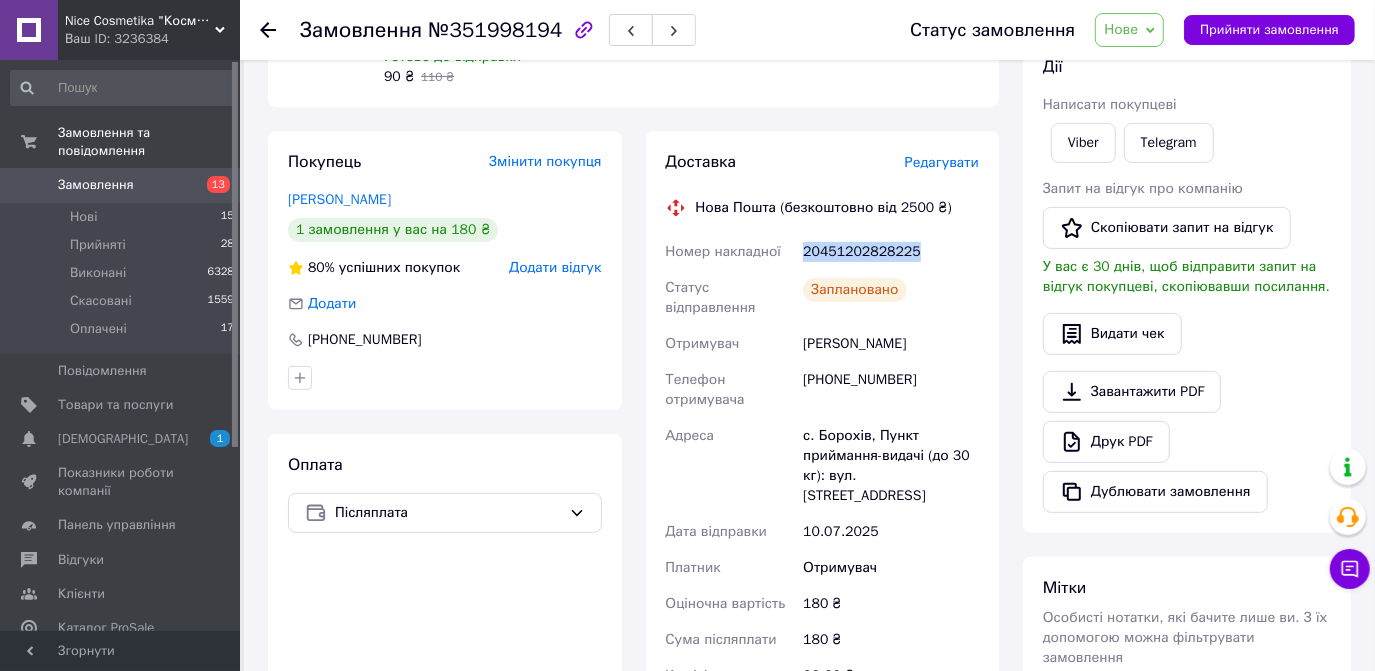 drag, startPoint x: 801, startPoint y: 254, endPoint x: 910, endPoint y: 251, distance: 109.041275 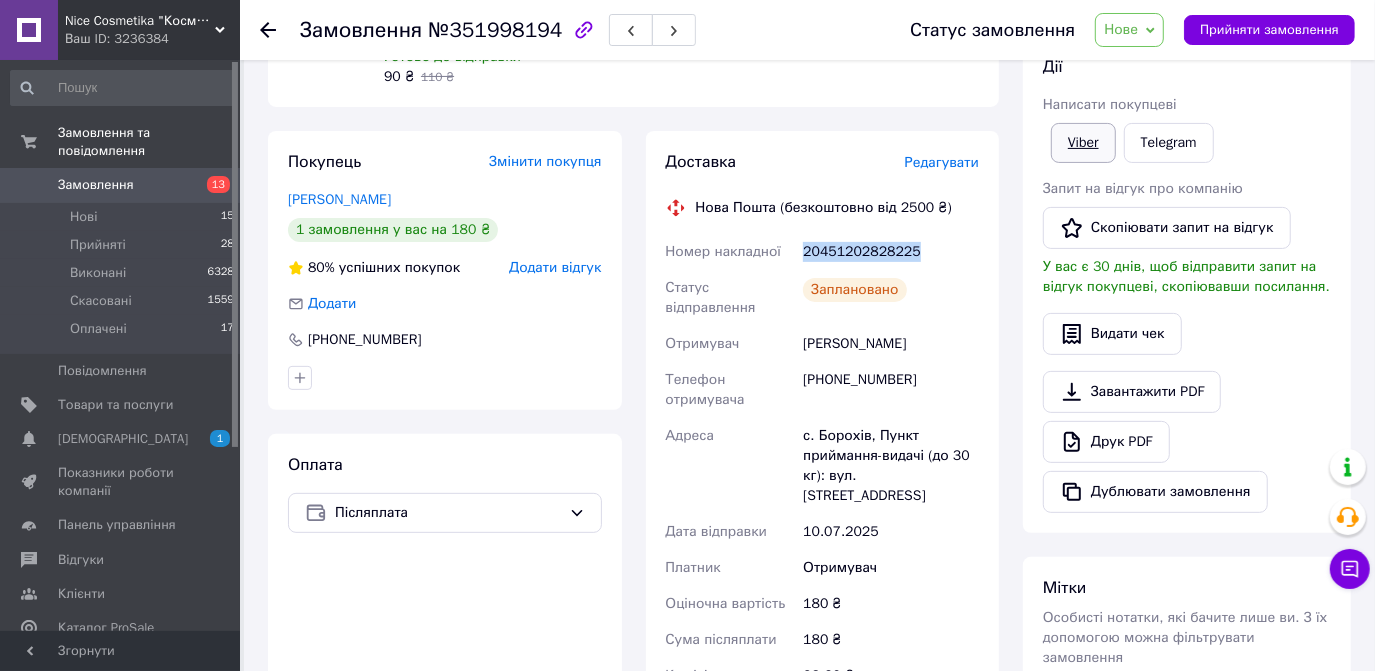 click on "Viber" at bounding box center [1083, 143] 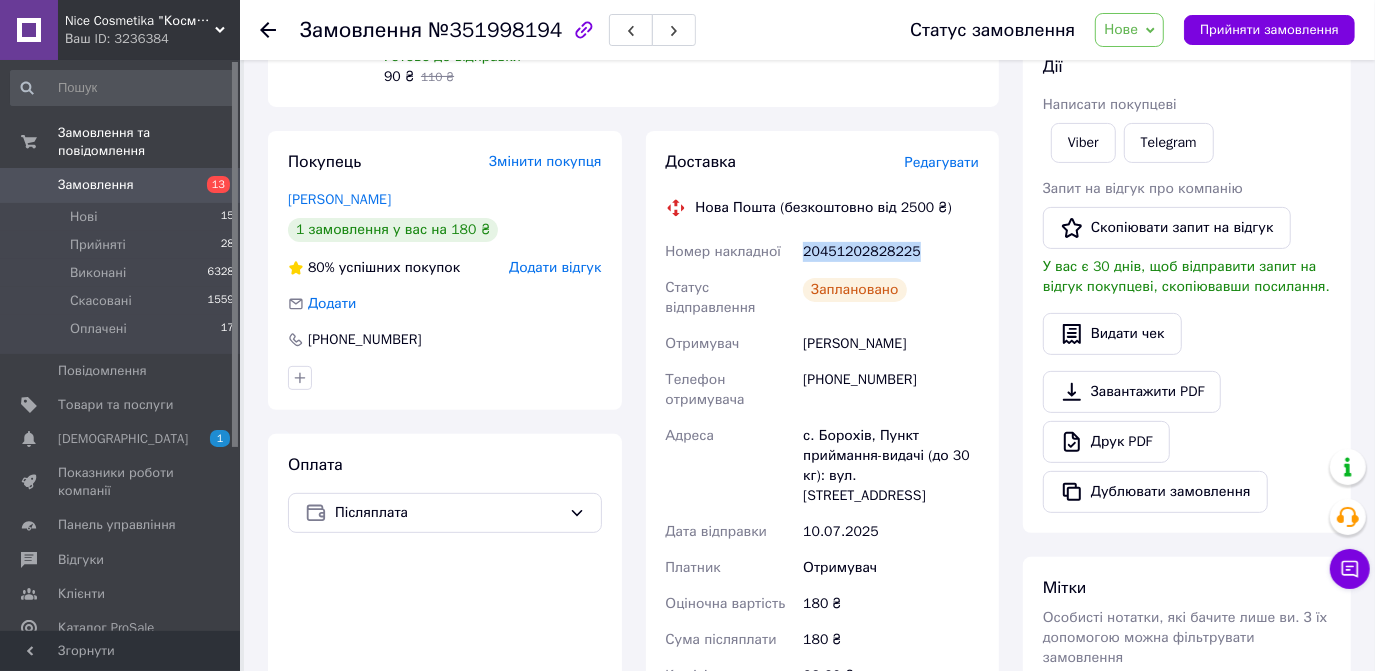 click on "Замовлення" at bounding box center [96, 185] 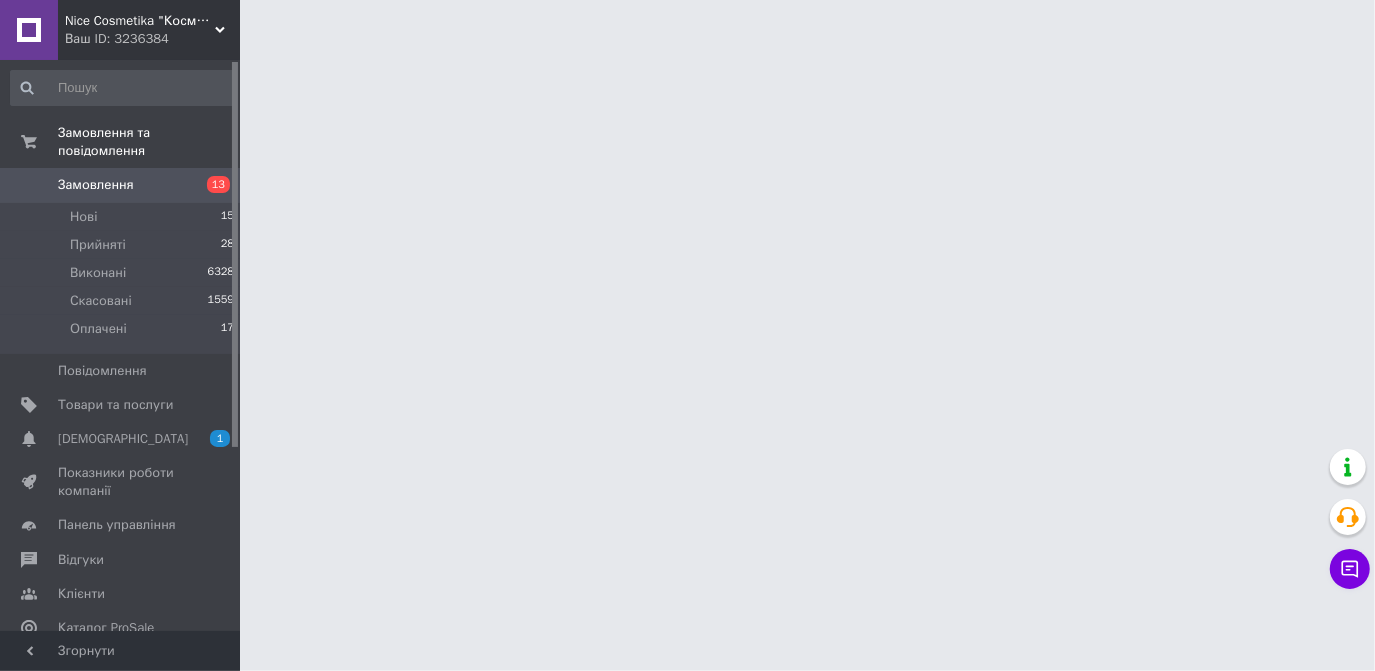 scroll, scrollTop: 0, scrollLeft: 0, axis: both 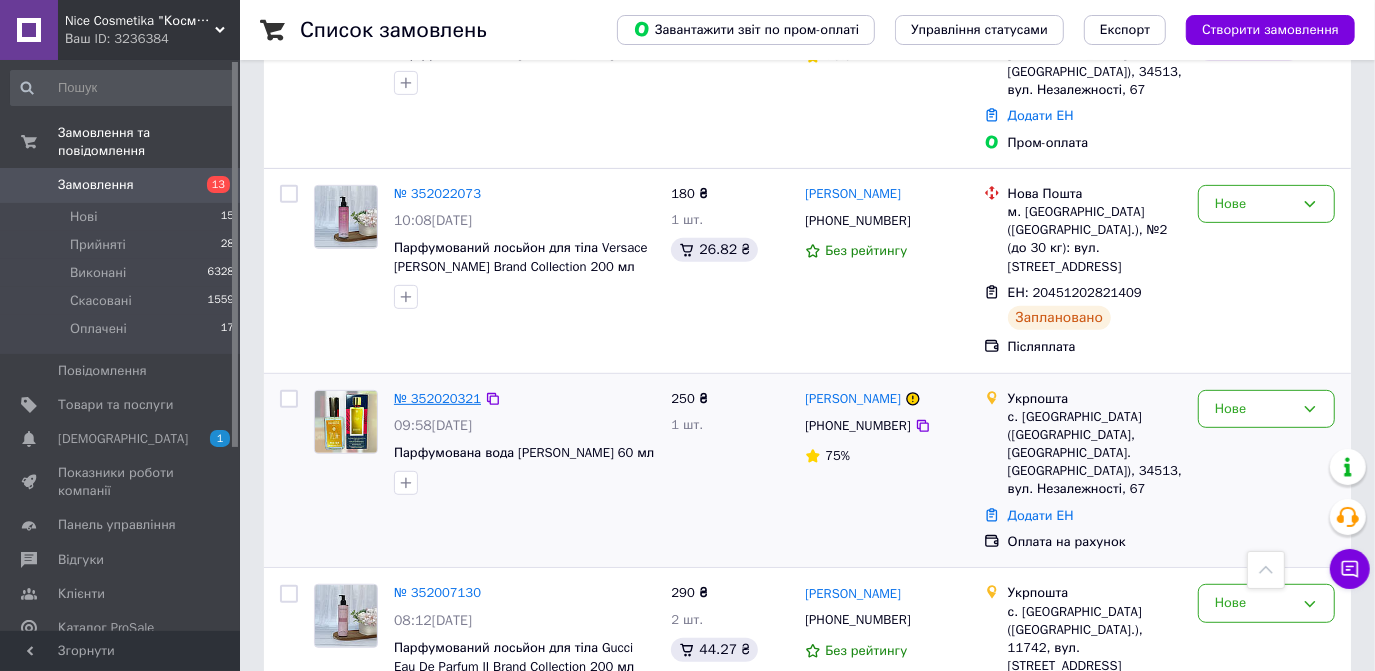 click on "№ 352020321" at bounding box center (437, 398) 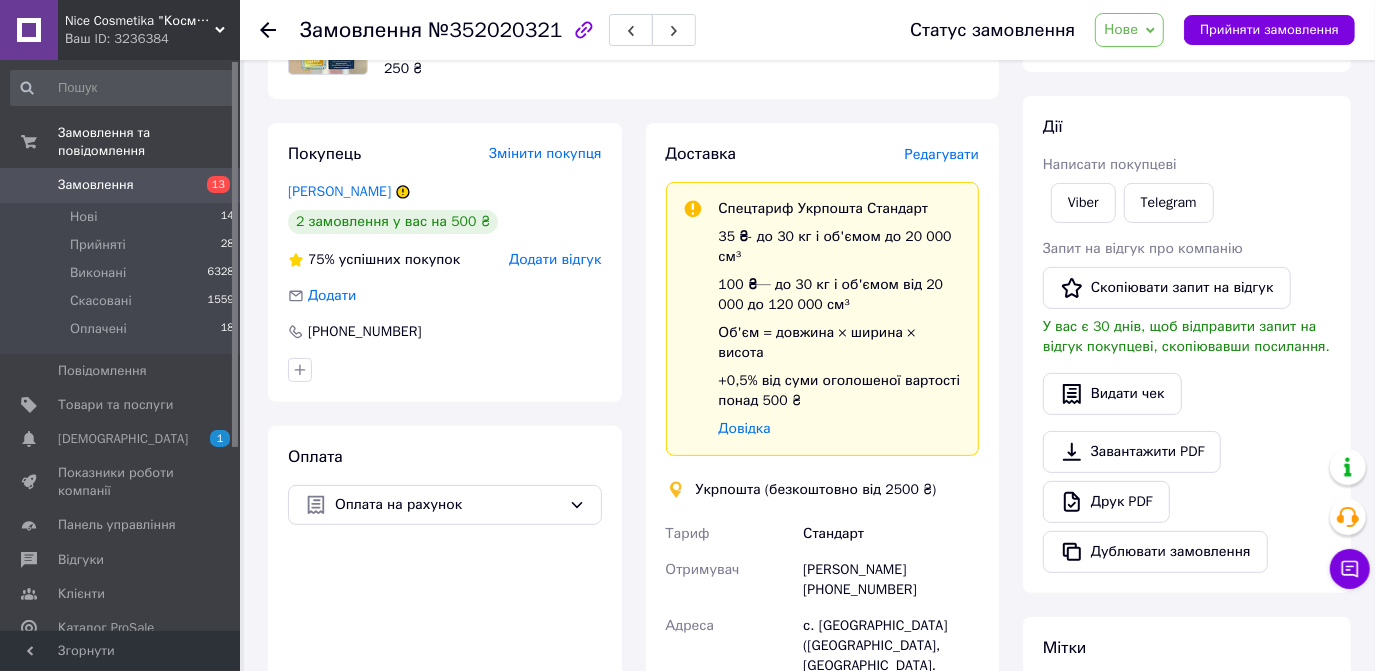 scroll, scrollTop: 181, scrollLeft: 0, axis: vertical 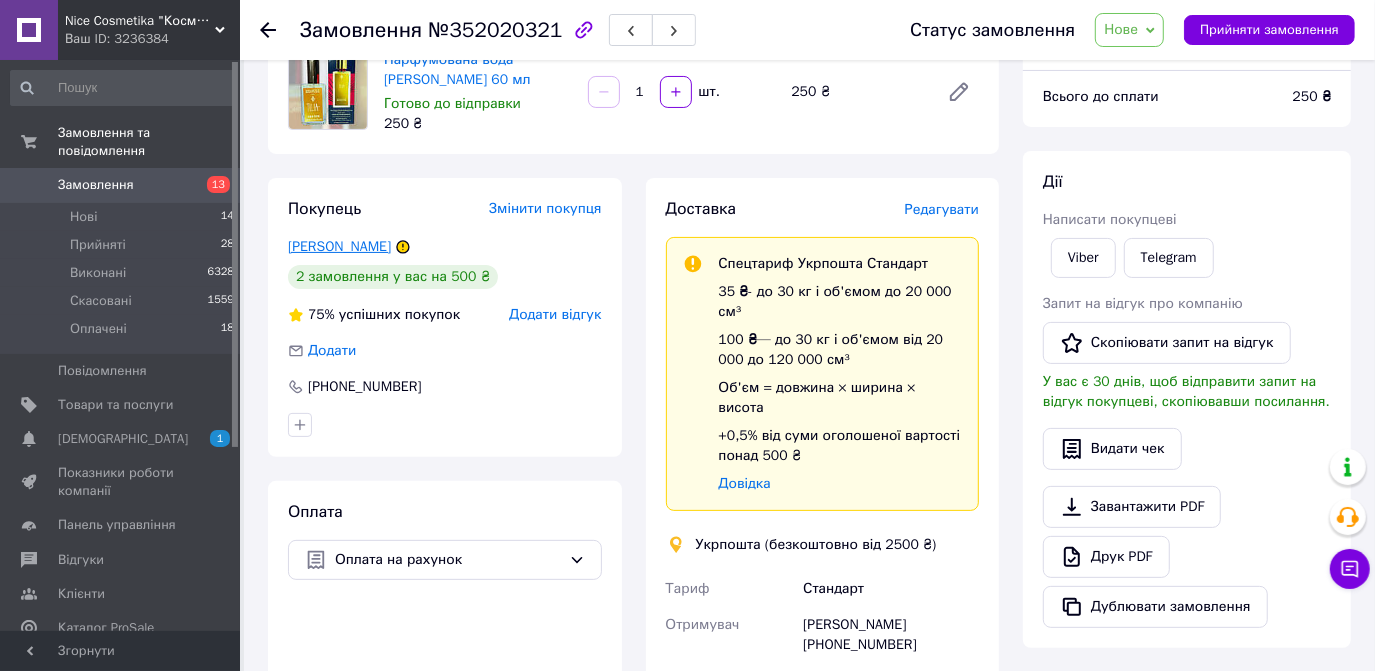 click on "[PERSON_NAME]" at bounding box center (339, 246) 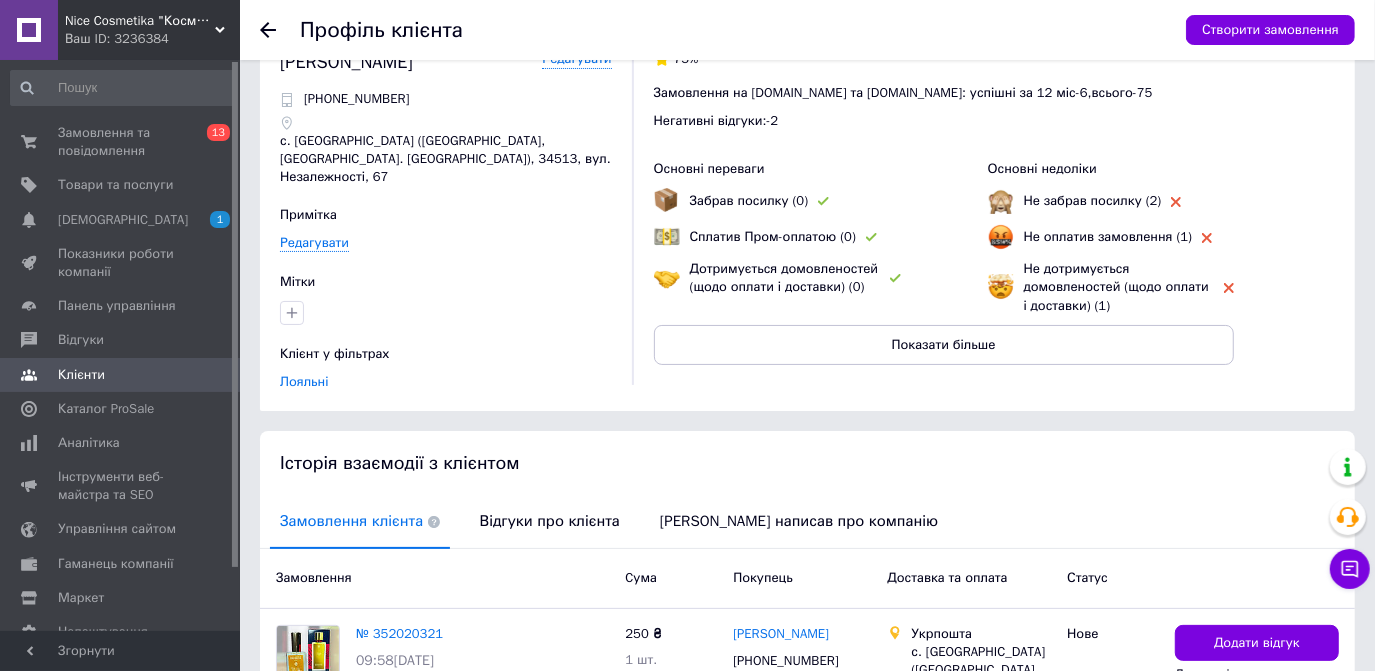 scroll, scrollTop: 90, scrollLeft: 0, axis: vertical 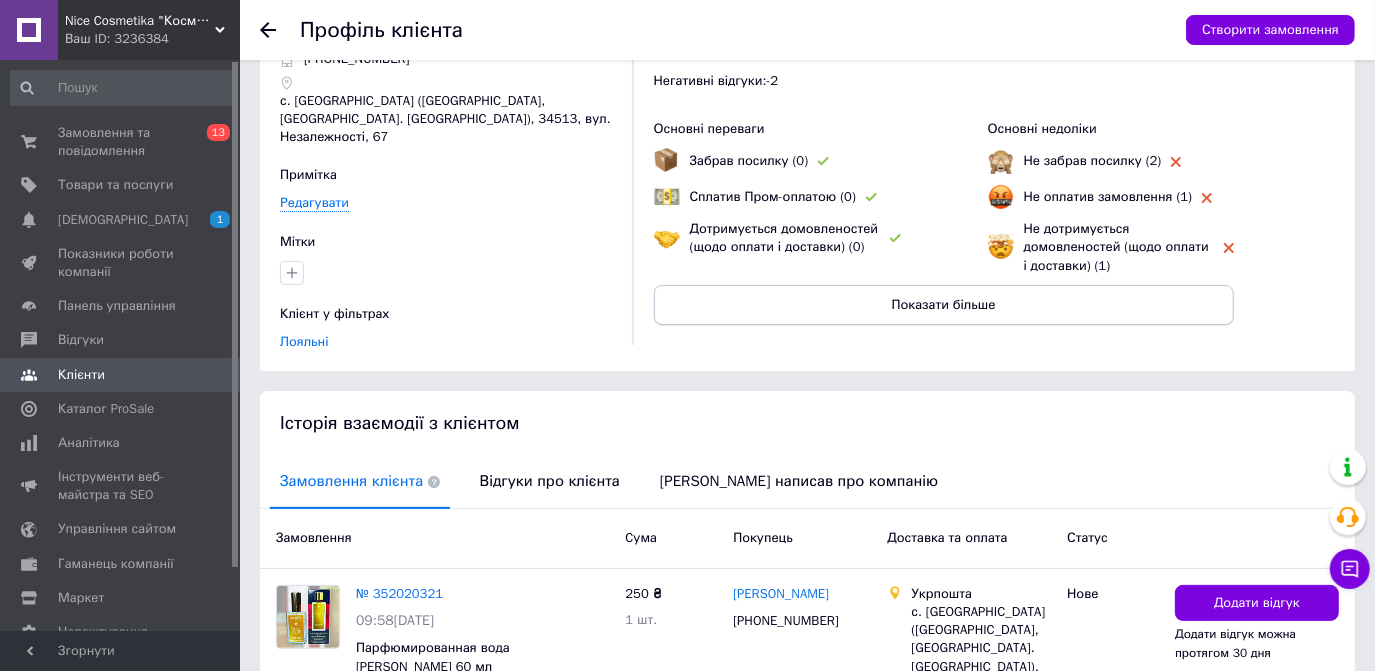 click on "Показати більше" at bounding box center [944, 305] 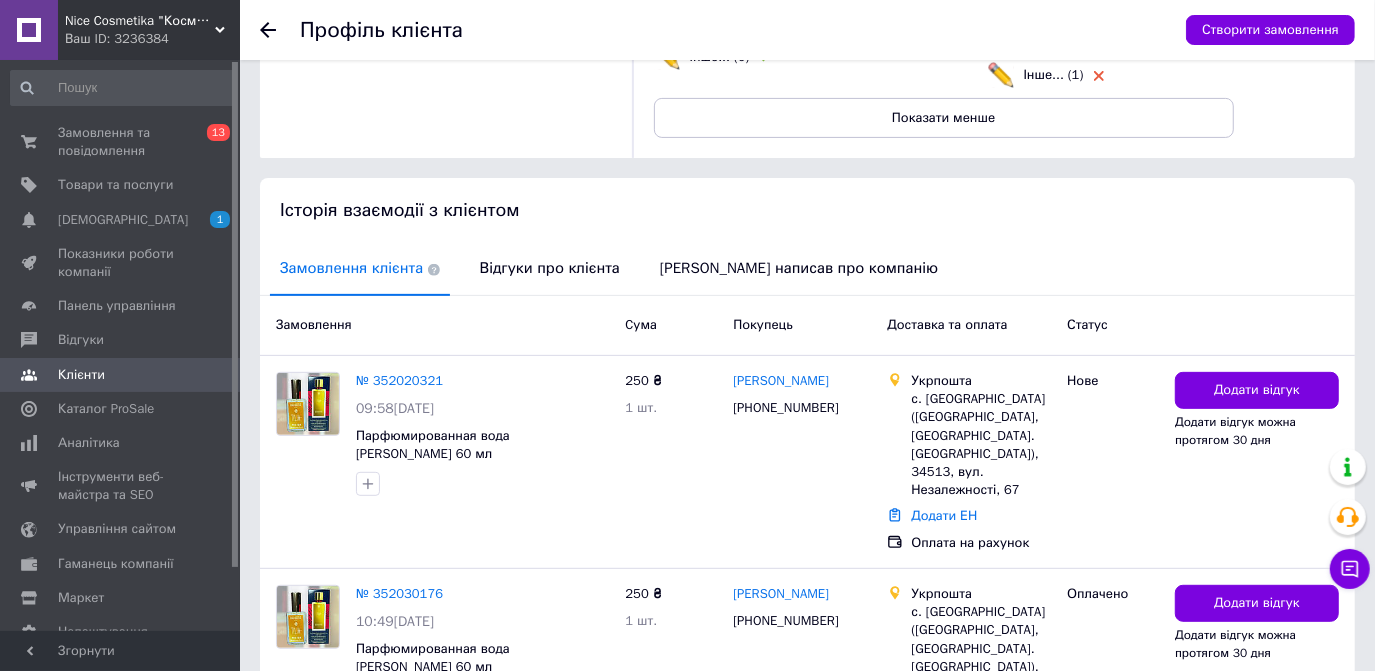 scroll, scrollTop: 583, scrollLeft: 0, axis: vertical 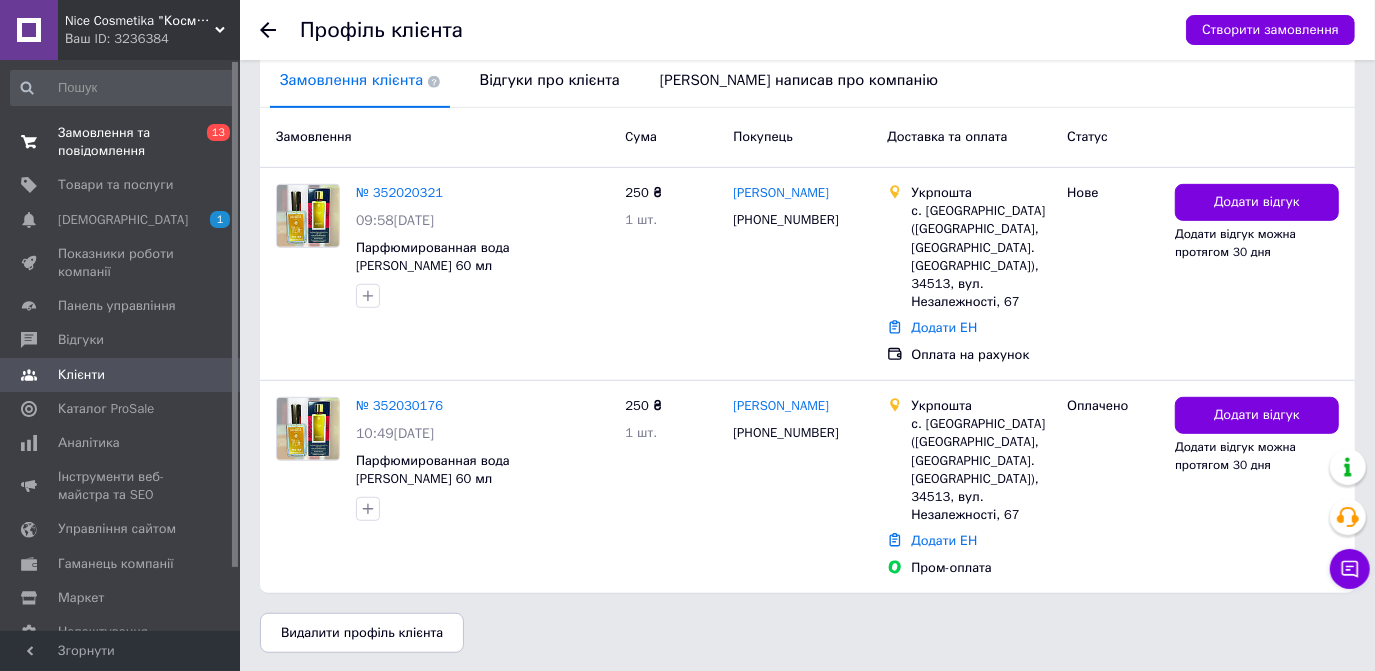 click on "Замовлення та повідомлення" at bounding box center (121, 142) 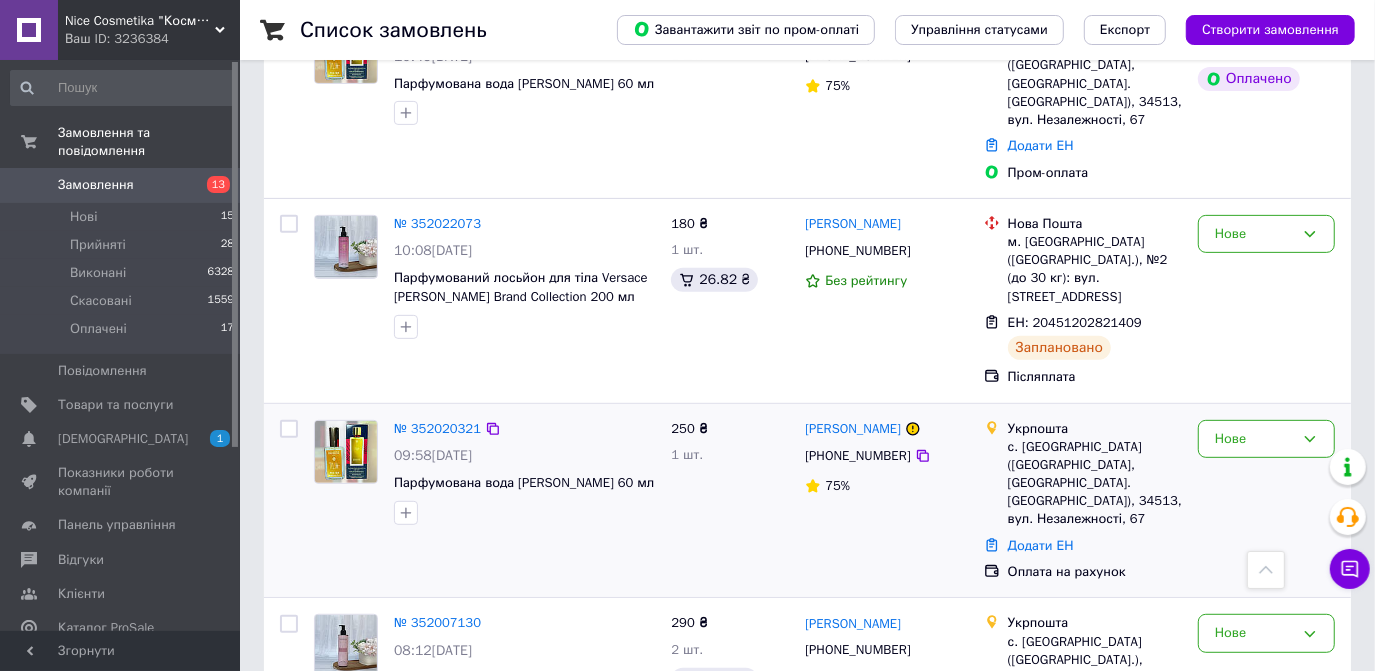 scroll, scrollTop: 454, scrollLeft: 0, axis: vertical 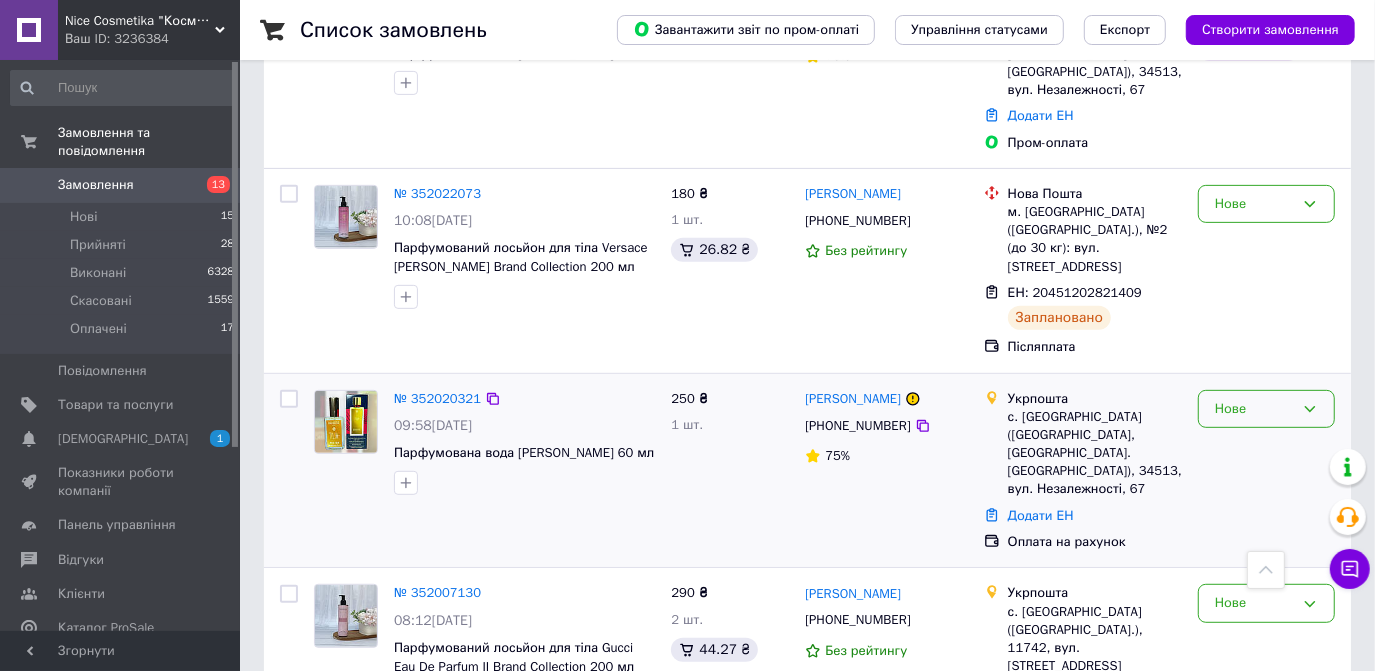 click on "Нове" at bounding box center (1254, 409) 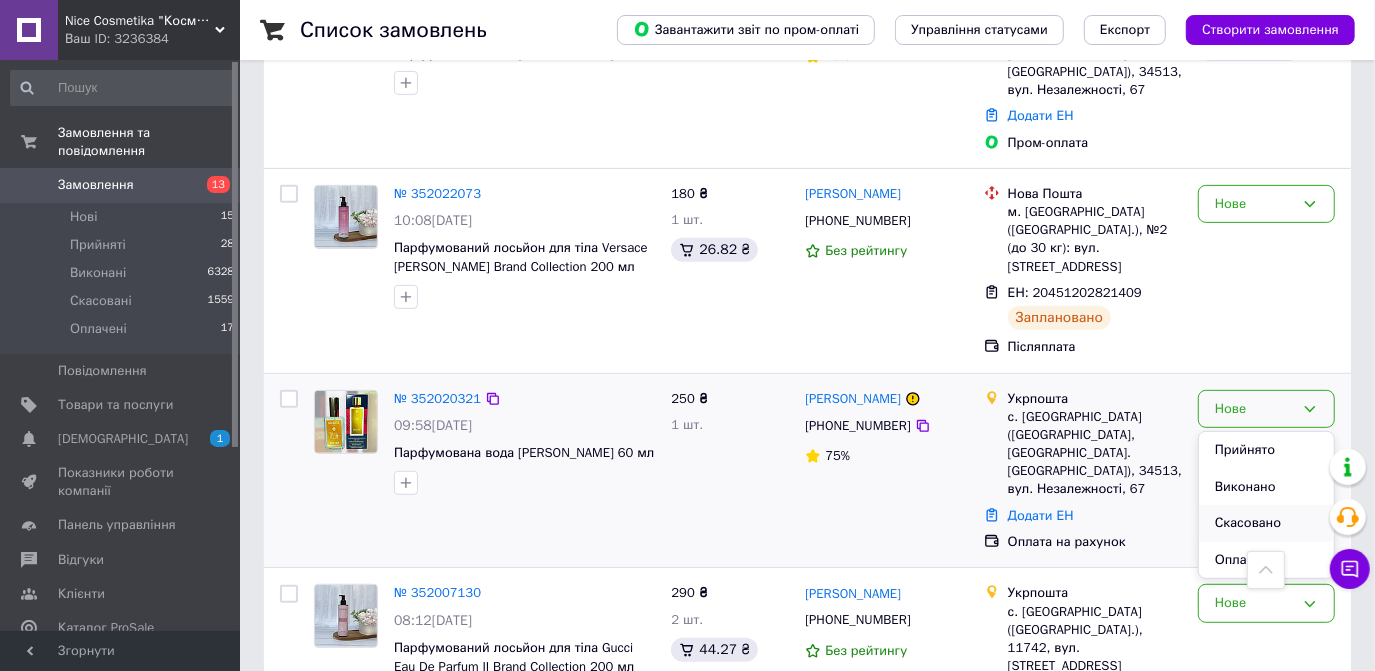 click on "Скасовано" at bounding box center (1266, 523) 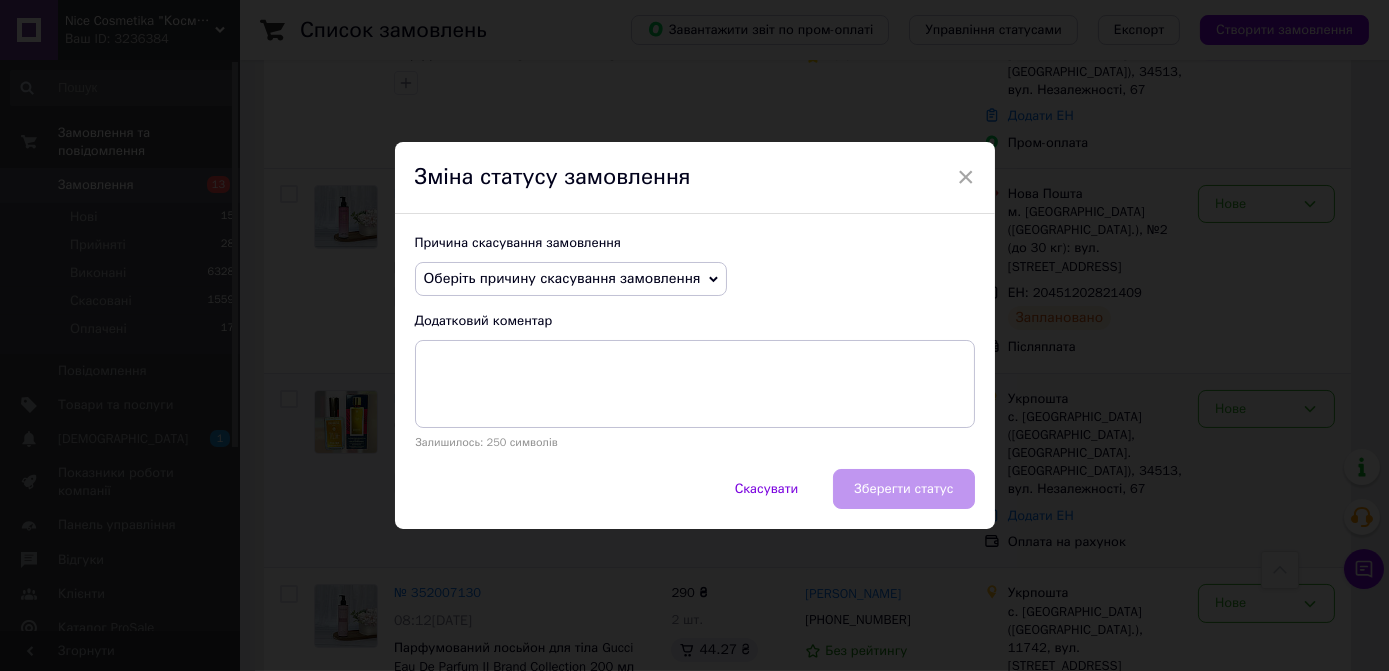 click on "Оберіть причину скасування замовлення" at bounding box center [562, 278] 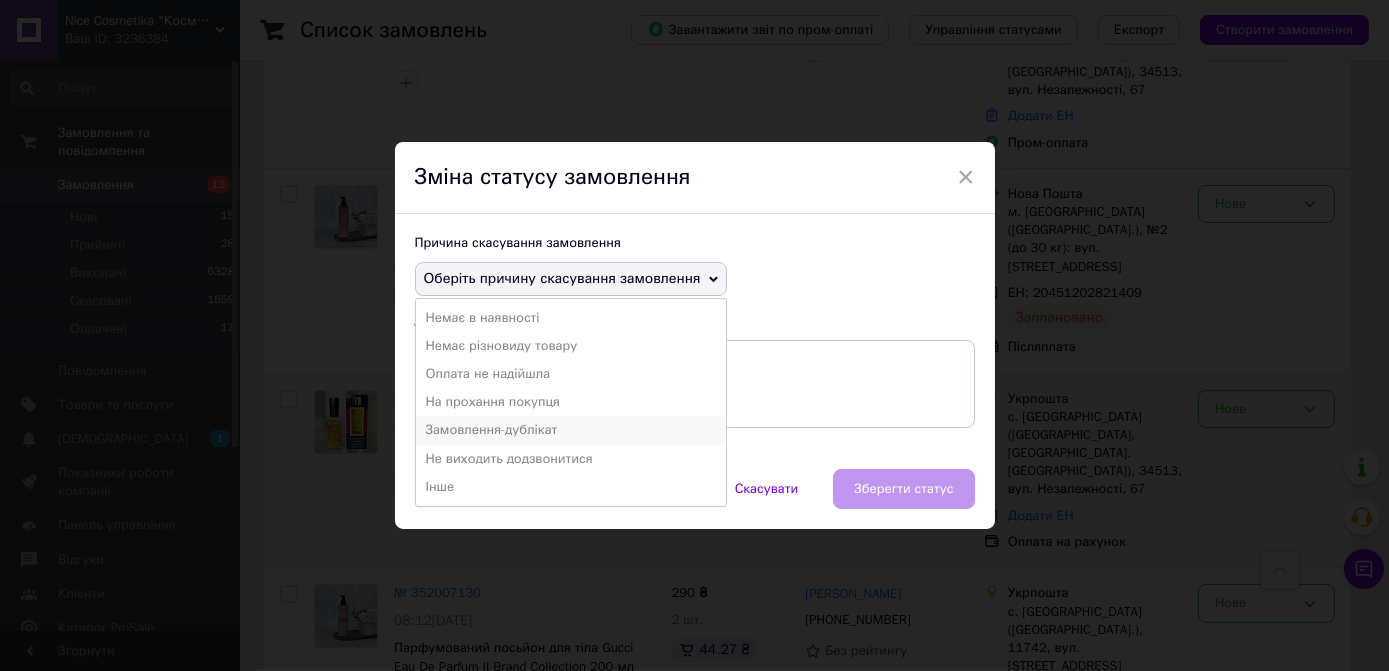 click on "Замовлення-дублікат" at bounding box center [571, 430] 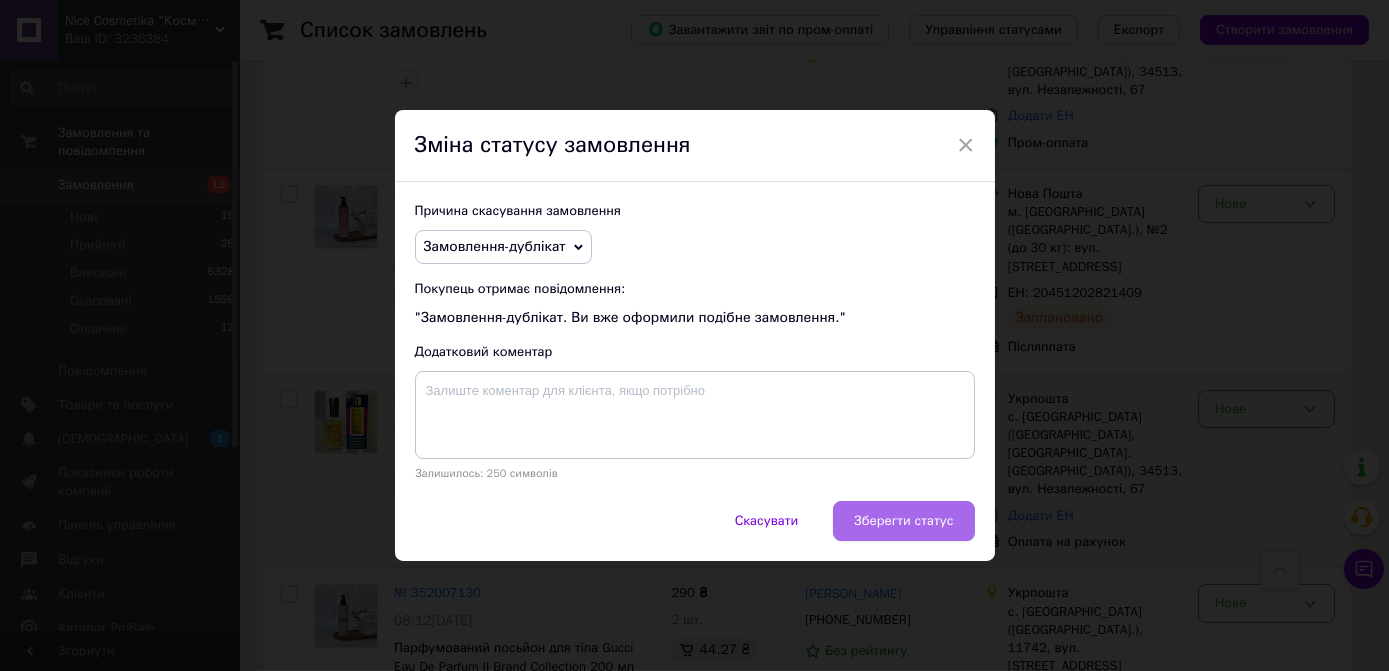 click on "Зберегти статус" at bounding box center [903, 521] 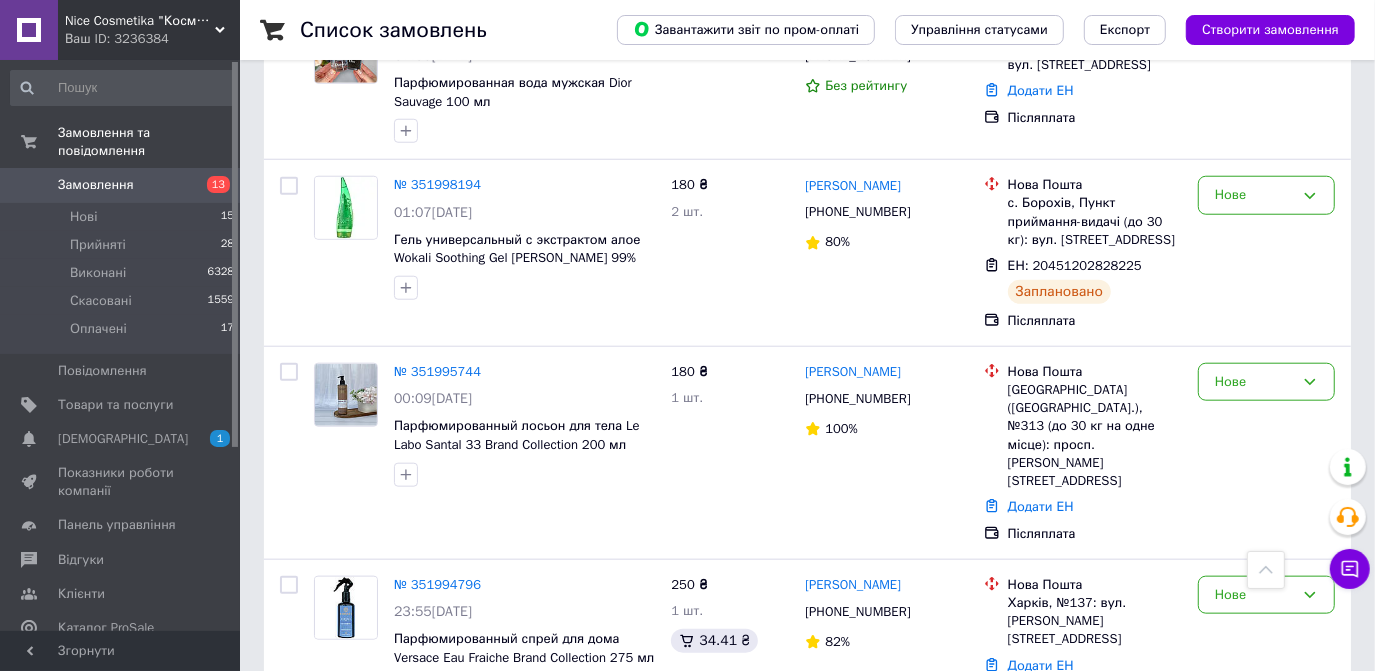 scroll, scrollTop: 1272, scrollLeft: 0, axis: vertical 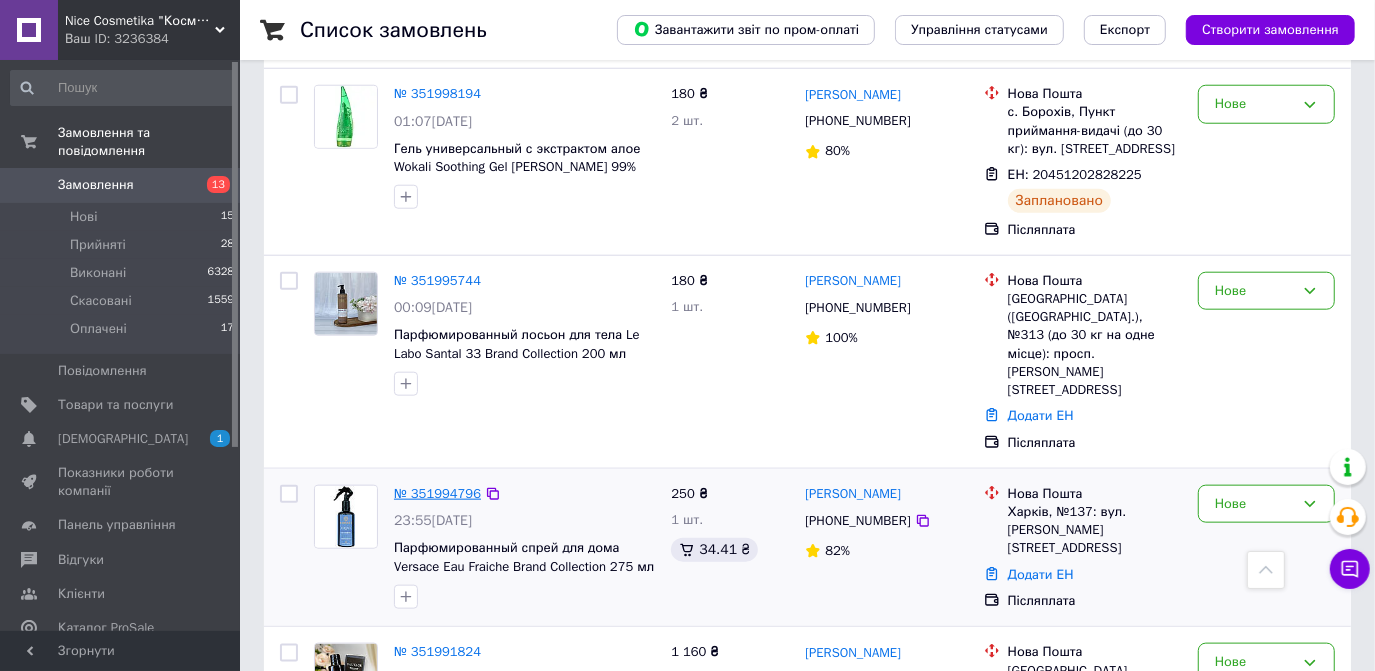 click on "№ 351994796" at bounding box center (437, 493) 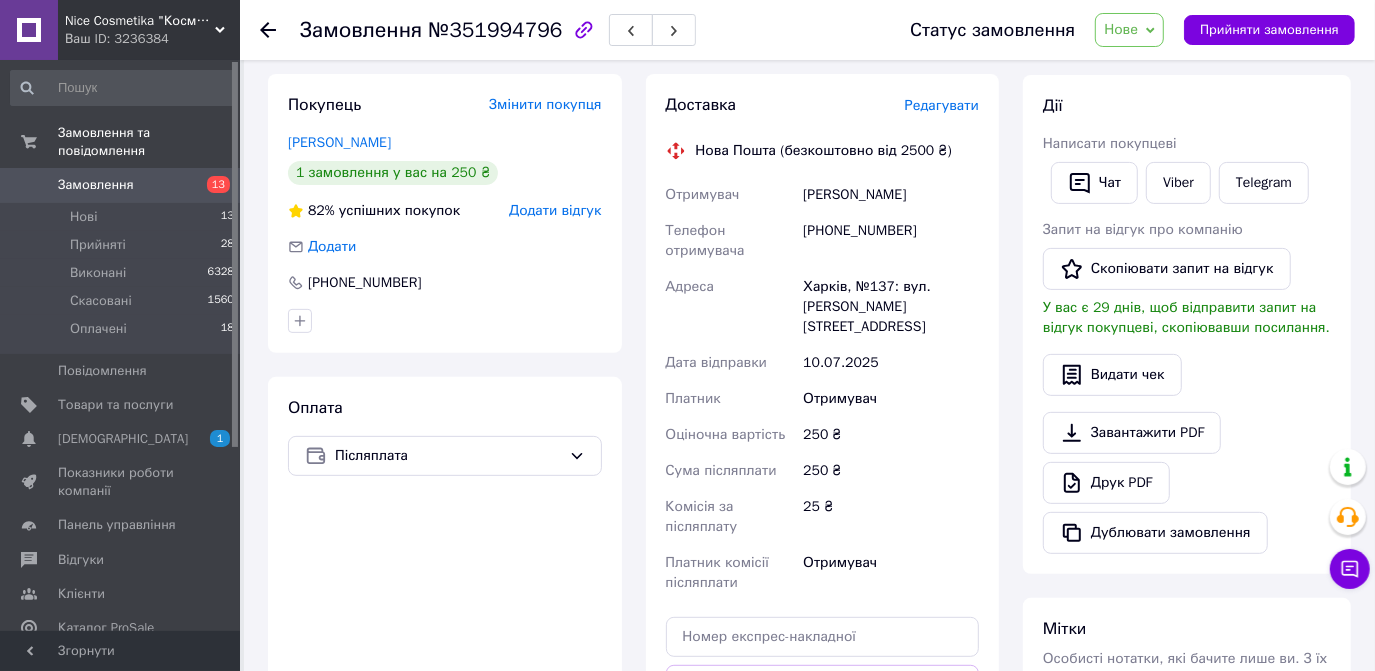 scroll, scrollTop: 530, scrollLeft: 0, axis: vertical 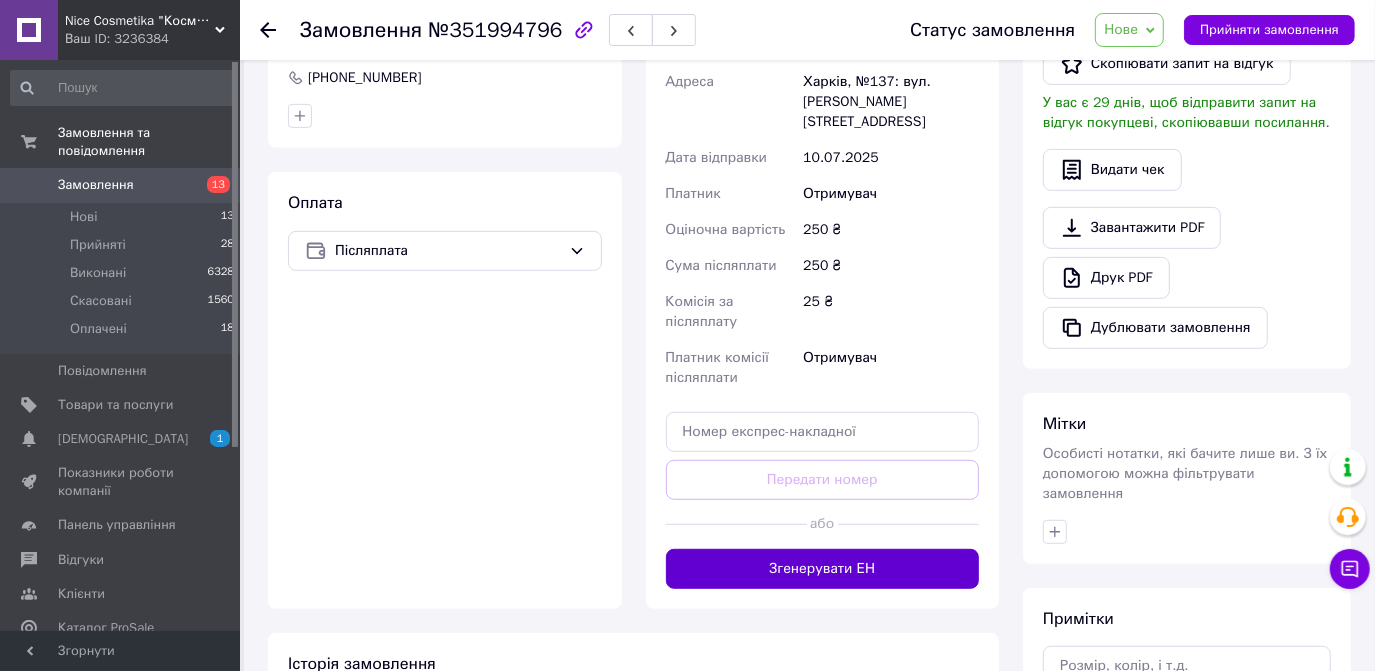 click on "Згенерувати ЕН" at bounding box center [823, 569] 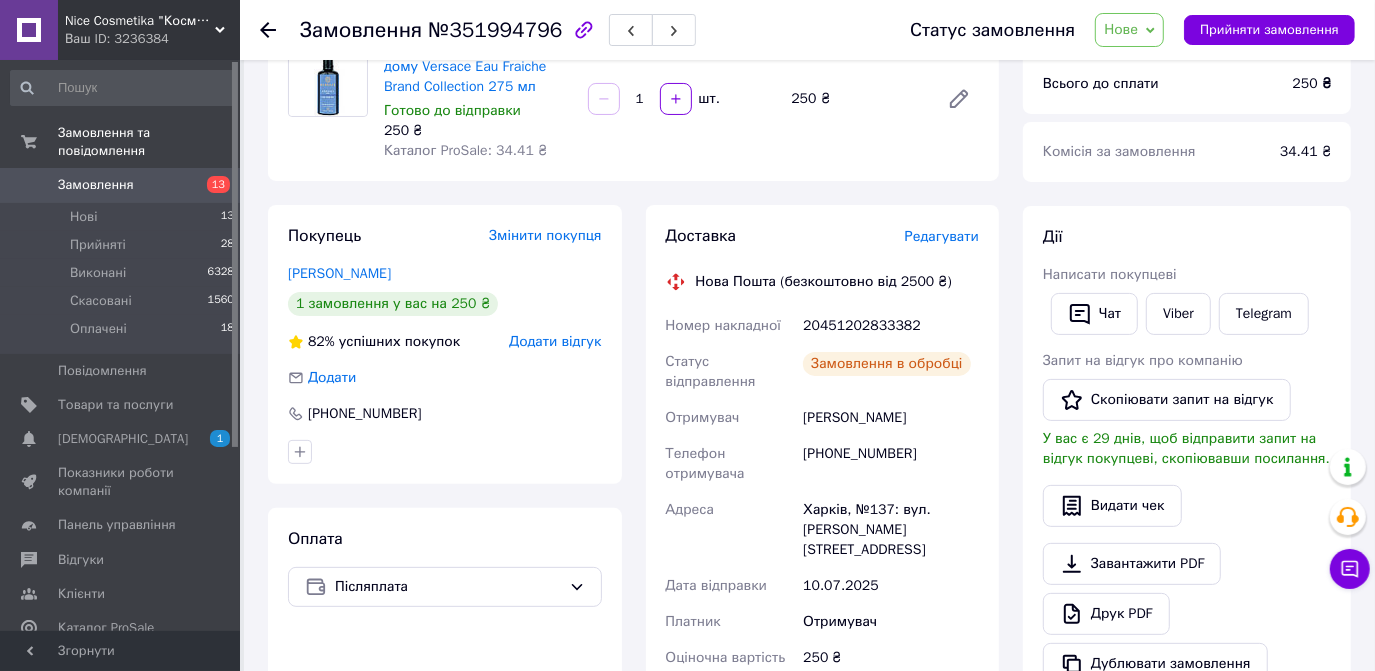 scroll, scrollTop: 166, scrollLeft: 0, axis: vertical 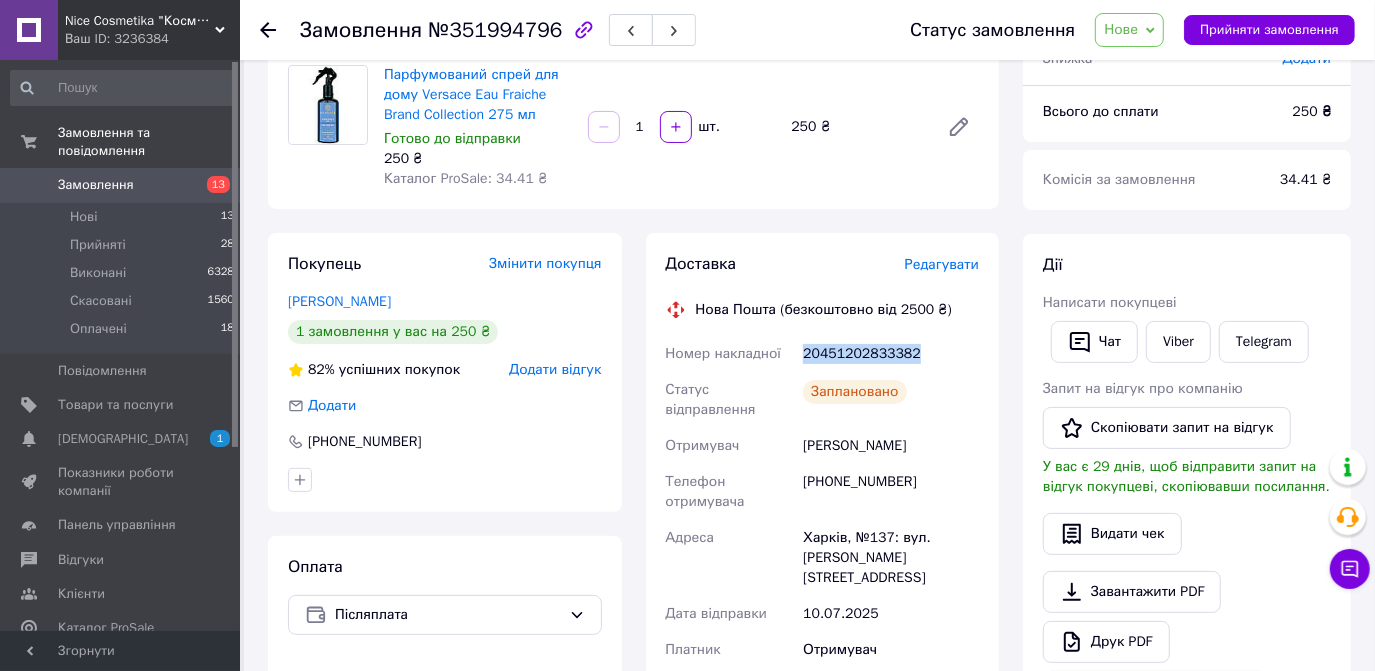 drag, startPoint x: 803, startPoint y: 351, endPoint x: 935, endPoint y: 350, distance: 132.00378 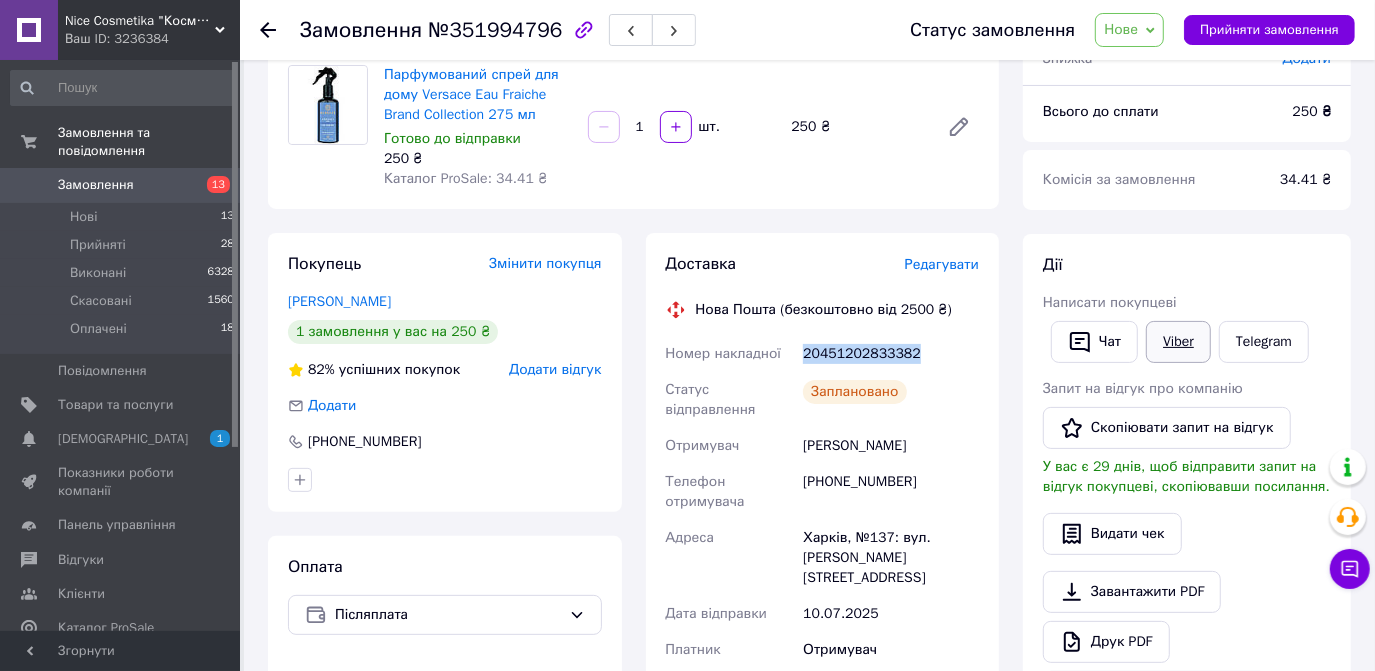 click on "Viber" at bounding box center [1178, 342] 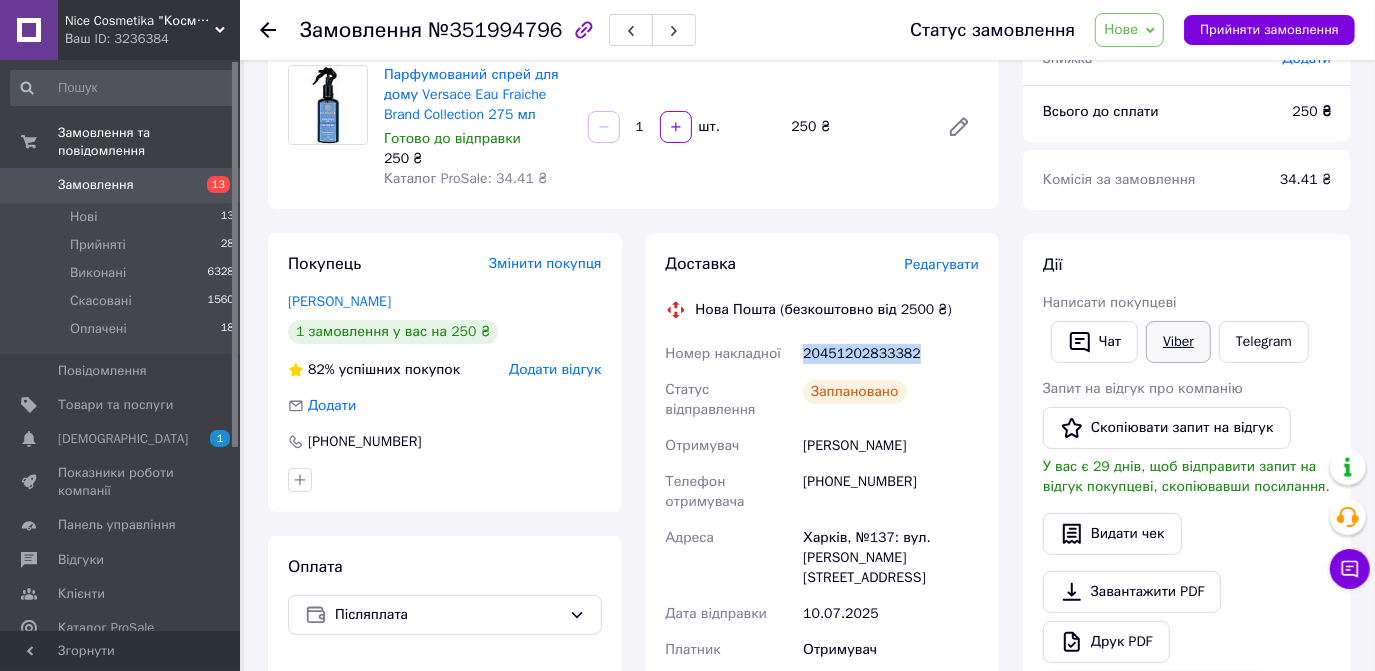 click on "Viber" at bounding box center [1178, 342] 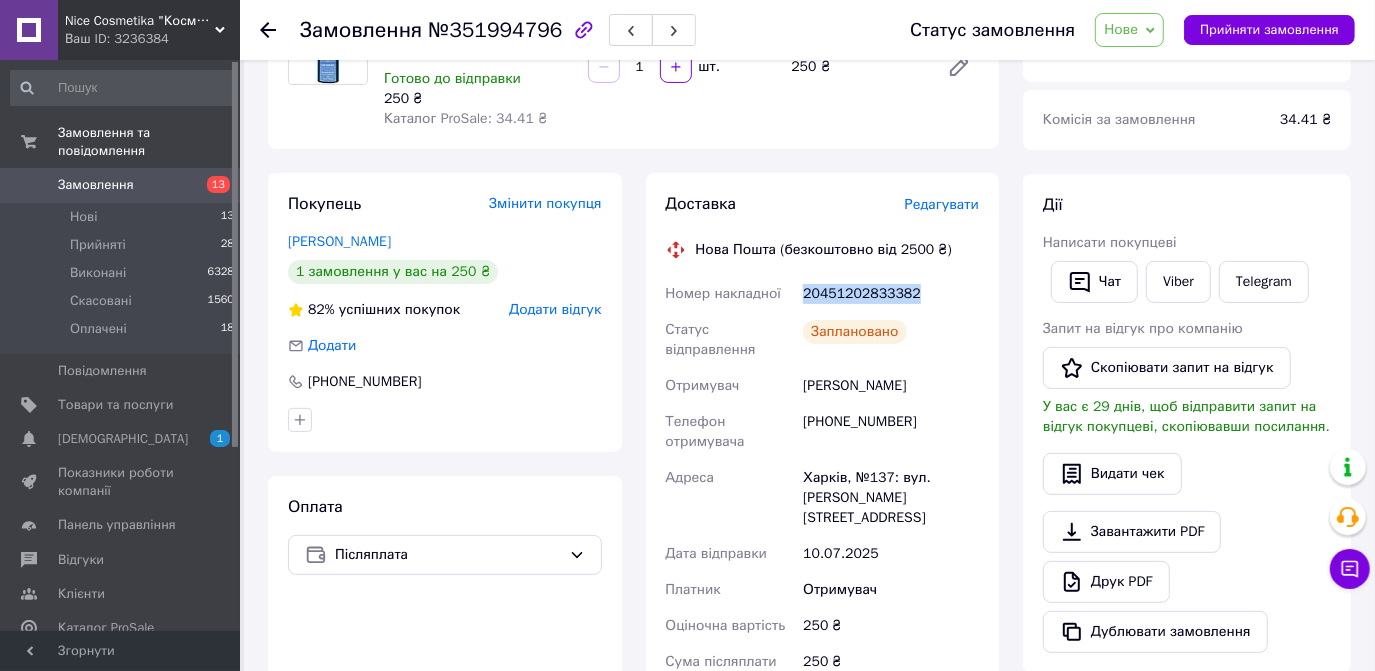 scroll, scrollTop: 348, scrollLeft: 0, axis: vertical 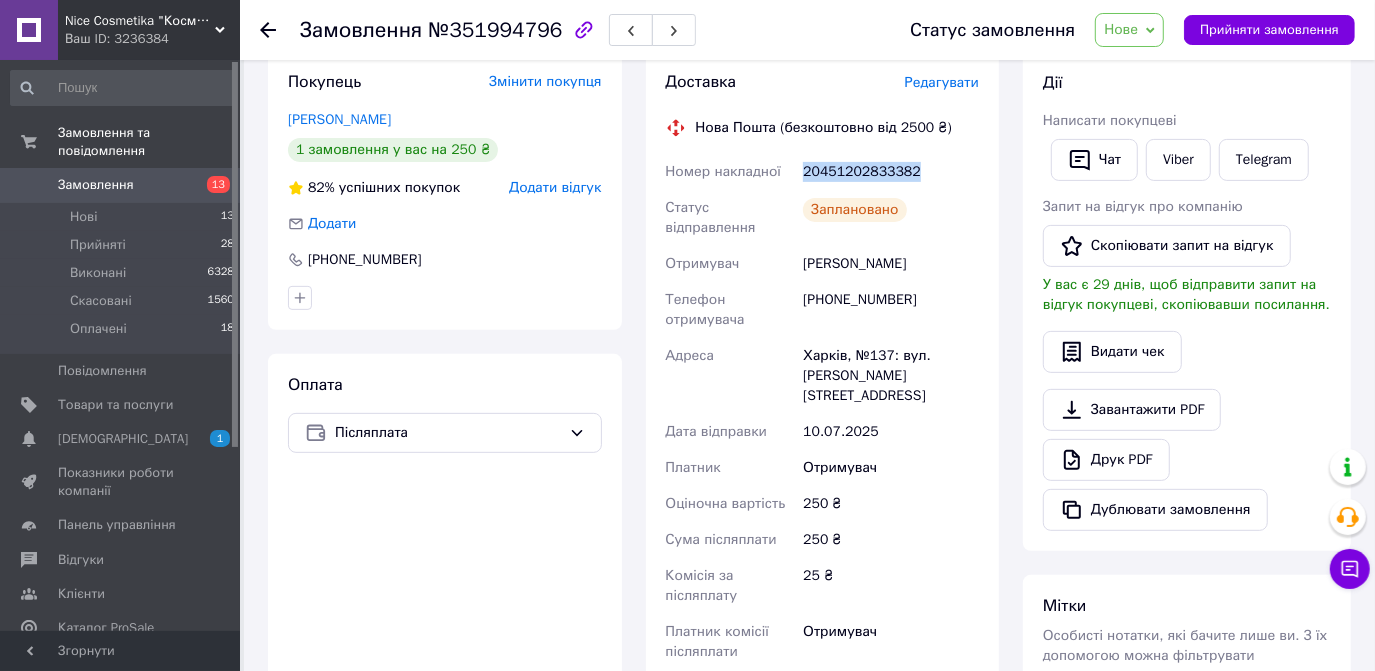 click on "Замовлення" at bounding box center [96, 185] 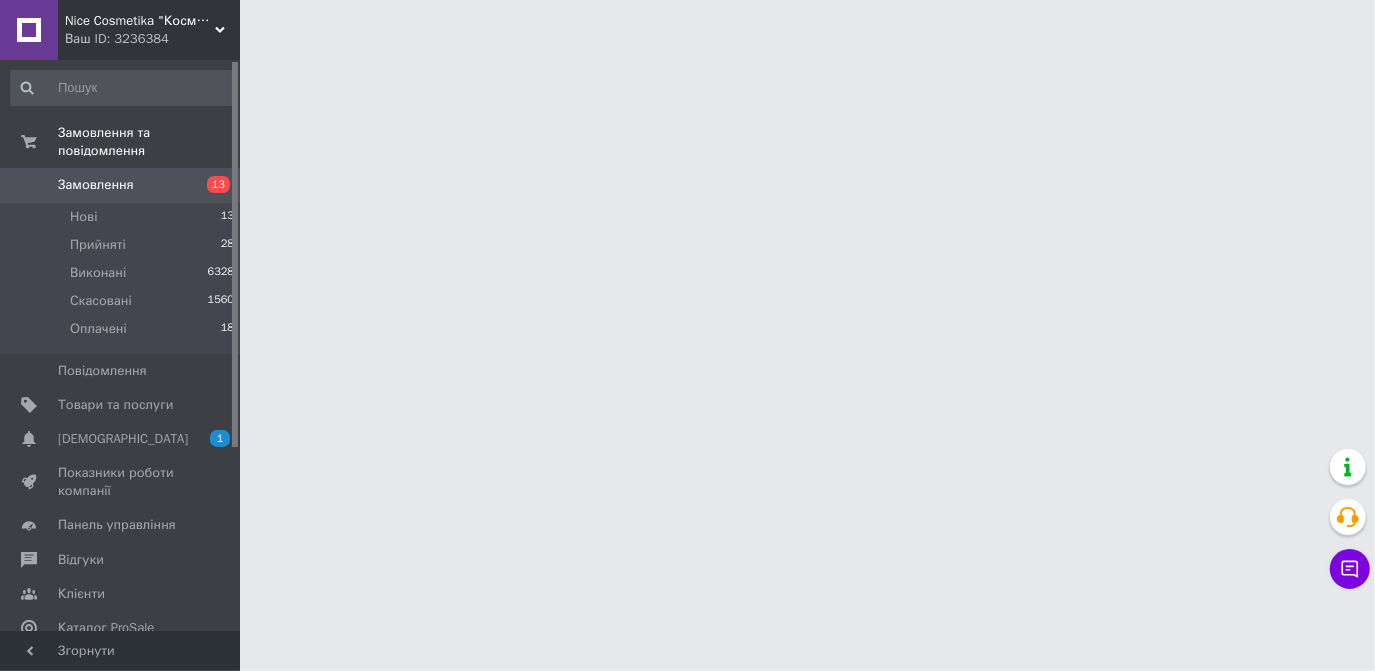 scroll, scrollTop: 0, scrollLeft: 0, axis: both 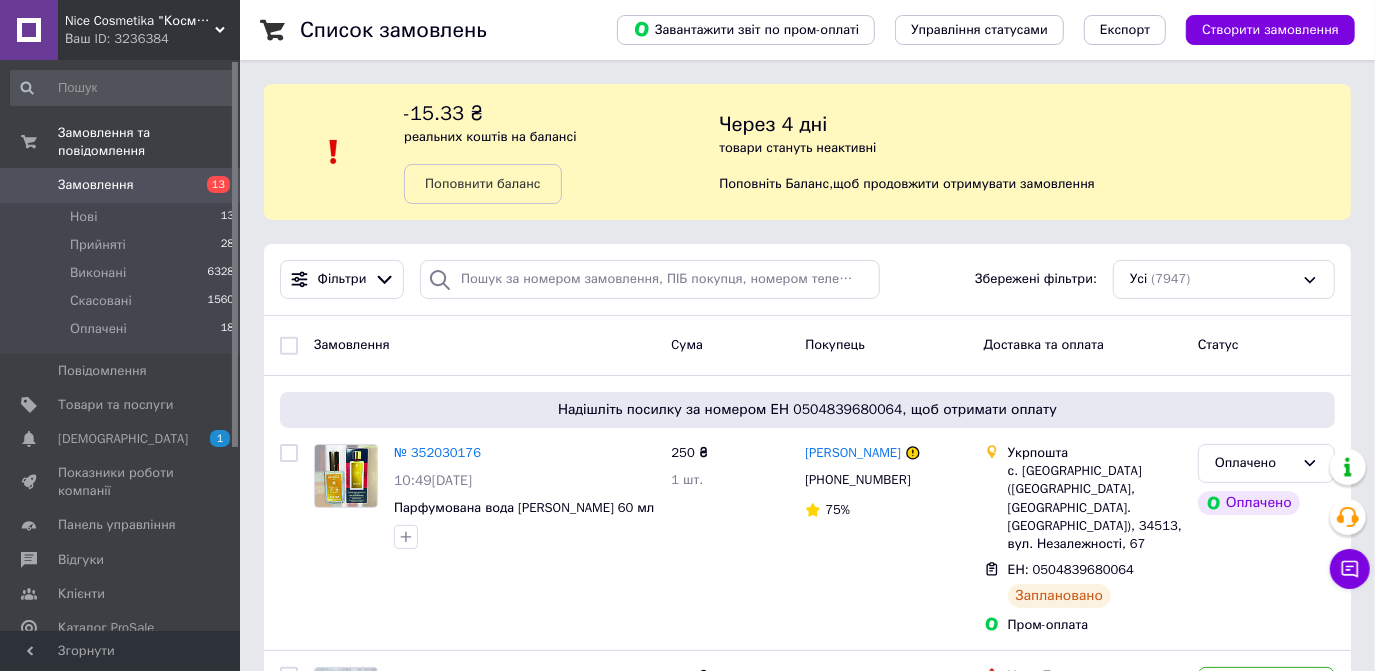 click on "Замовлення 13" at bounding box center (123, 185) 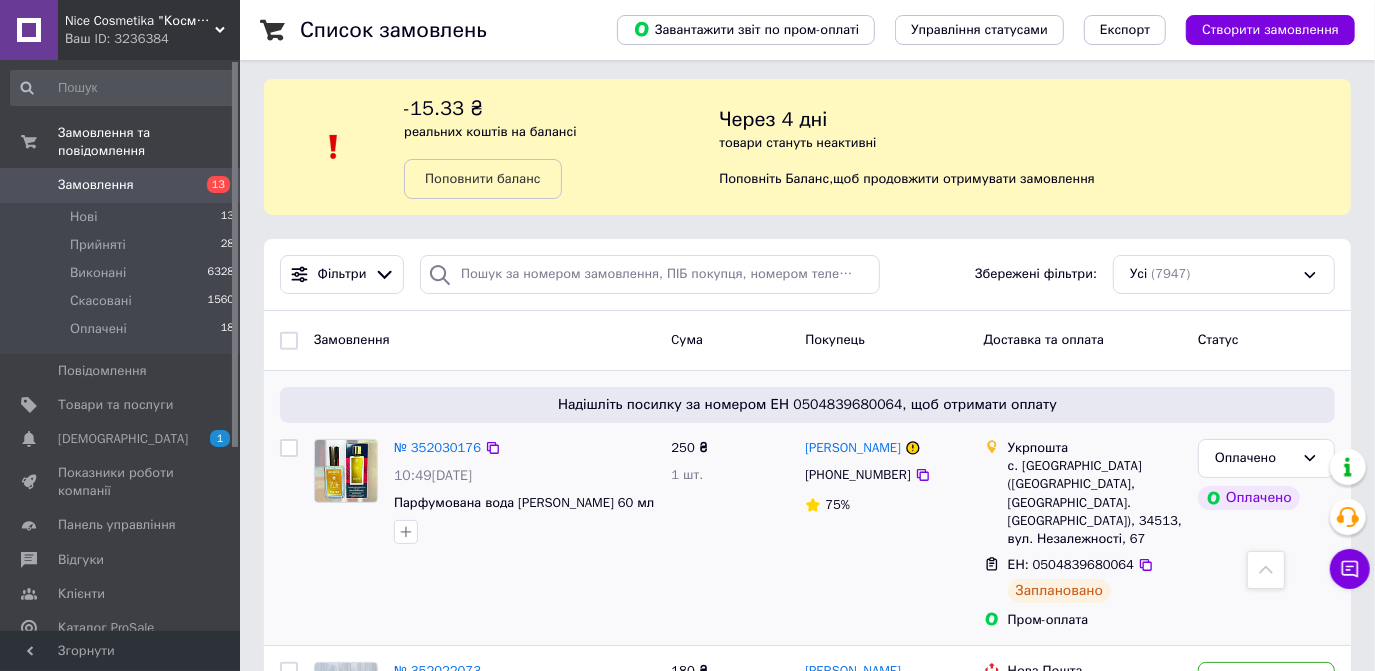 scroll, scrollTop: 0, scrollLeft: 0, axis: both 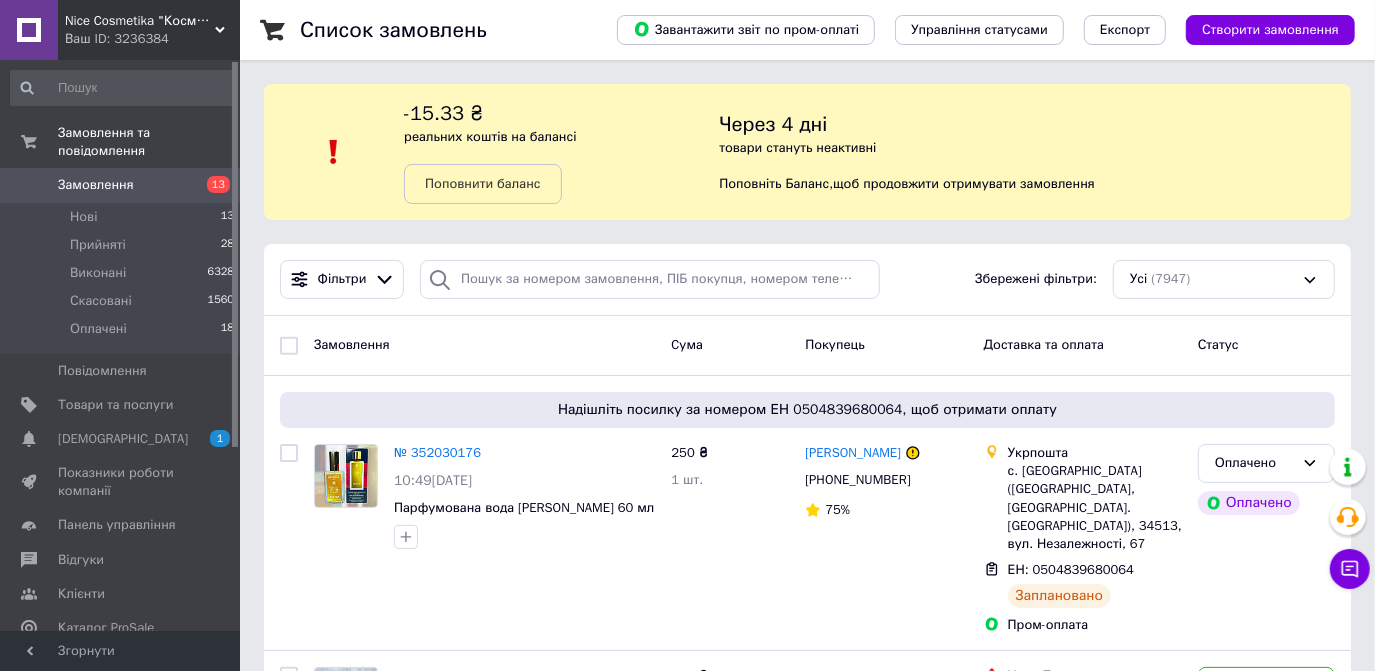 click on "Усі (7947)" at bounding box center (1224, 279) 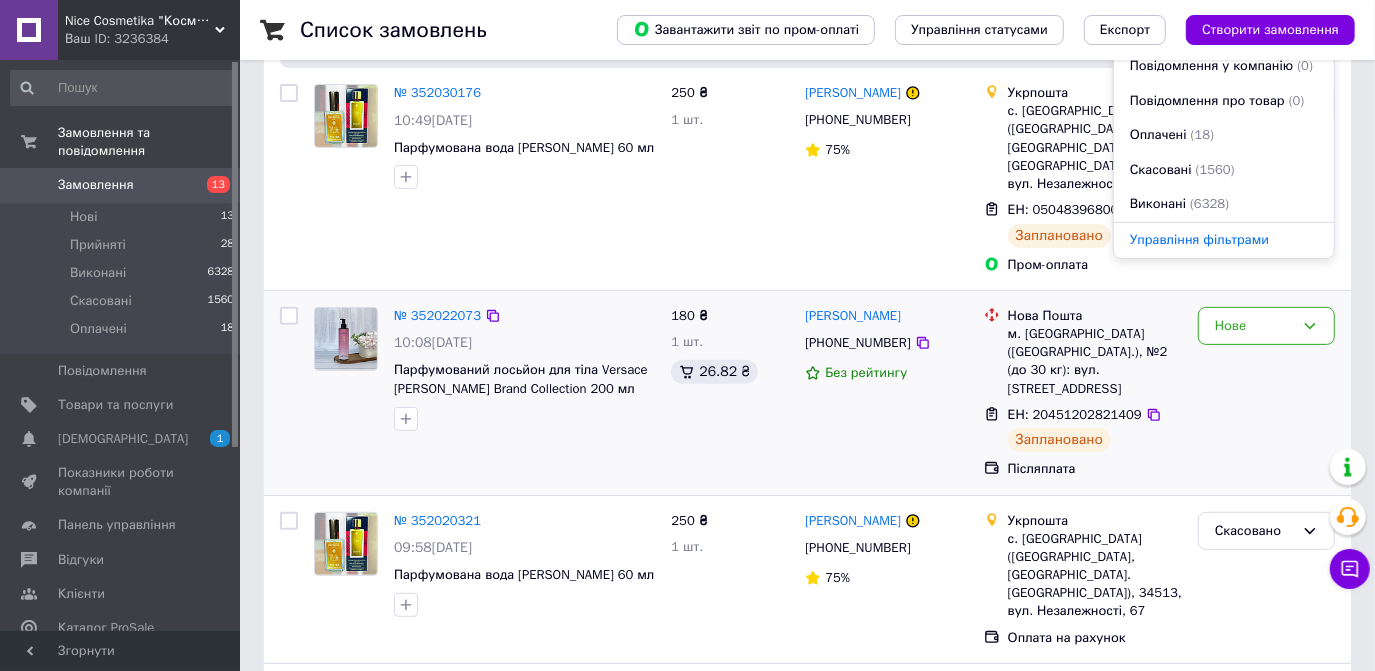 scroll, scrollTop: 363, scrollLeft: 0, axis: vertical 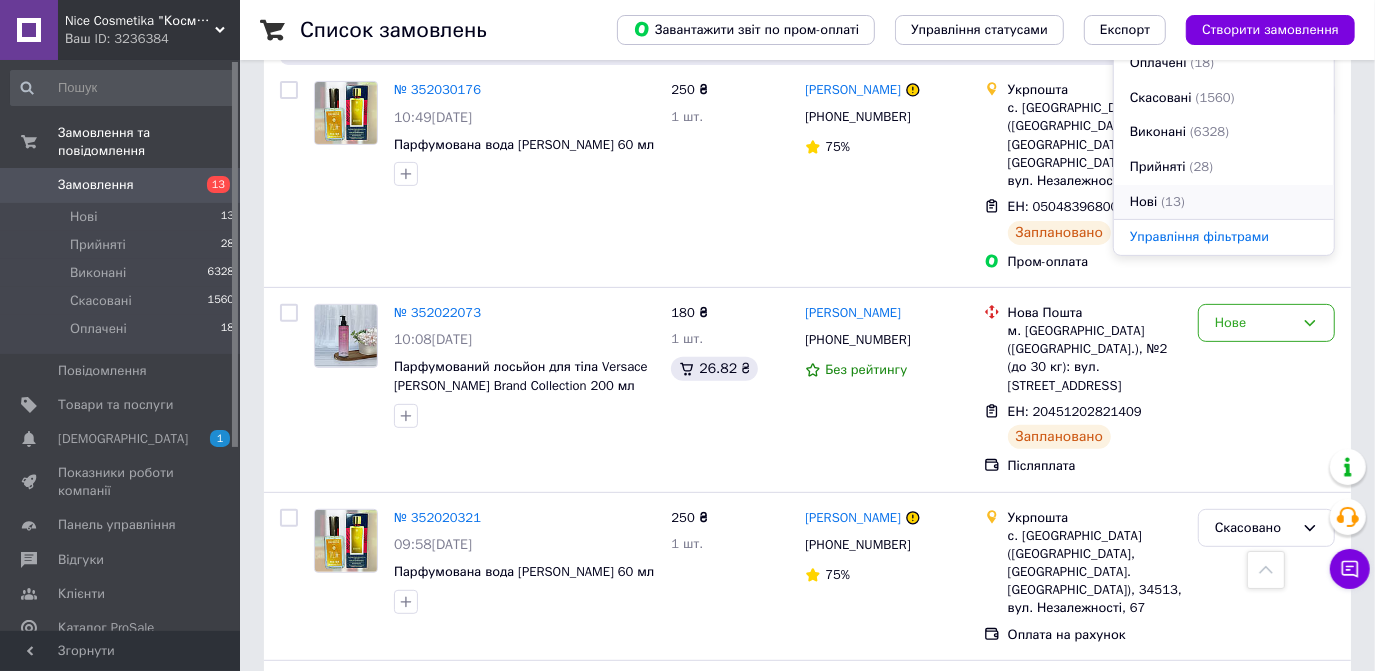 click on "Нові (13)" at bounding box center [1224, 202] 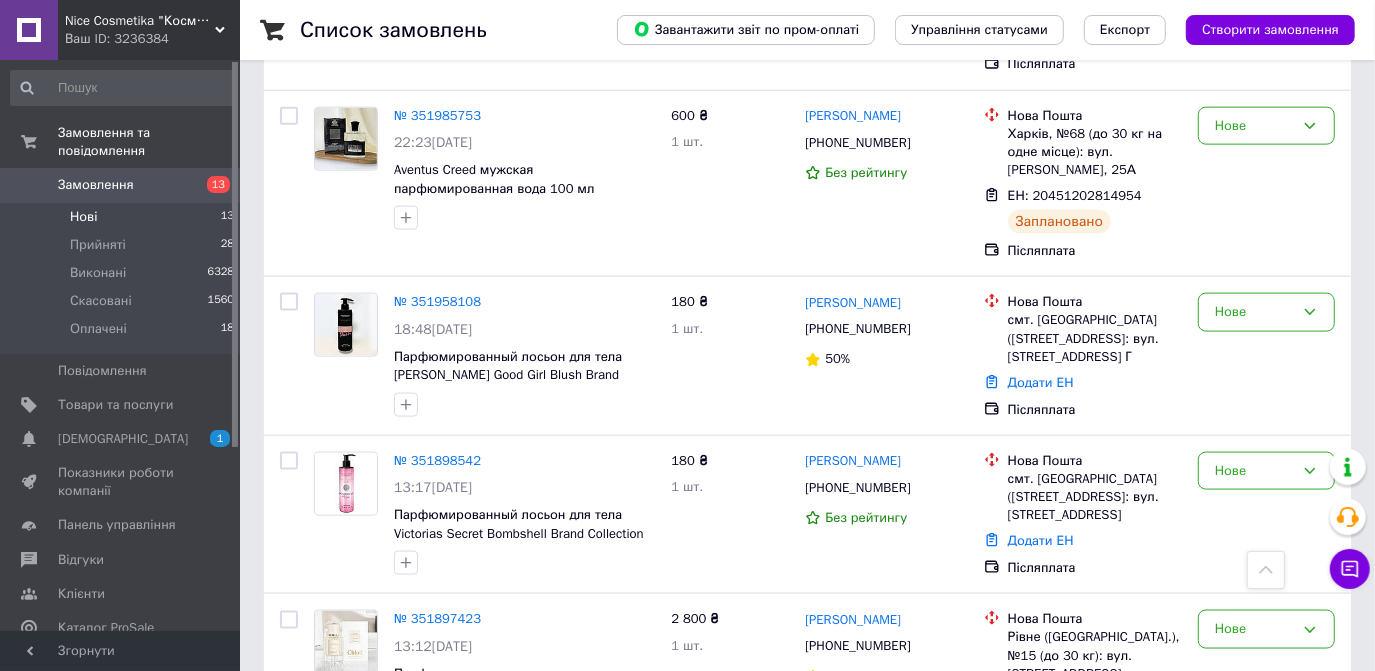 scroll, scrollTop: 1664, scrollLeft: 0, axis: vertical 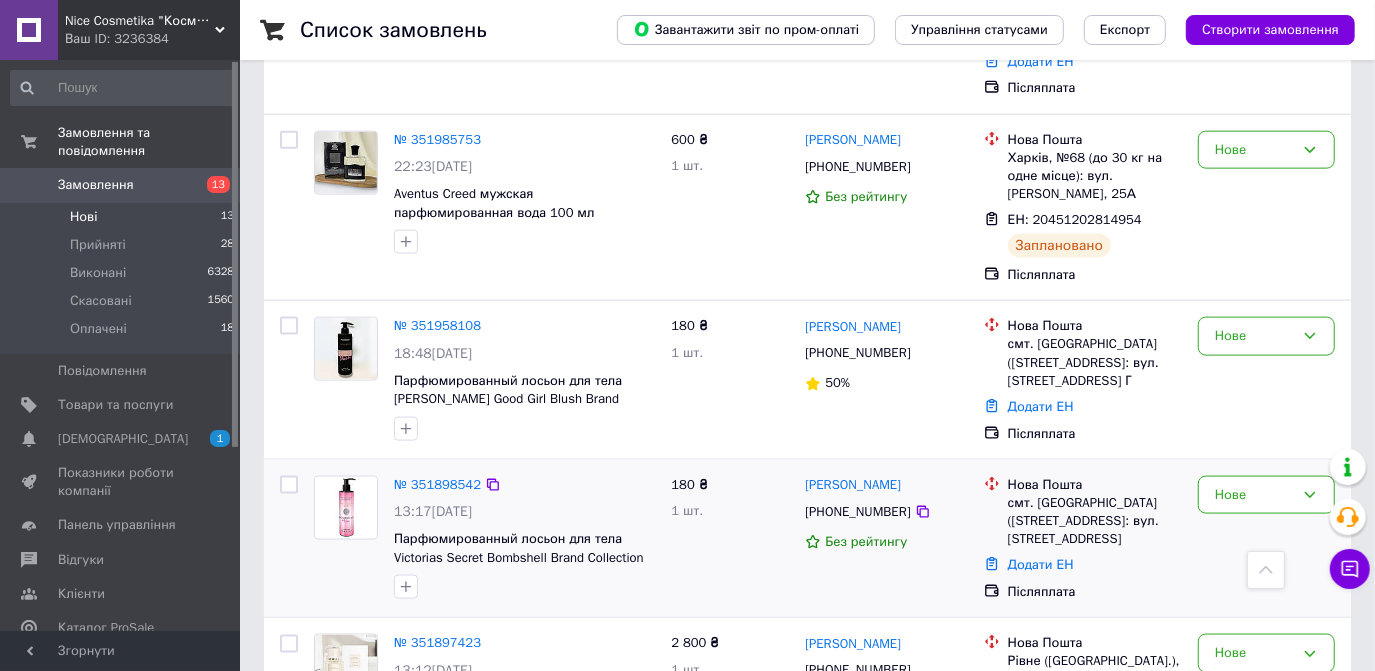 click on "№ 351898542" at bounding box center (437, 485) 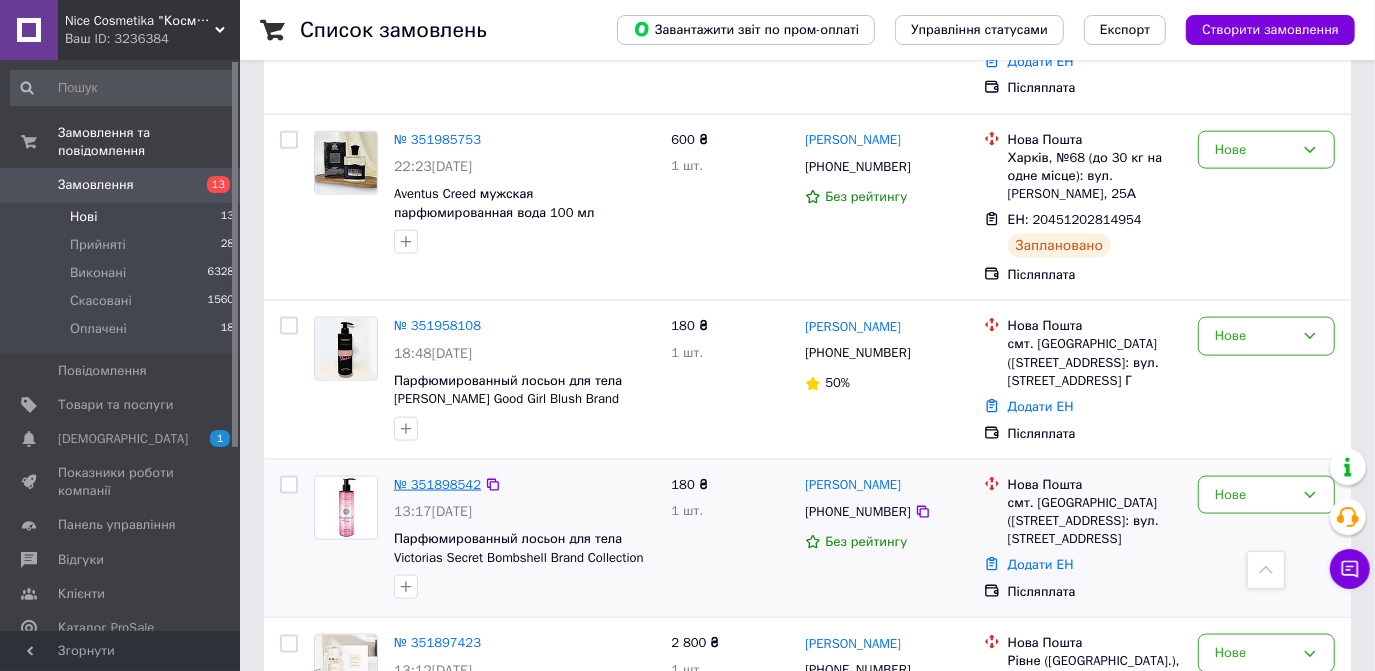 click on "№ 351898542" at bounding box center [437, 484] 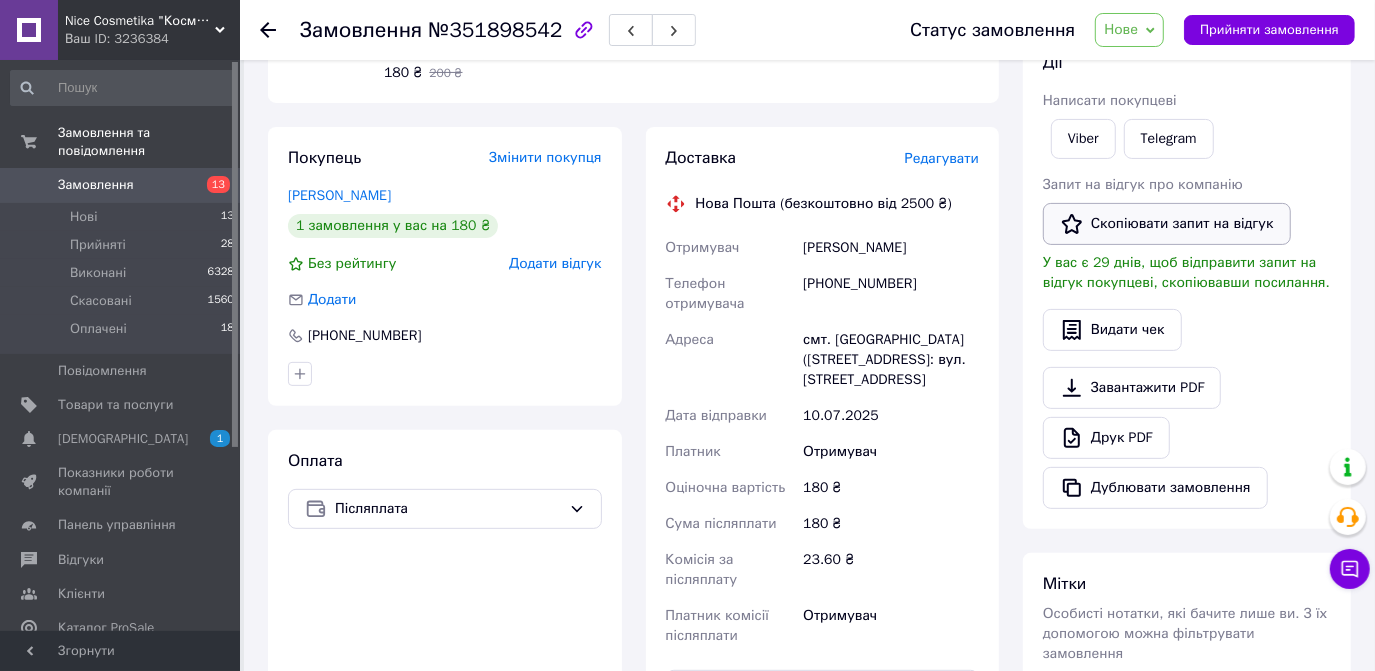 scroll, scrollTop: 187, scrollLeft: 0, axis: vertical 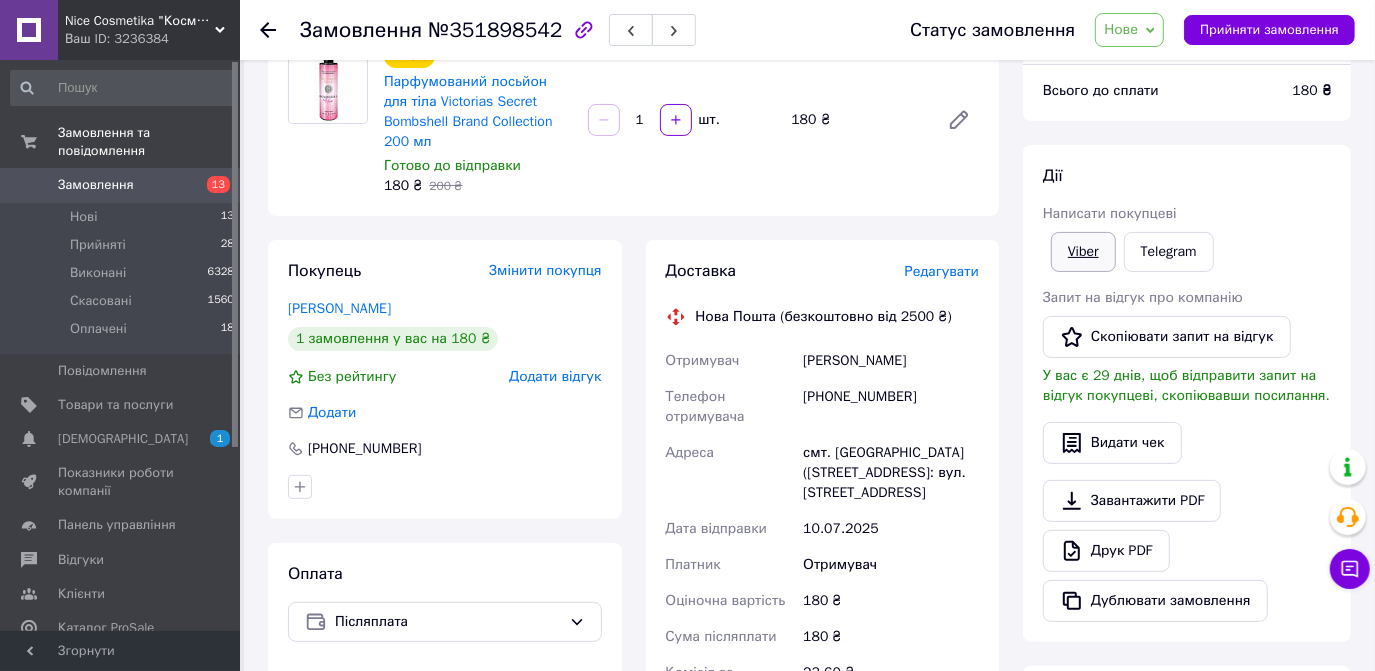 click on "Viber" at bounding box center [1083, 252] 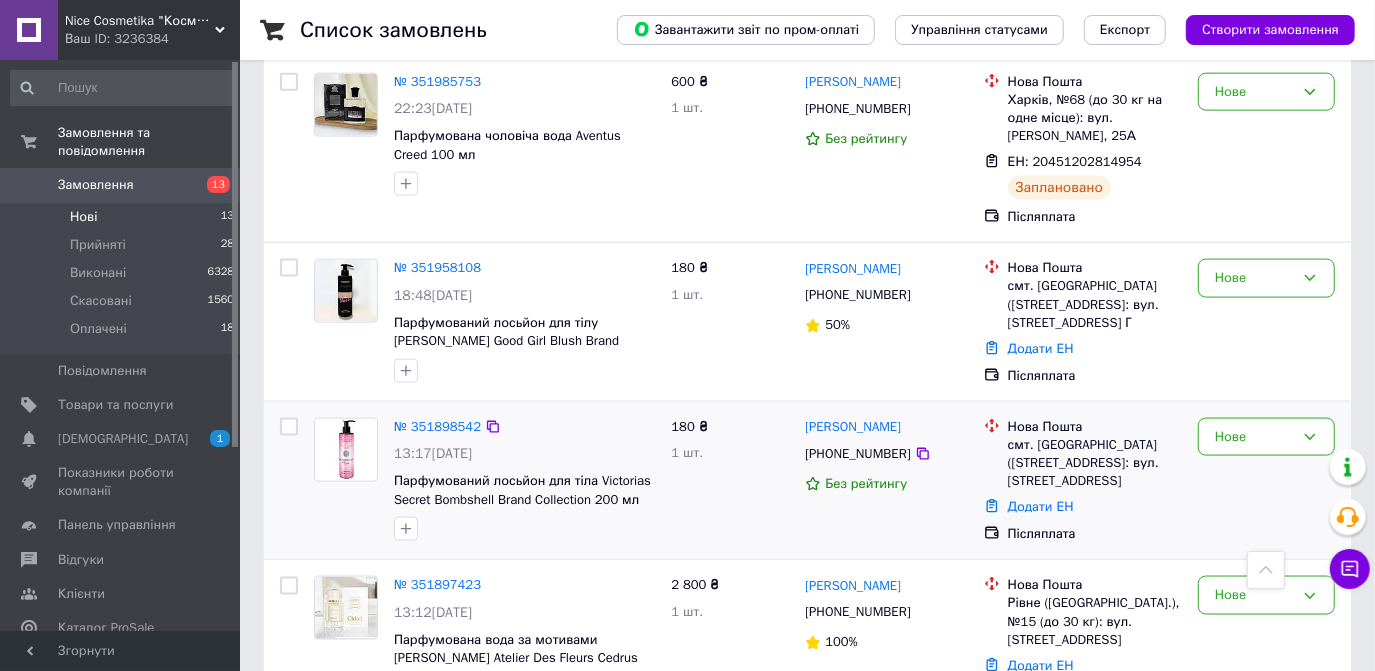 scroll, scrollTop: 1664, scrollLeft: 0, axis: vertical 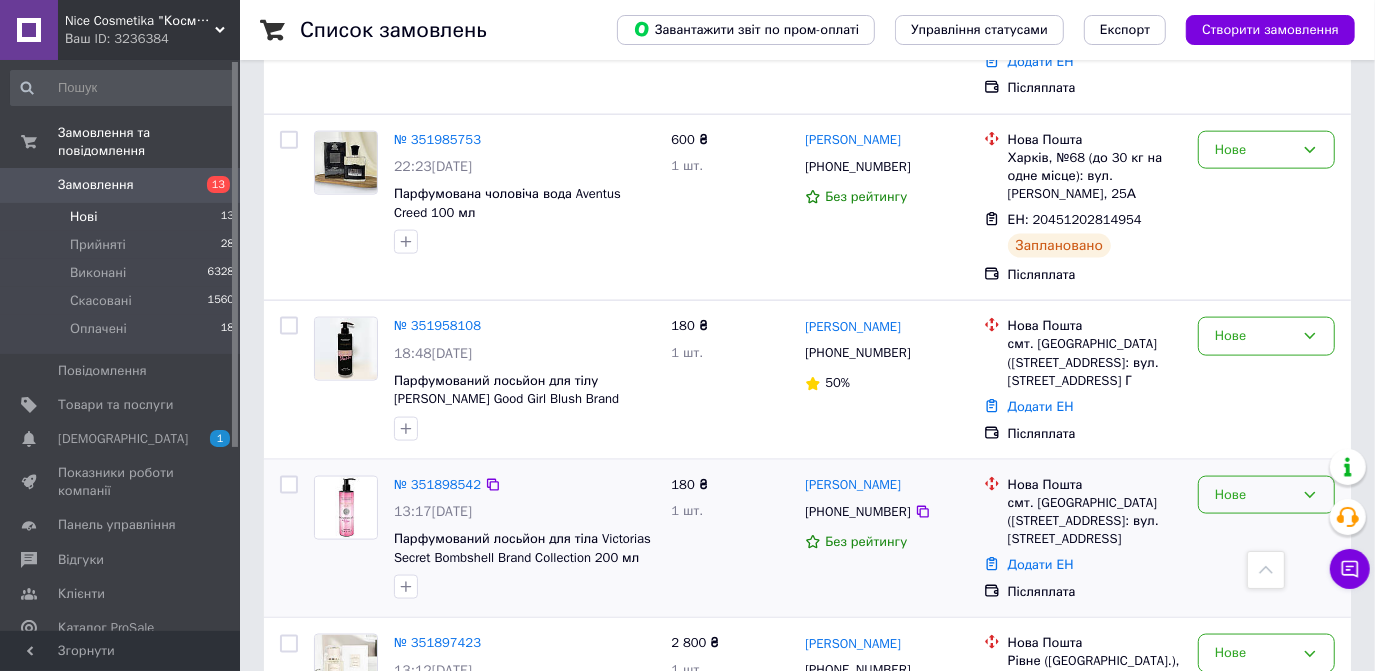 click on "Нове" at bounding box center (1254, 495) 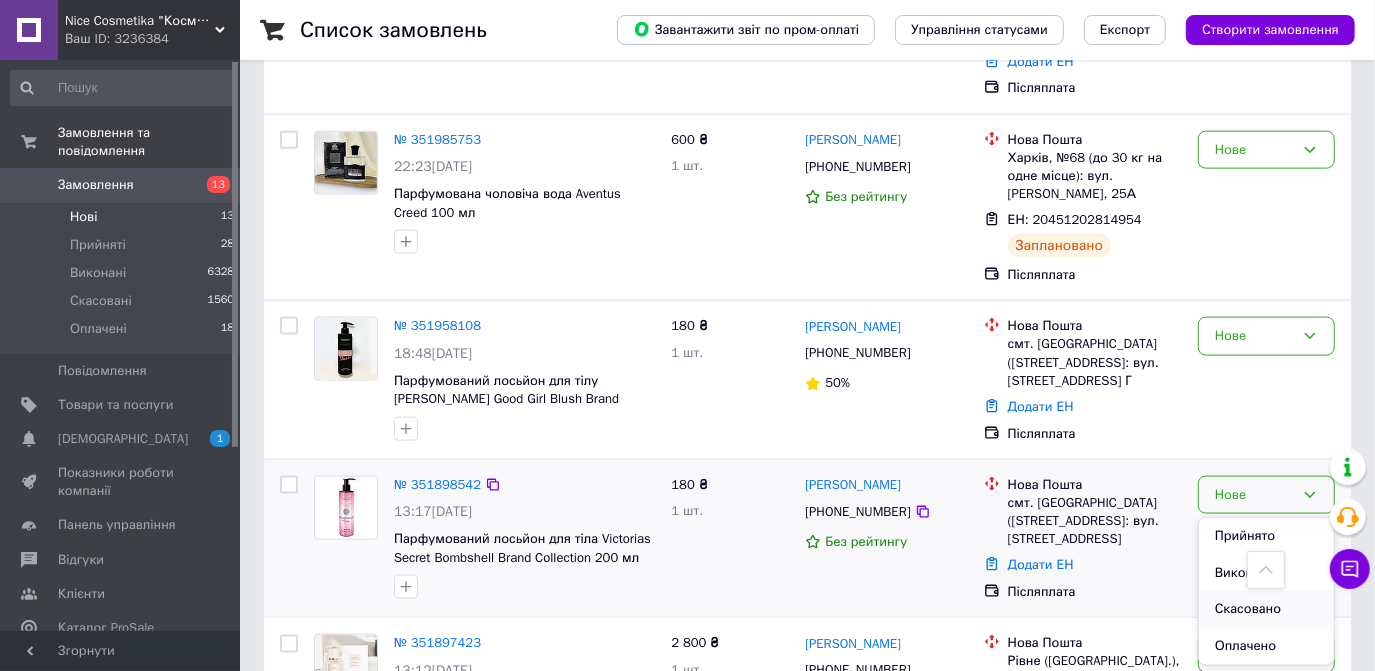 click on "Скасовано" at bounding box center [1266, 609] 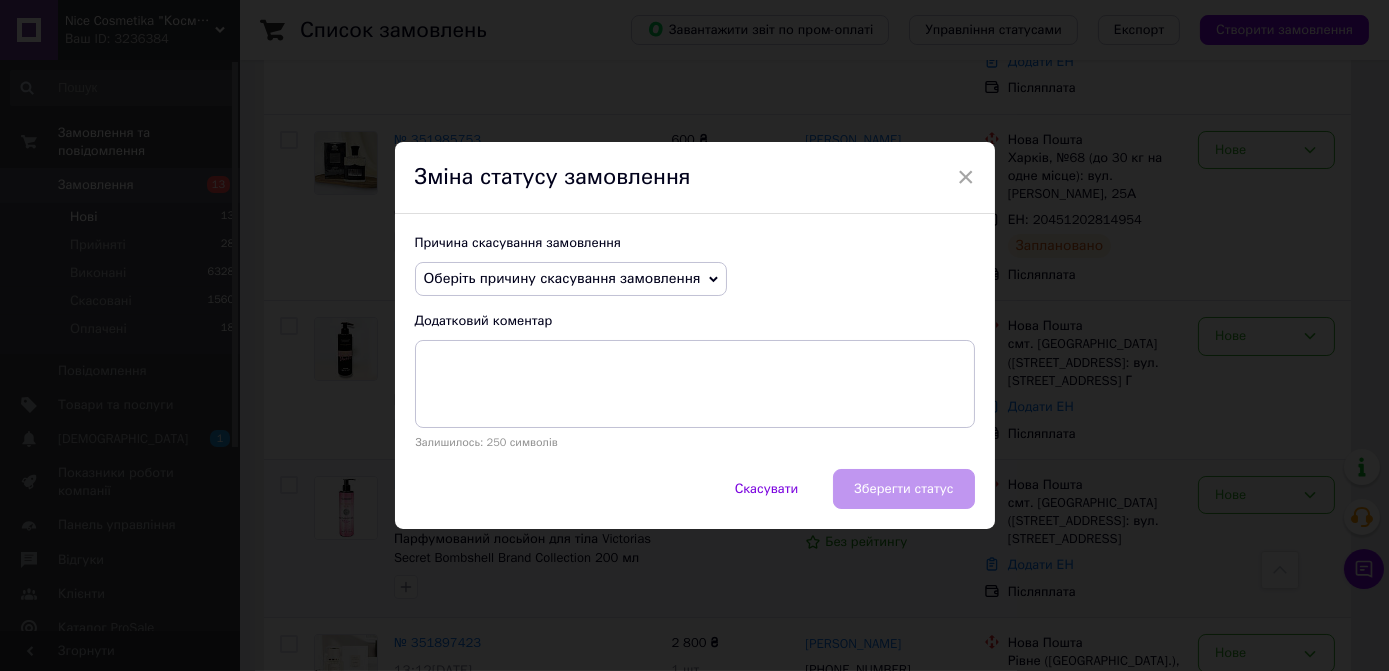 click on "Оберіть причину скасування замовлення" at bounding box center [562, 278] 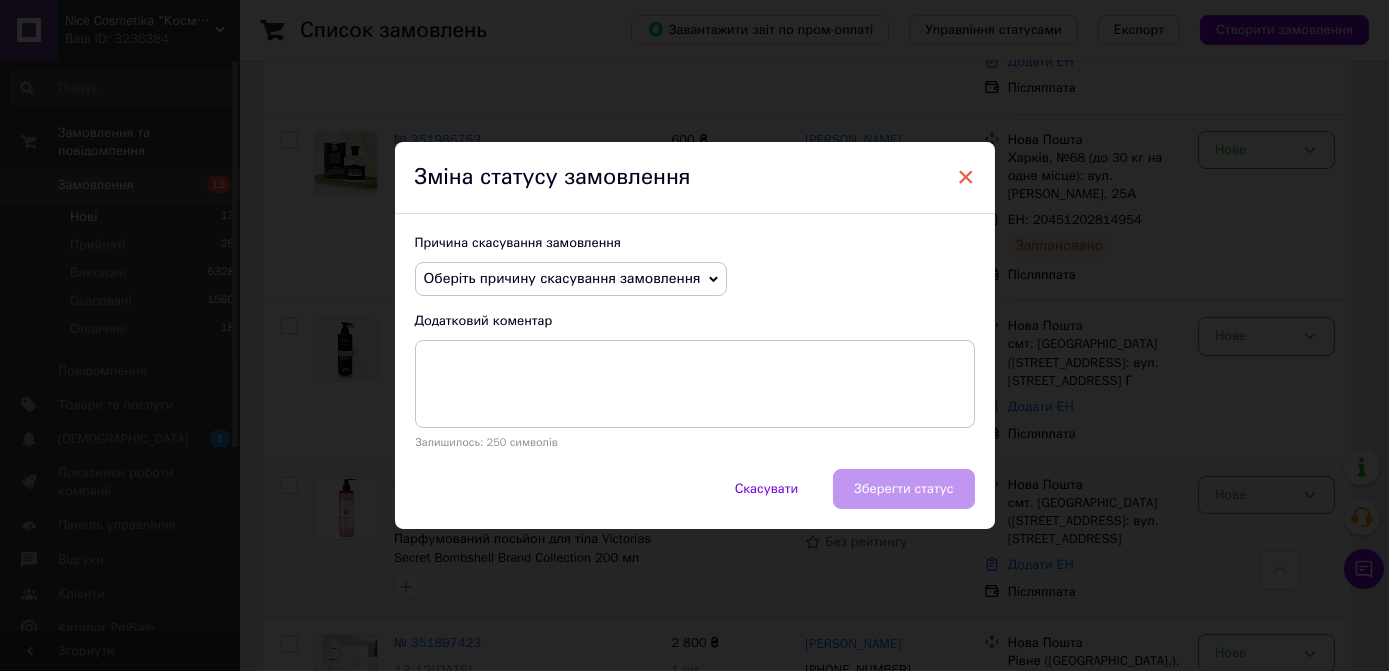 click on "×" at bounding box center [966, 177] 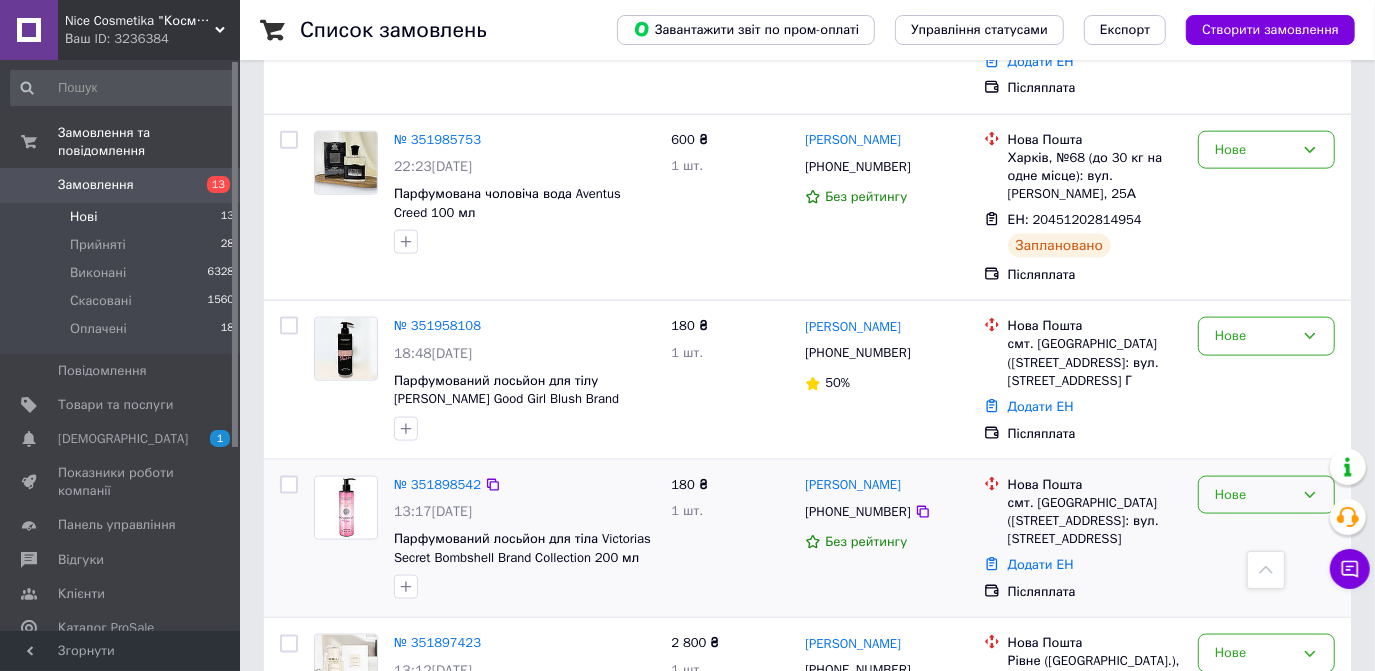 scroll, scrollTop: 1573, scrollLeft: 0, axis: vertical 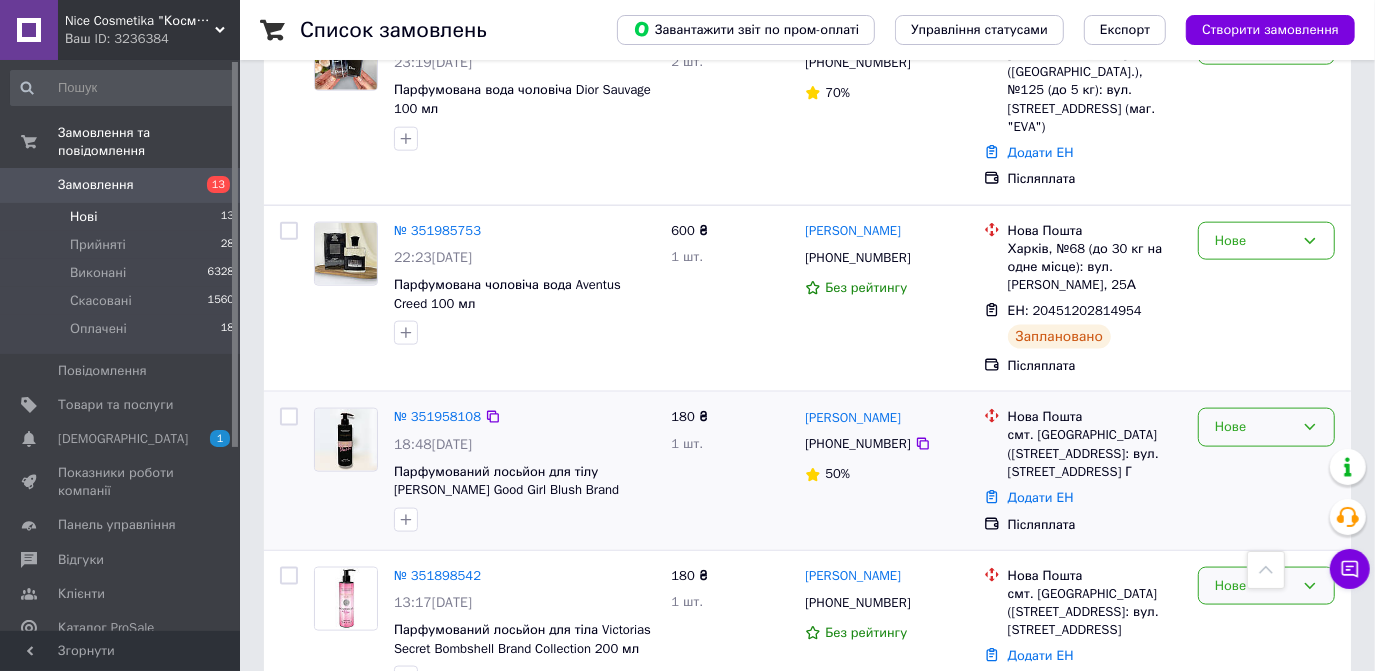 click on "Нове" at bounding box center [1254, 427] 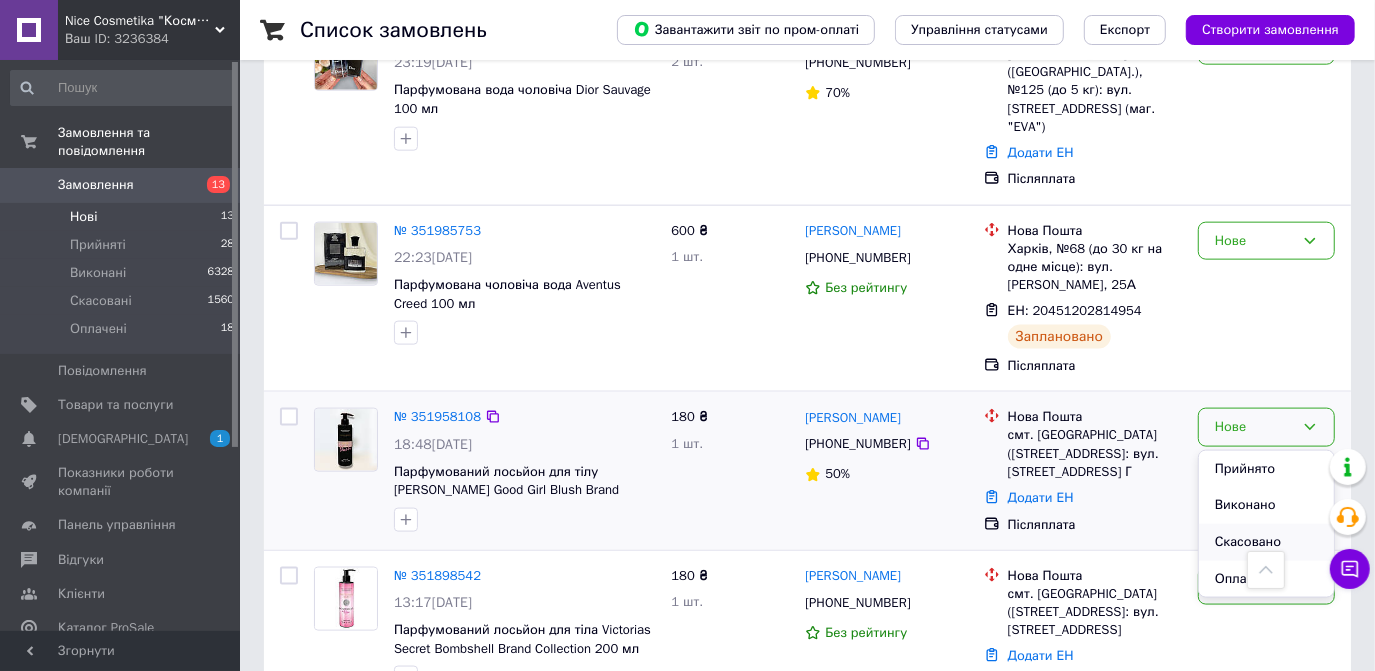 click on "Скасовано" at bounding box center (1266, 542) 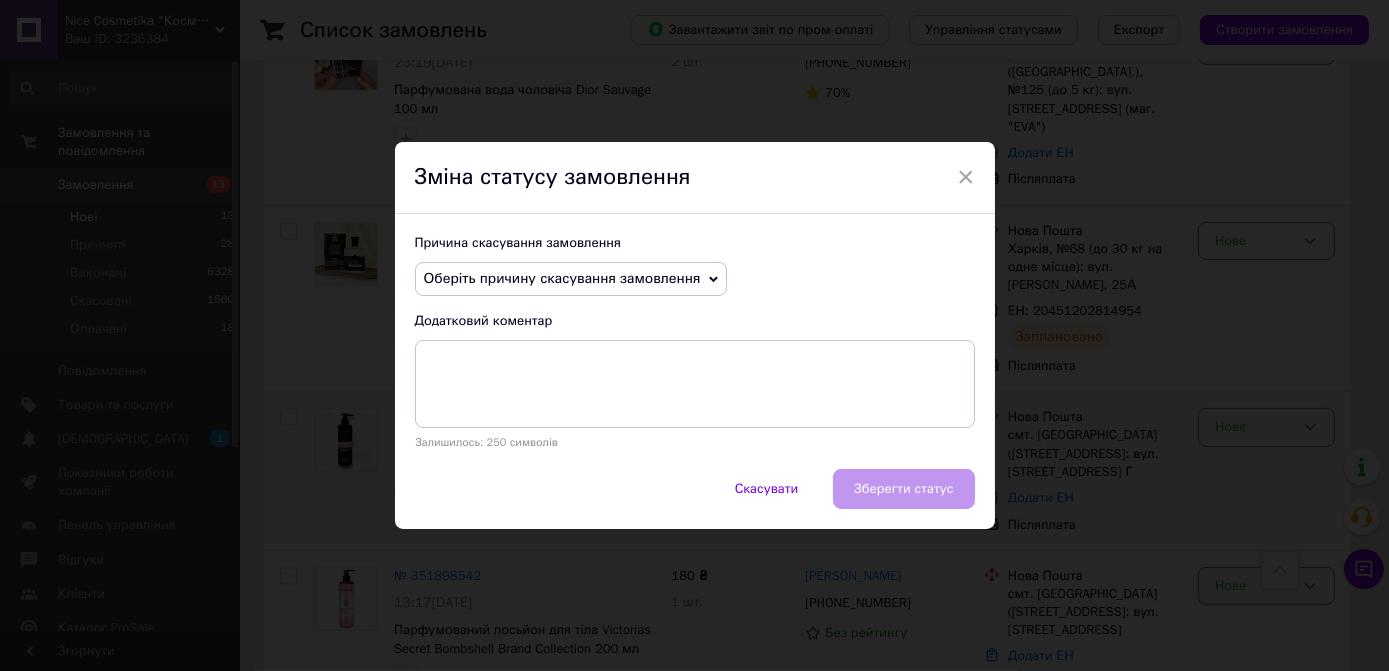 click on "Оберіть причину скасування замовлення" at bounding box center [562, 278] 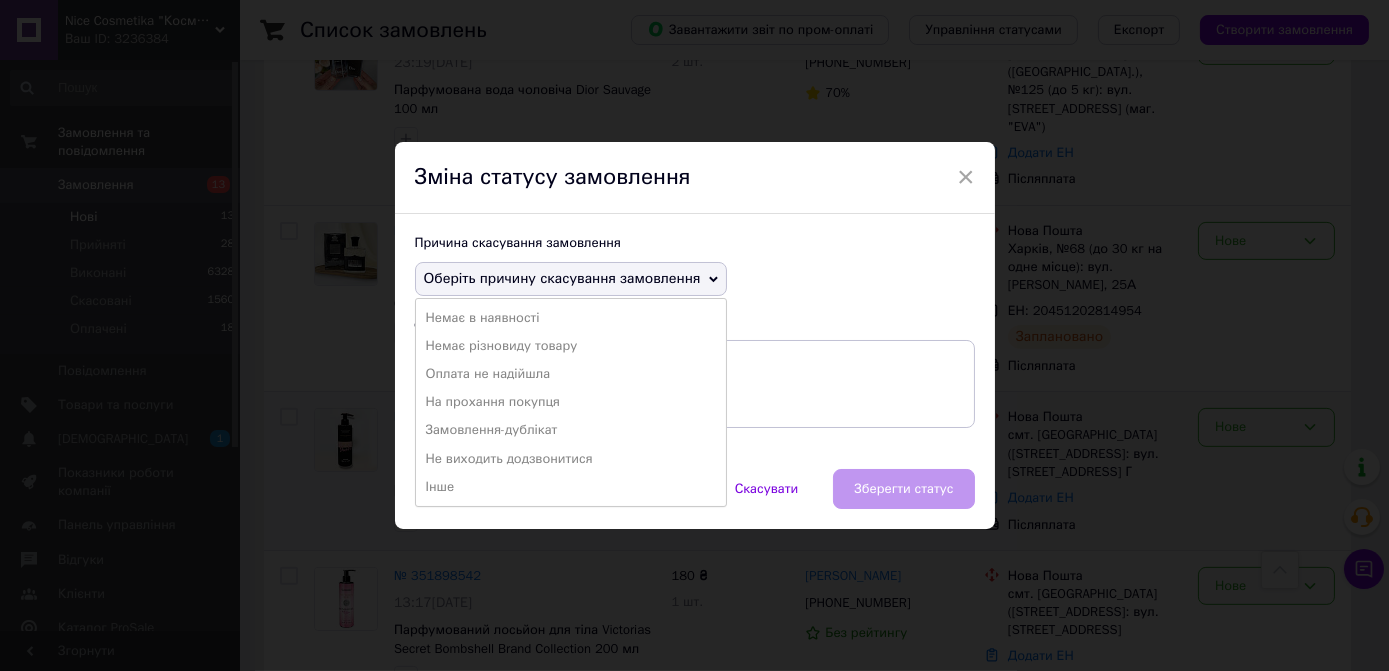 click on "Оплата не надійшла" at bounding box center (571, 374) 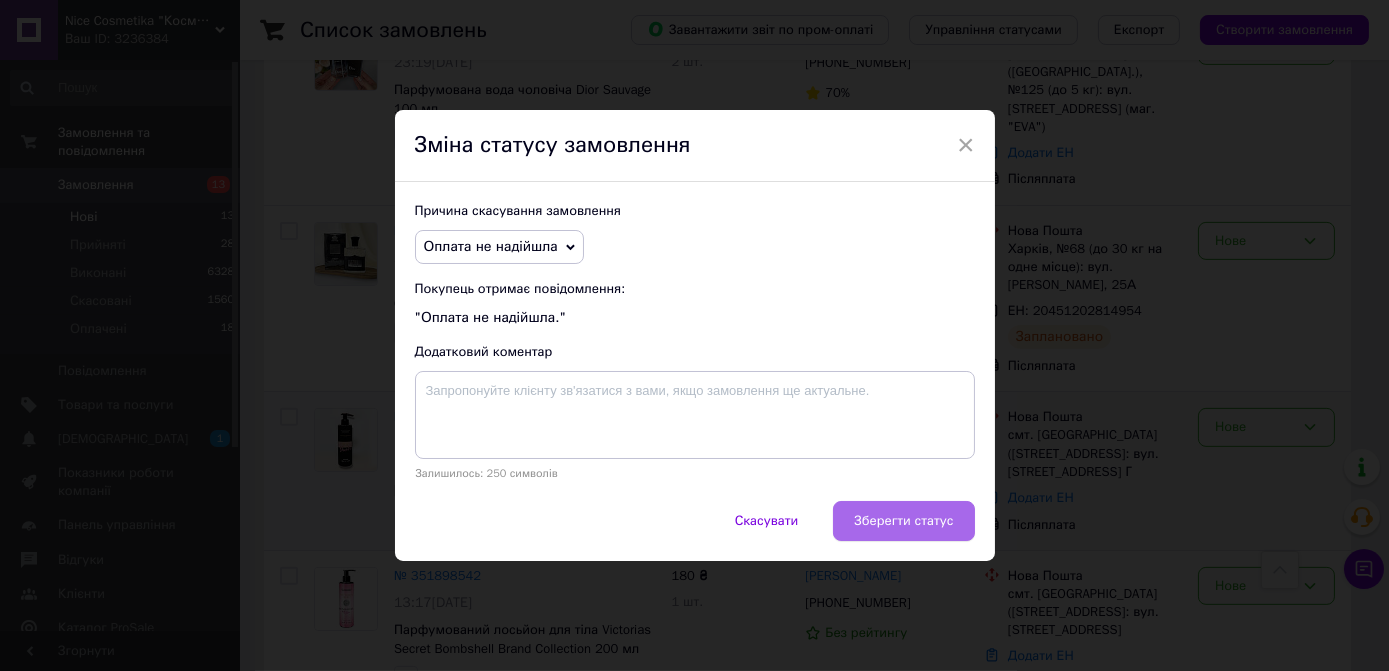 click on "Зберегти статус" at bounding box center [903, 521] 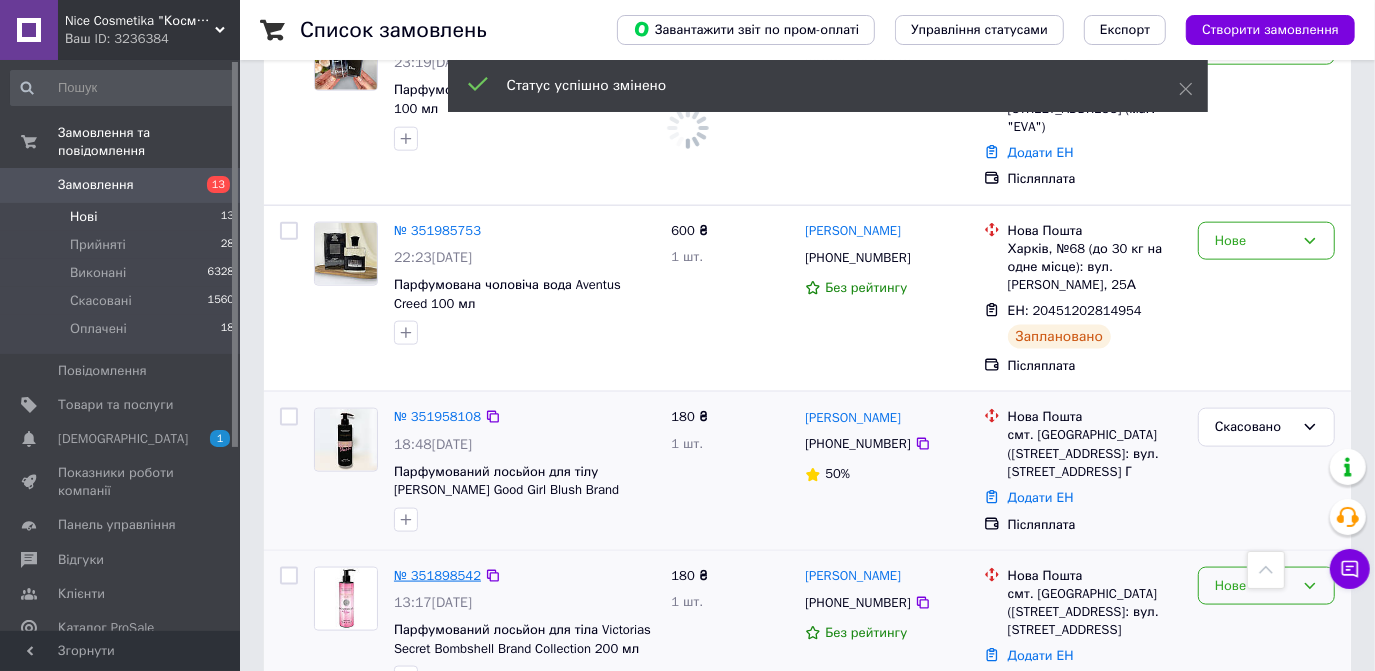click on "№ 351898542" at bounding box center [437, 575] 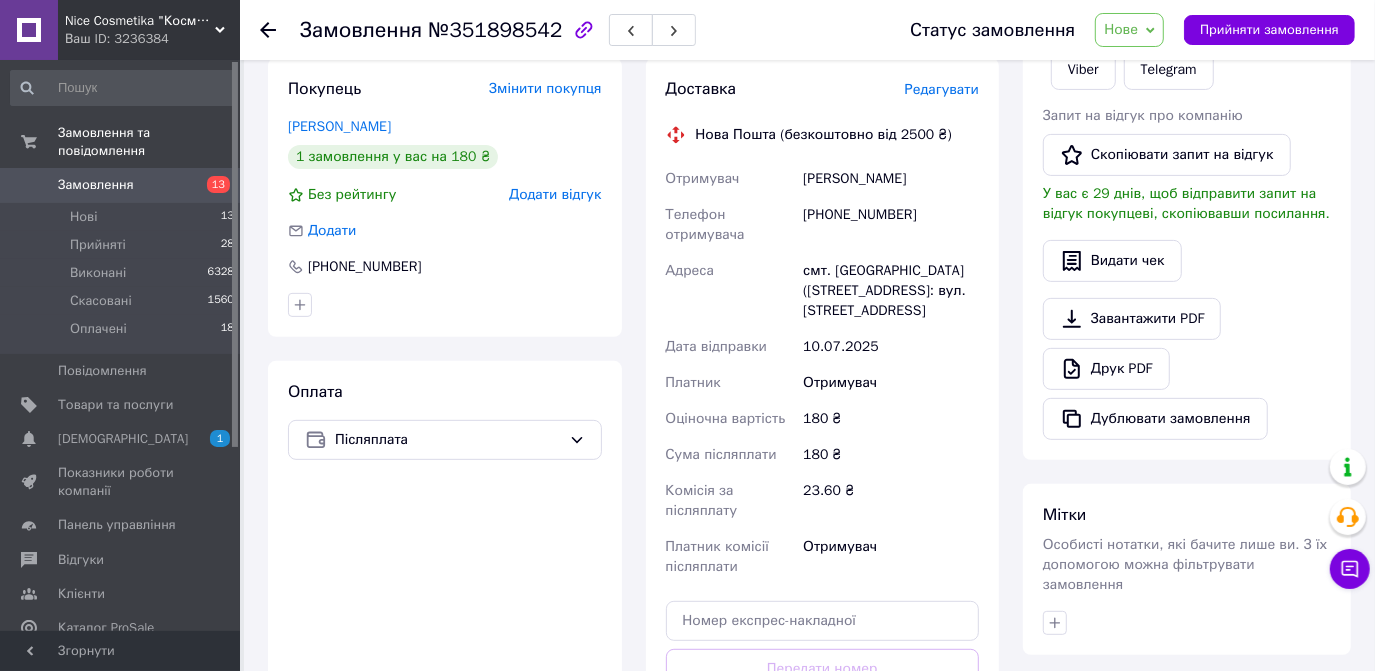 scroll, scrollTop: 187, scrollLeft: 0, axis: vertical 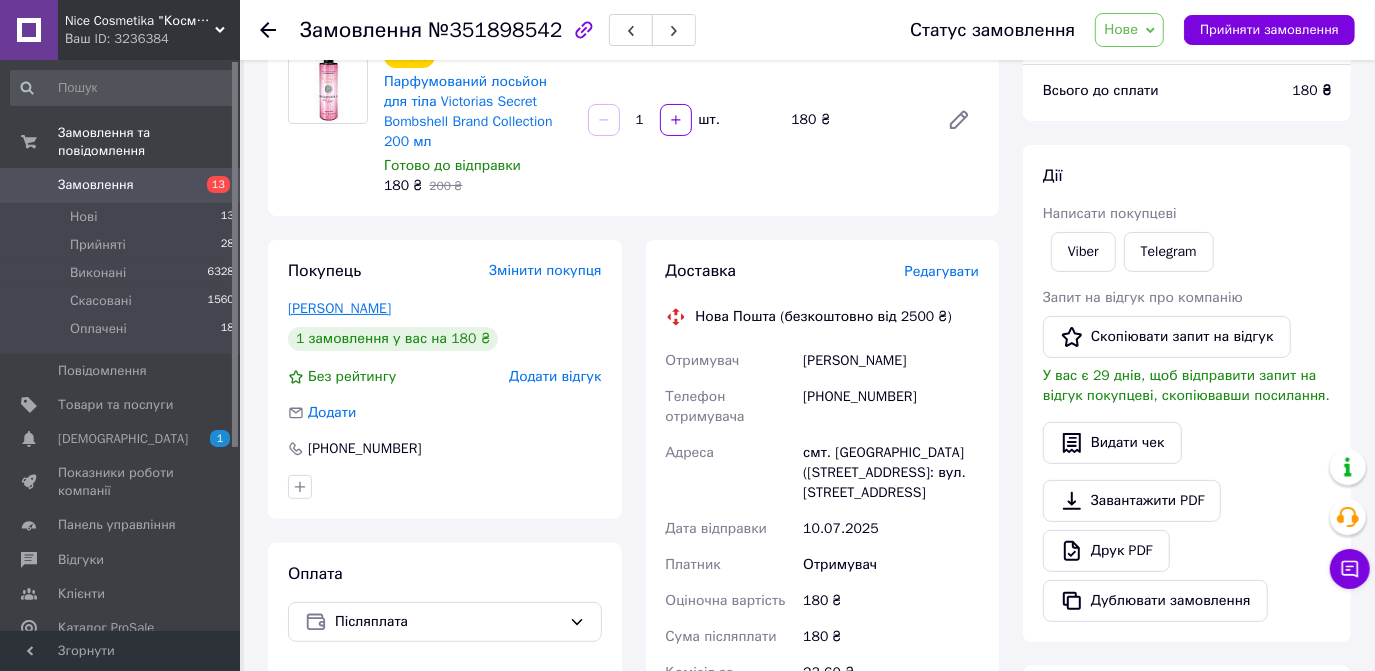 click on "[PERSON_NAME]" at bounding box center [339, 308] 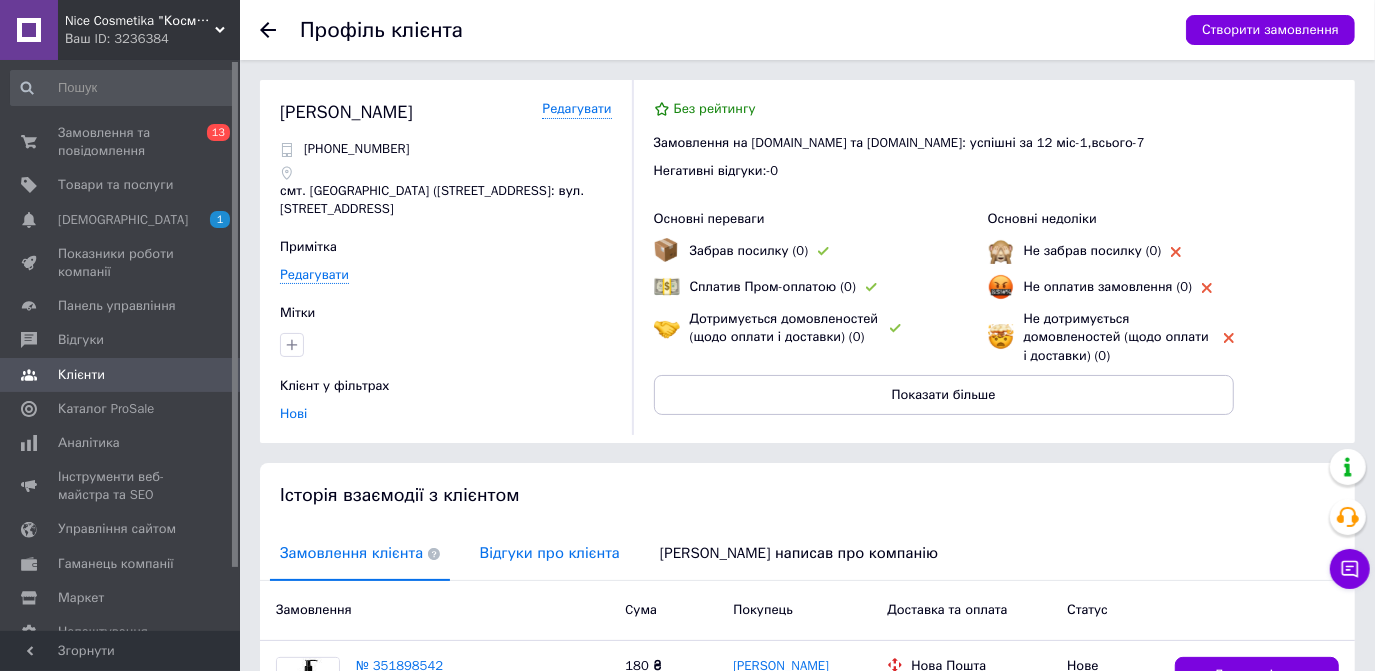 click on "Відгуки про клієнта" at bounding box center [550, 553] 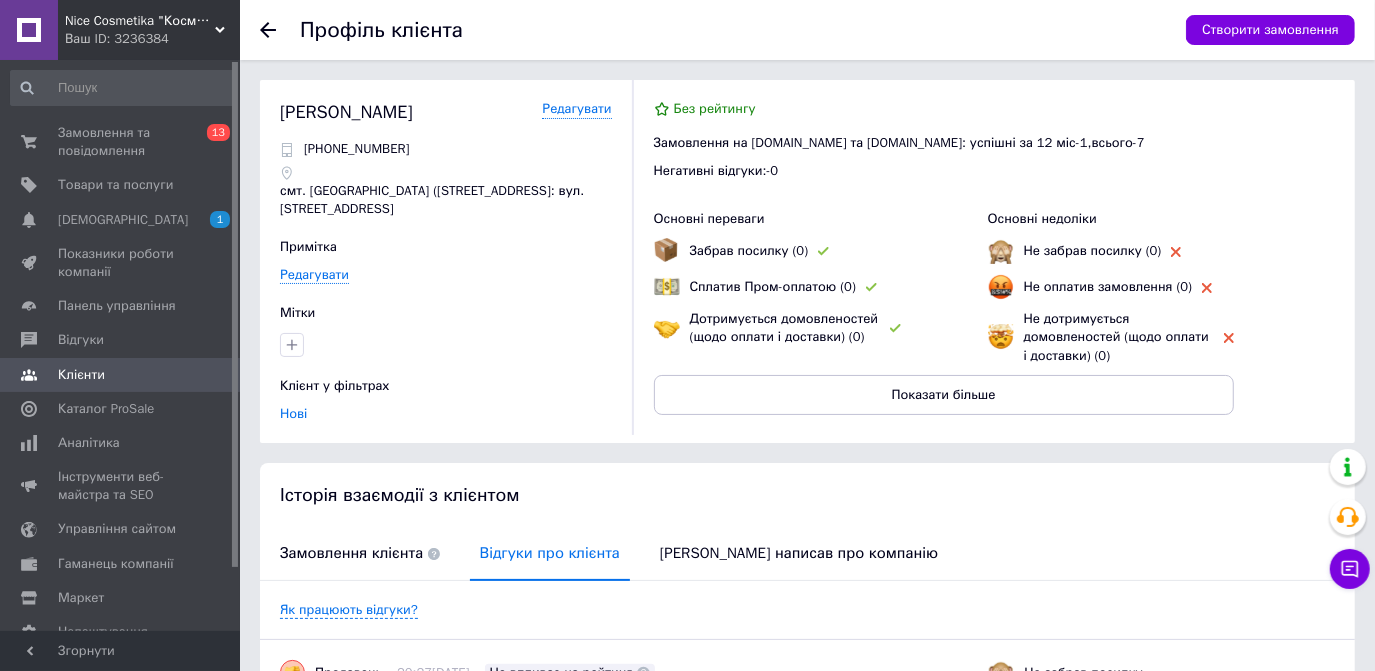 scroll, scrollTop: 181, scrollLeft: 0, axis: vertical 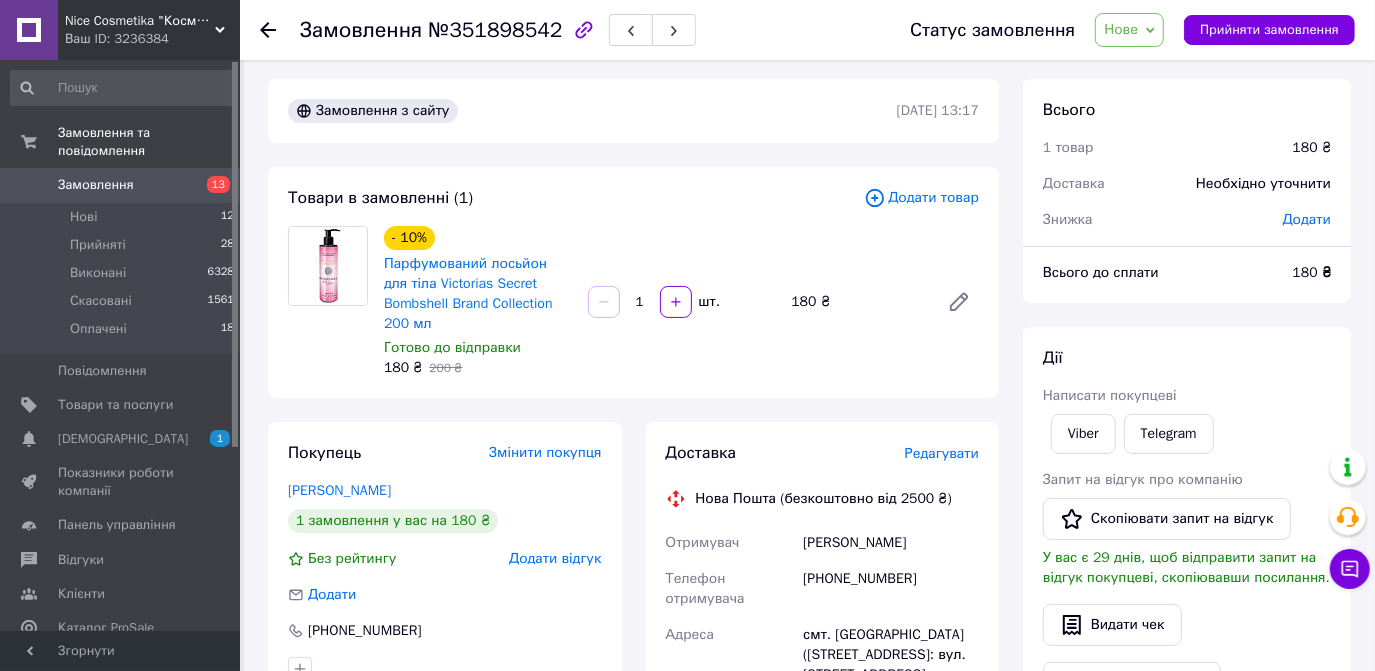 click on "Нове" at bounding box center (1129, 30) 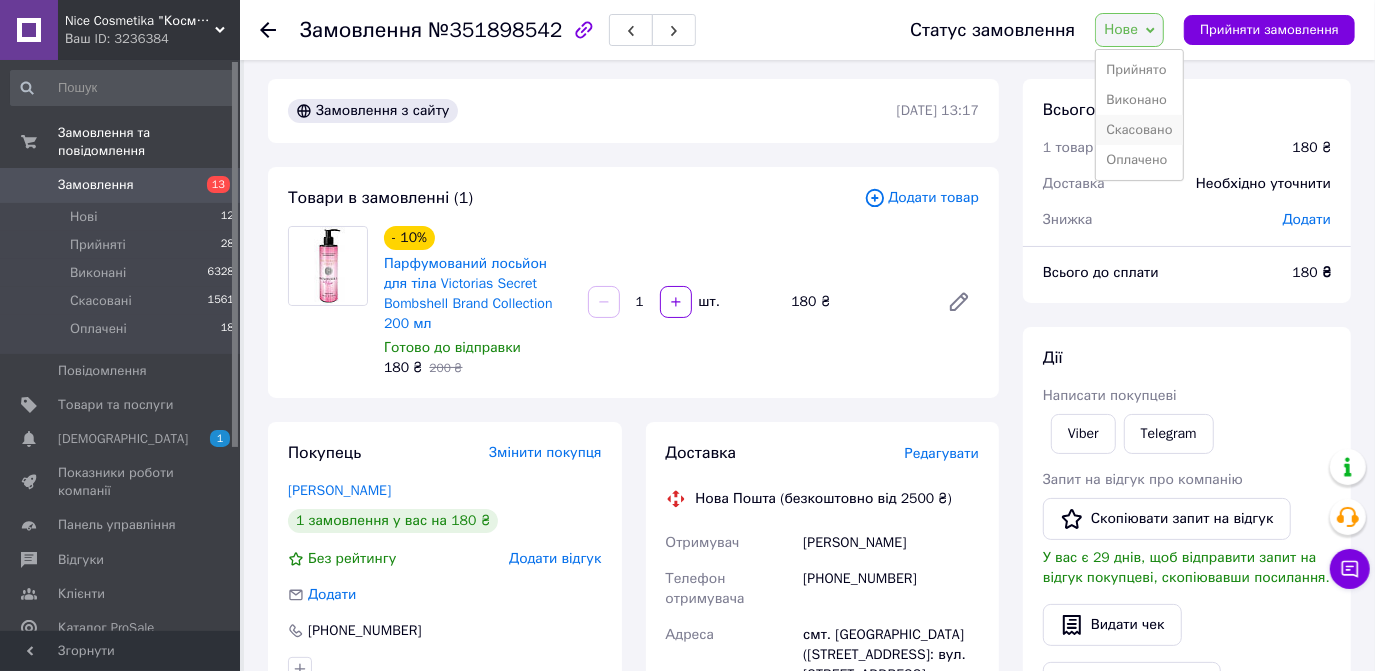 click on "Скасовано" at bounding box center (1139, 130) 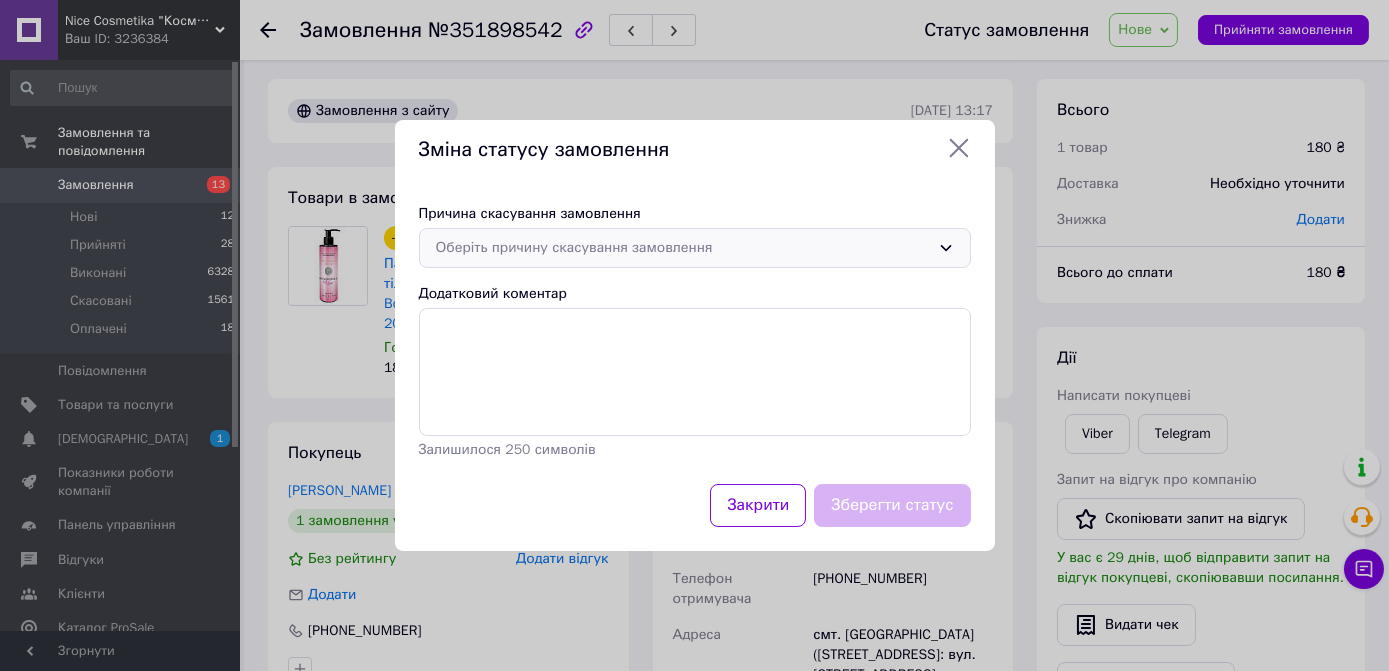 click on "Оберіть причину скасування замовлення" at bounding box center (683, 248) 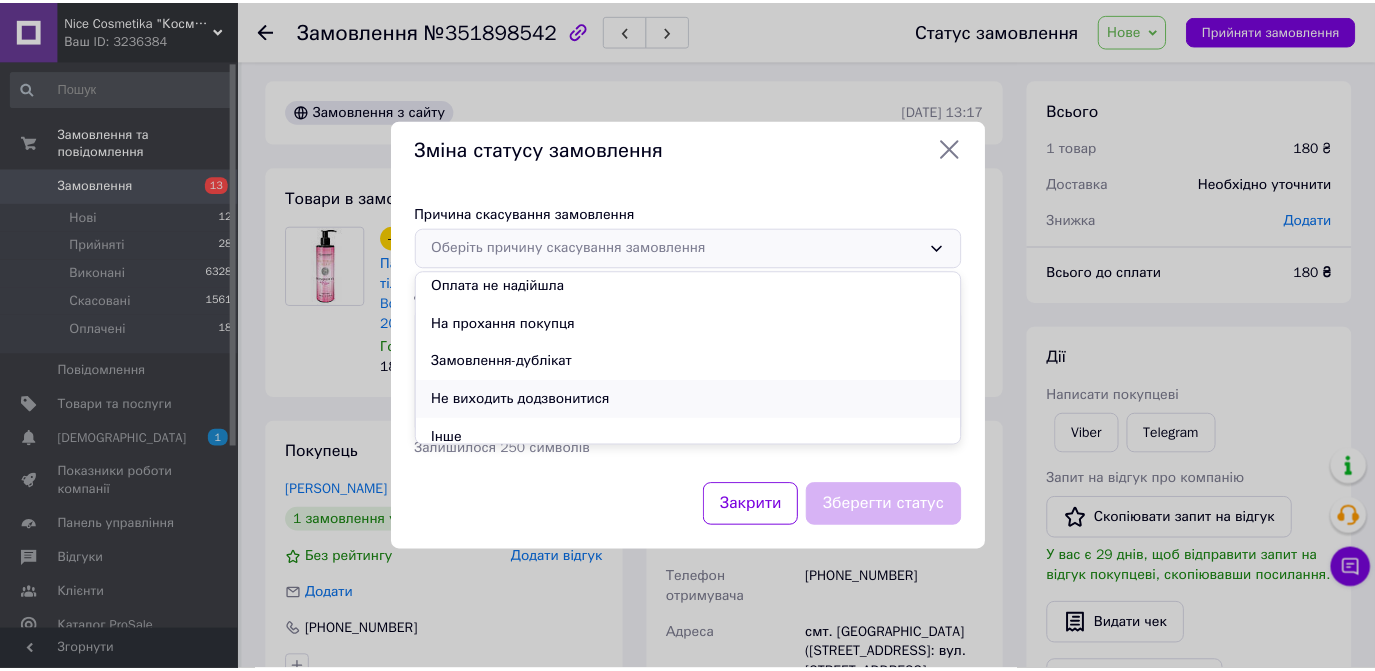scroll, scrollTop: 93, scrollLeft: 0, axis: vertical 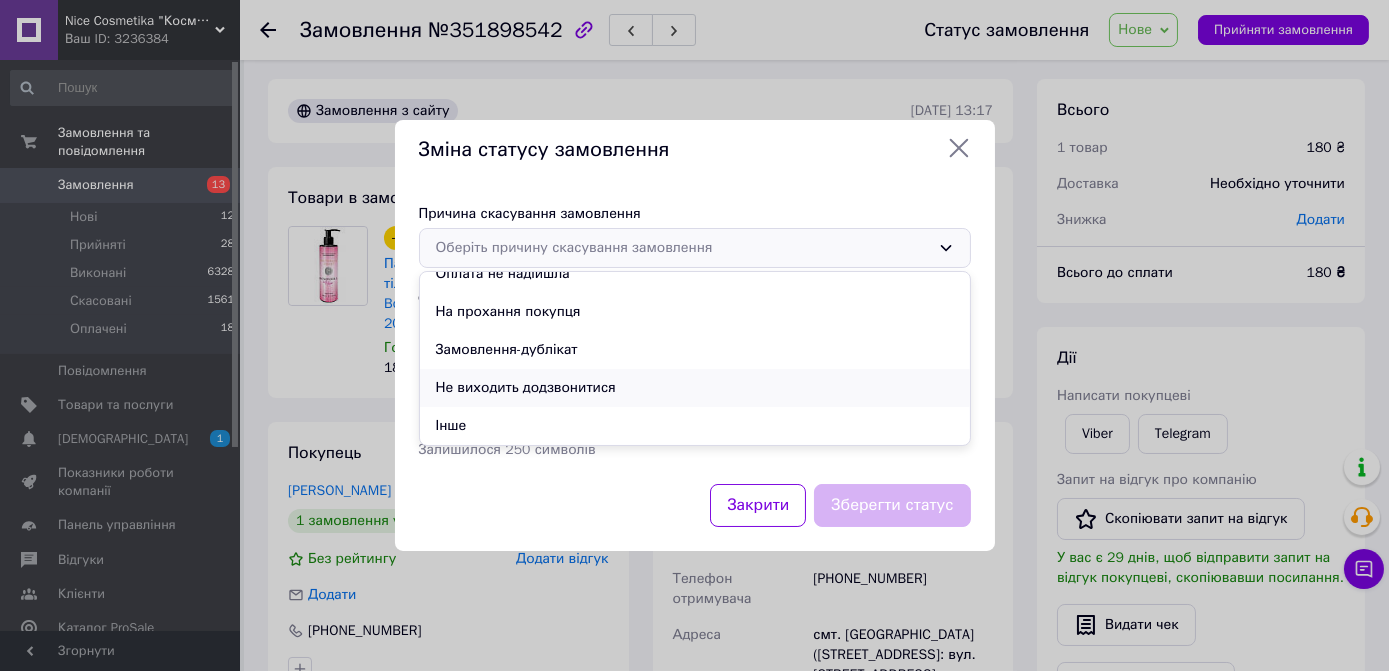 click on "Не виходить додзвонитися" at bounding box center (695, 388) 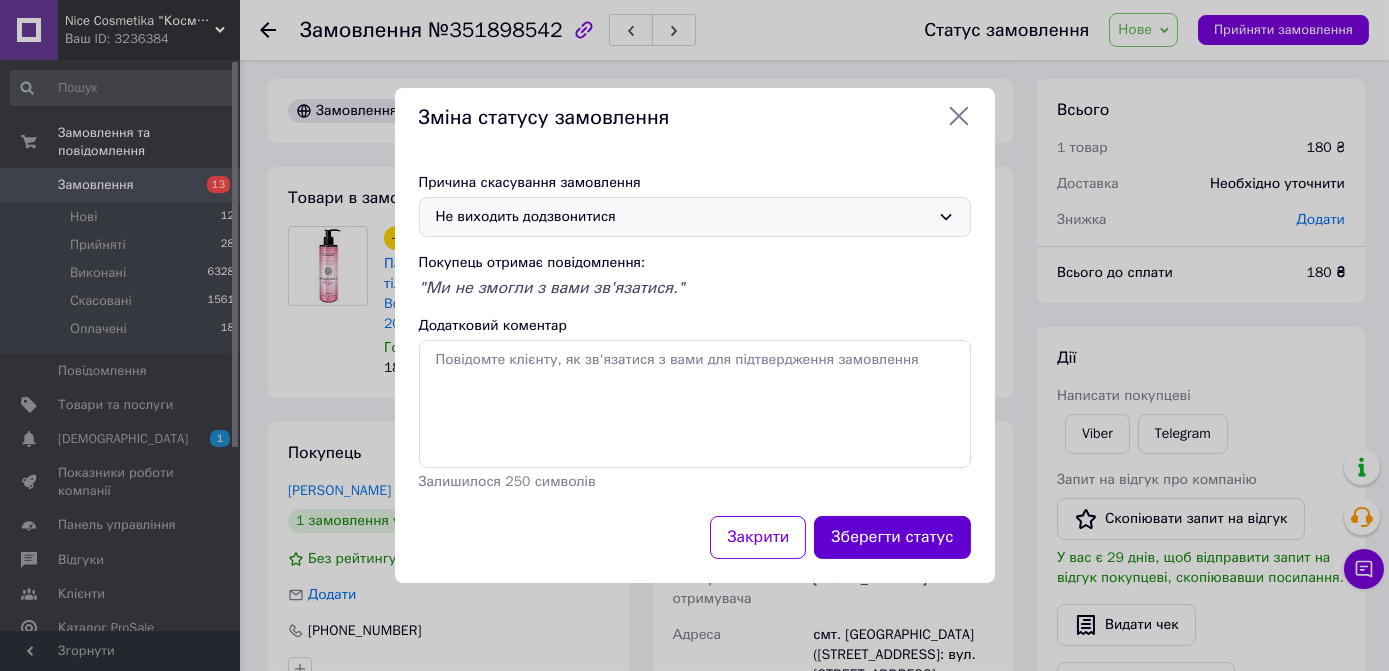 click on "Зберегти статус" at bounding box center (892, 537) 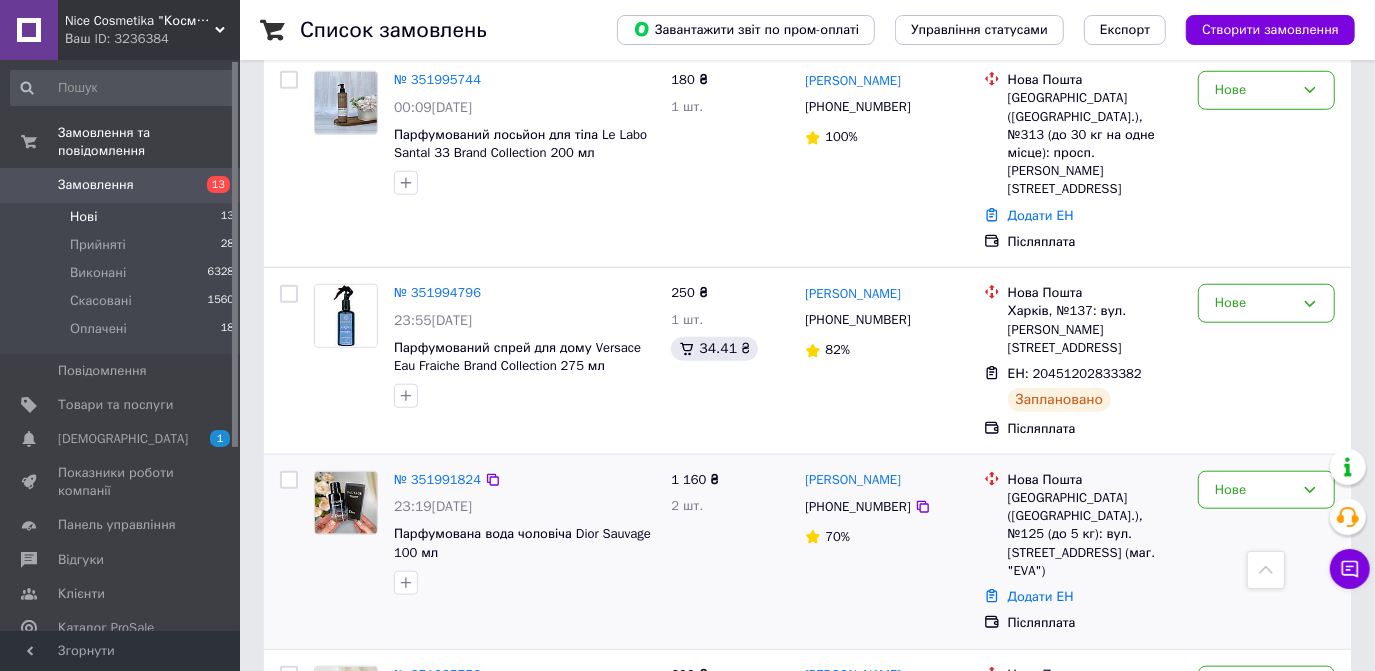 scroll, scrollTop: 1099, scrollLeft: 0, axis: vertical 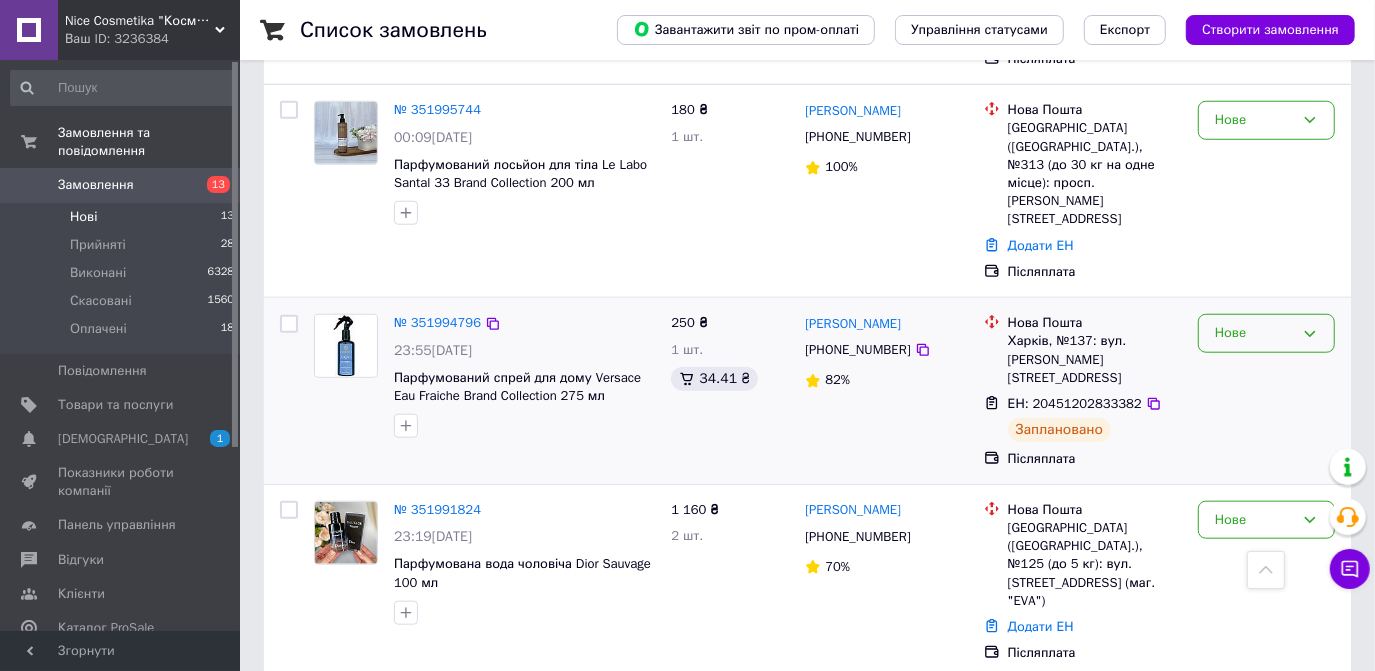 click on "Нове" at bounding box center [1254, 333] 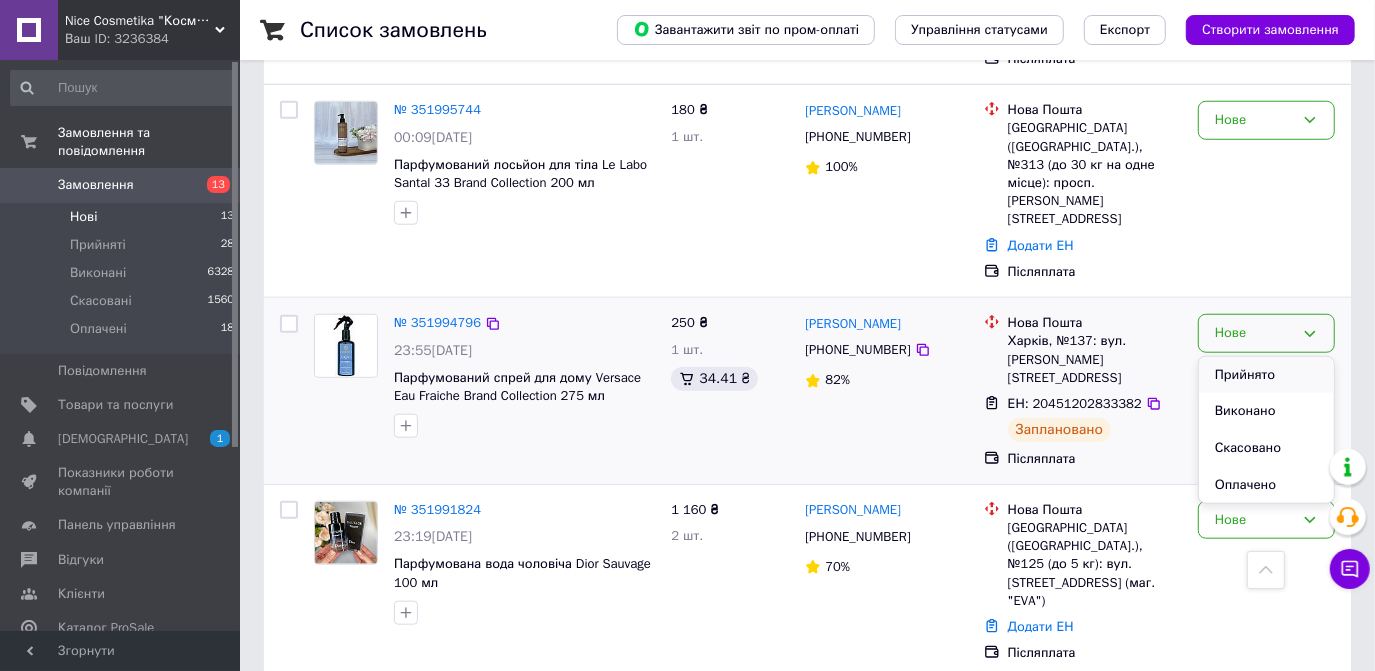 click on "Прийнято" at bounding box center (1266, 375) 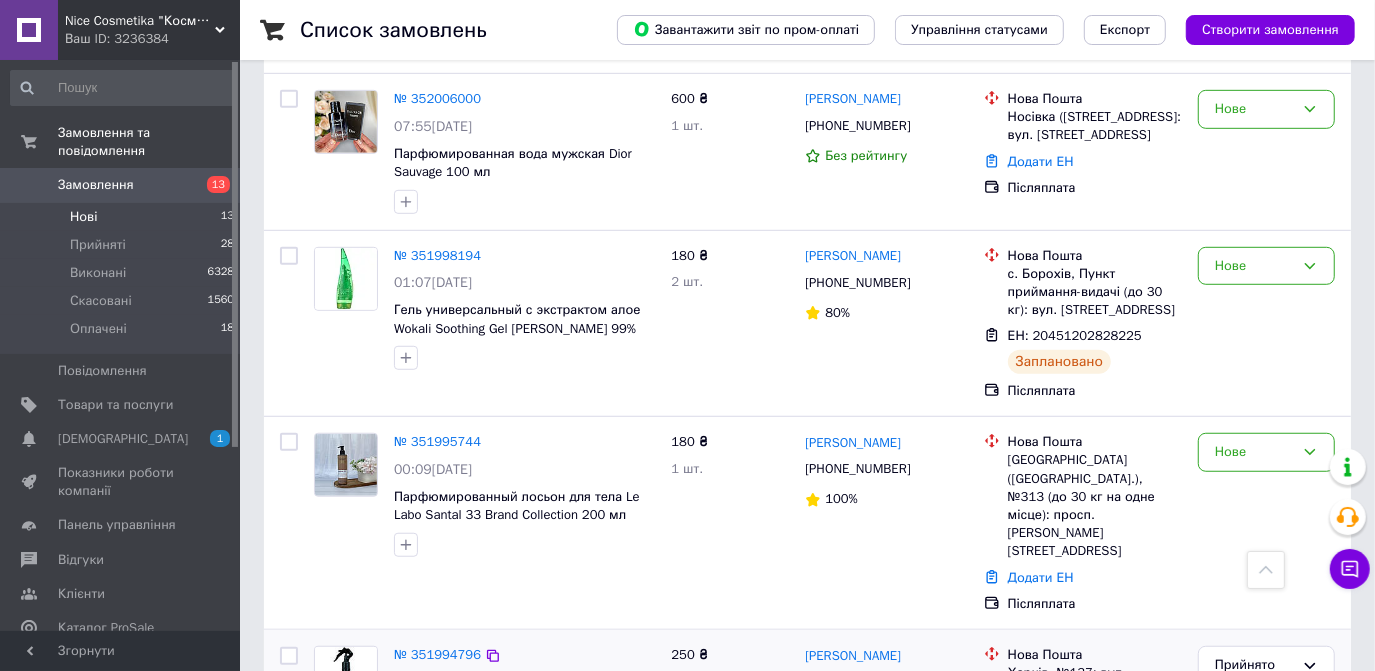 scroll, scrollTop: 736, scrollLeft: 0, axis: vertical 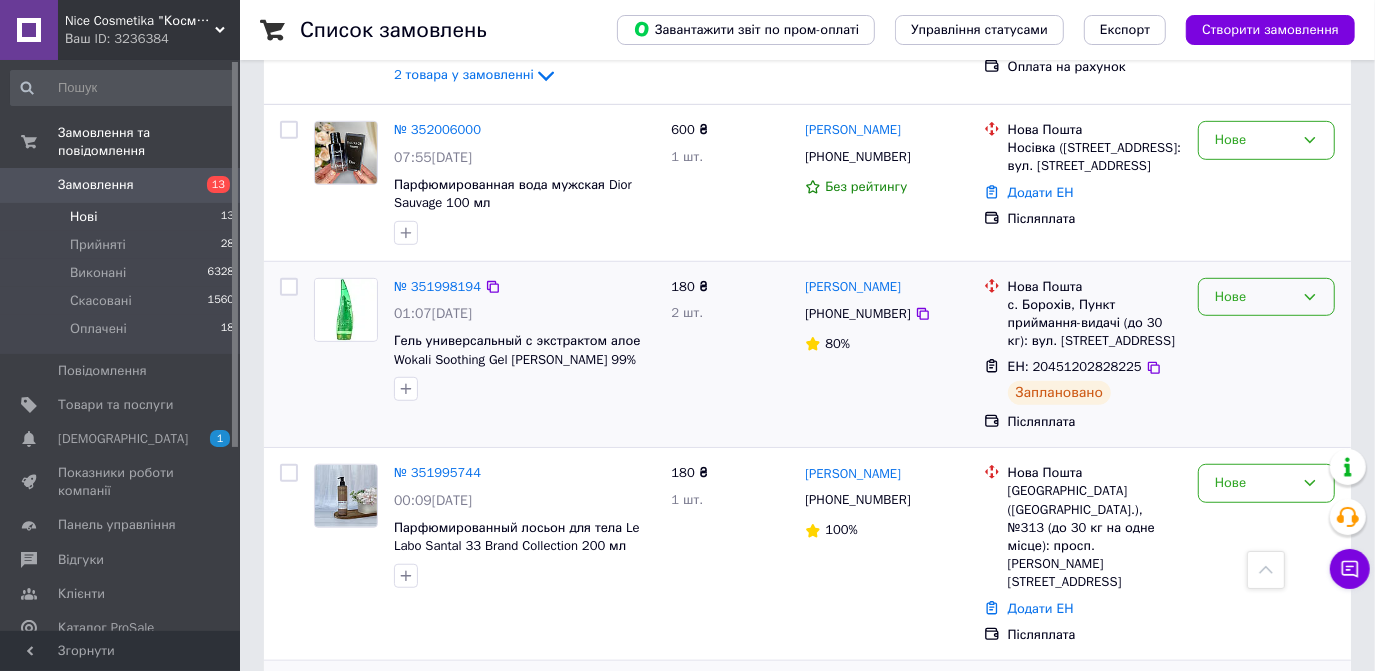 click on "Нове" at bounding box center (1254, 297) 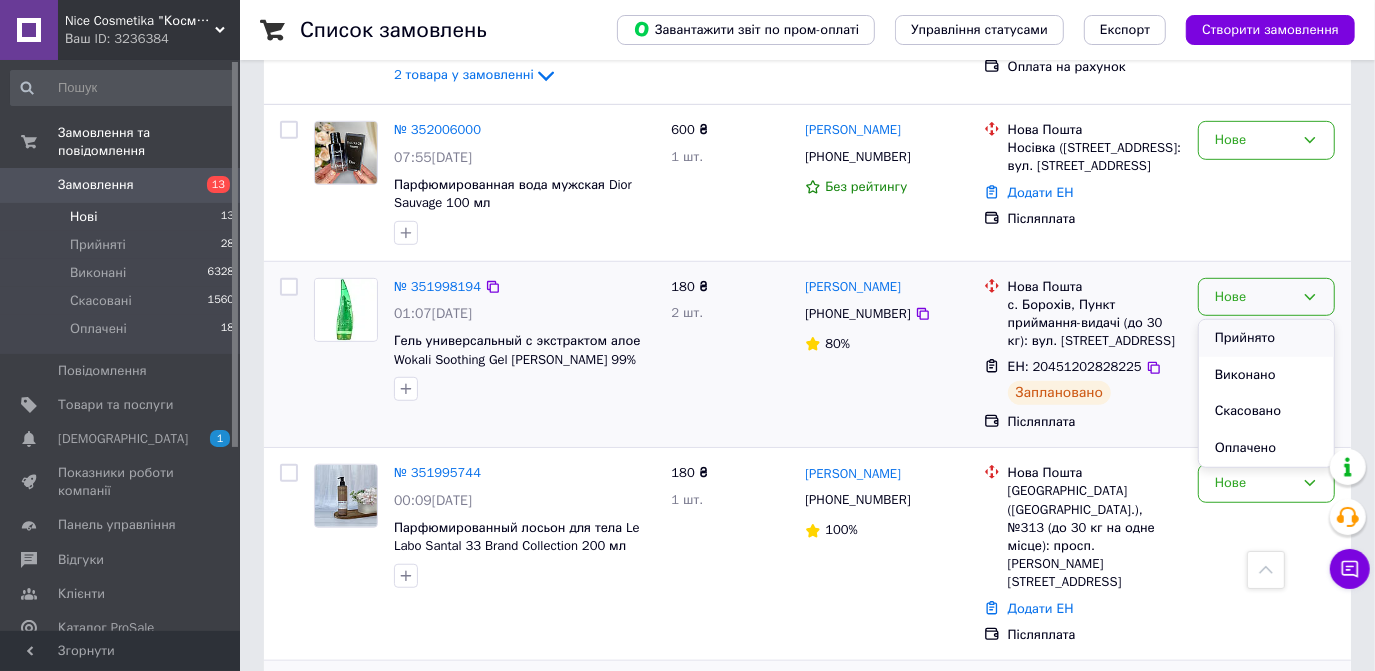 click on "Прийнято" at bounding box center (1266, 338) 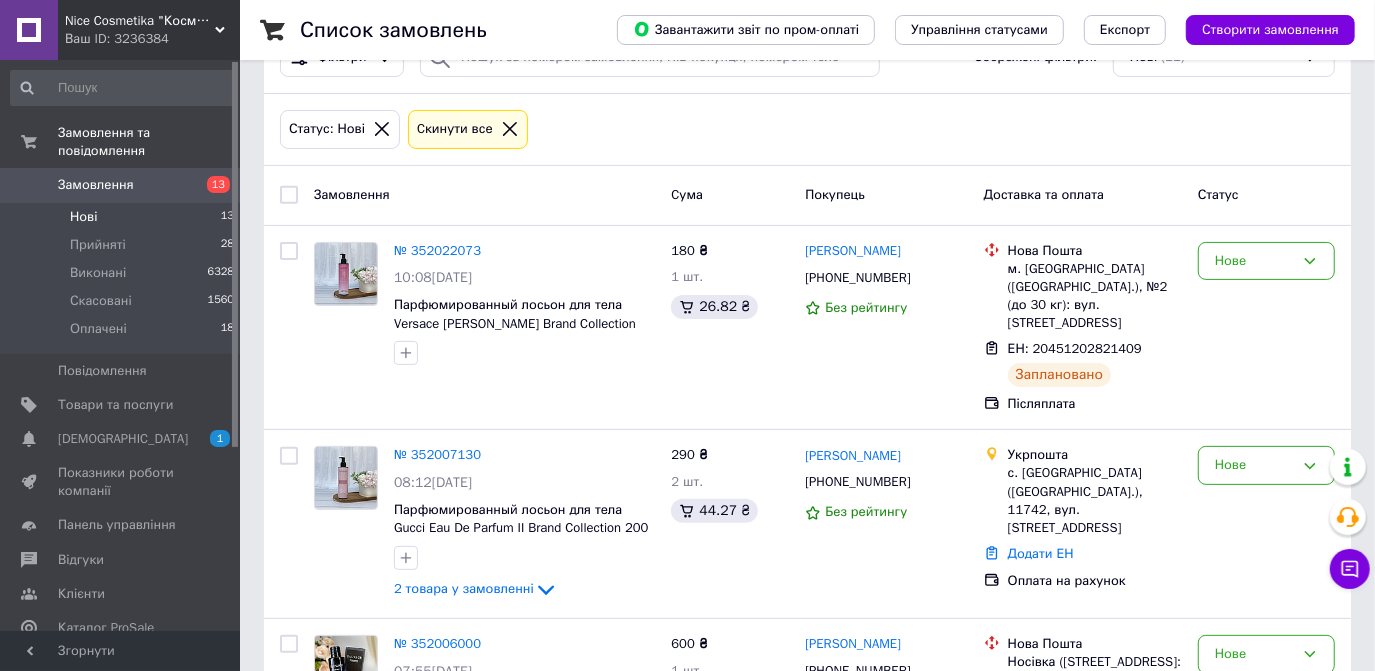 scroll, scrollTop: 190, scrollLeft: 0, axis: vertical 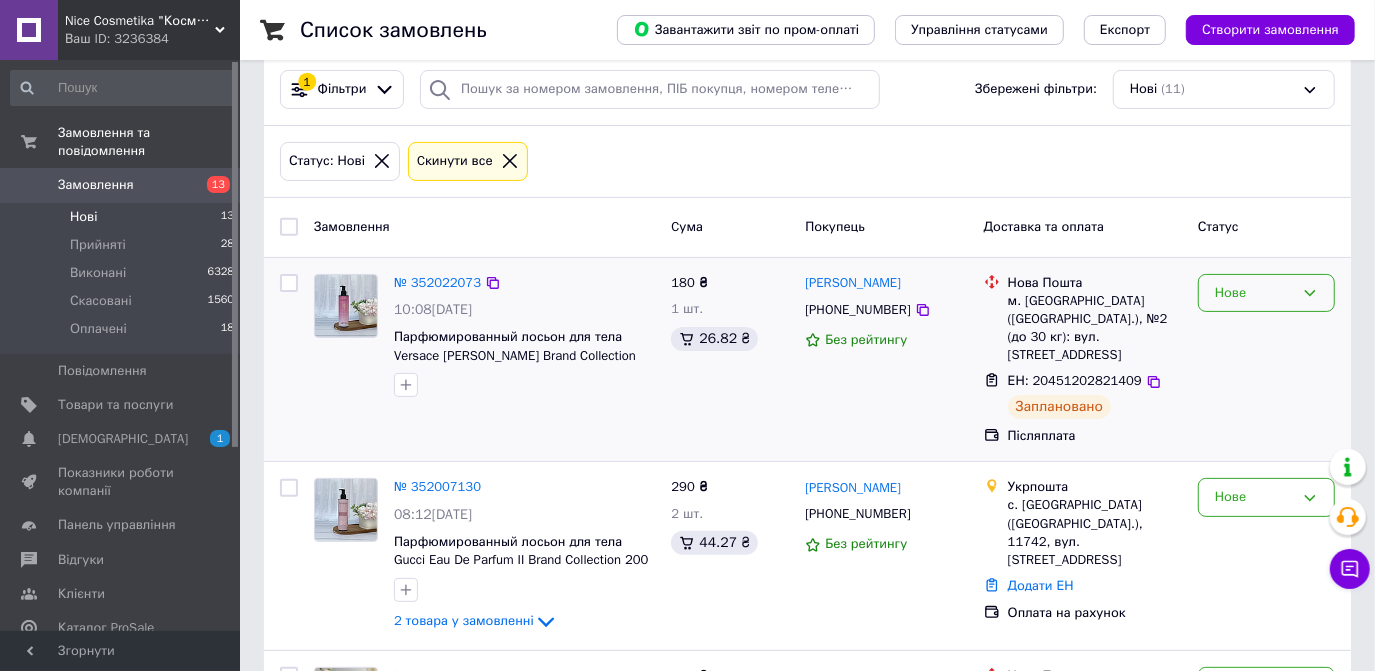click on "Нове" at bounding box center [1254, 293] 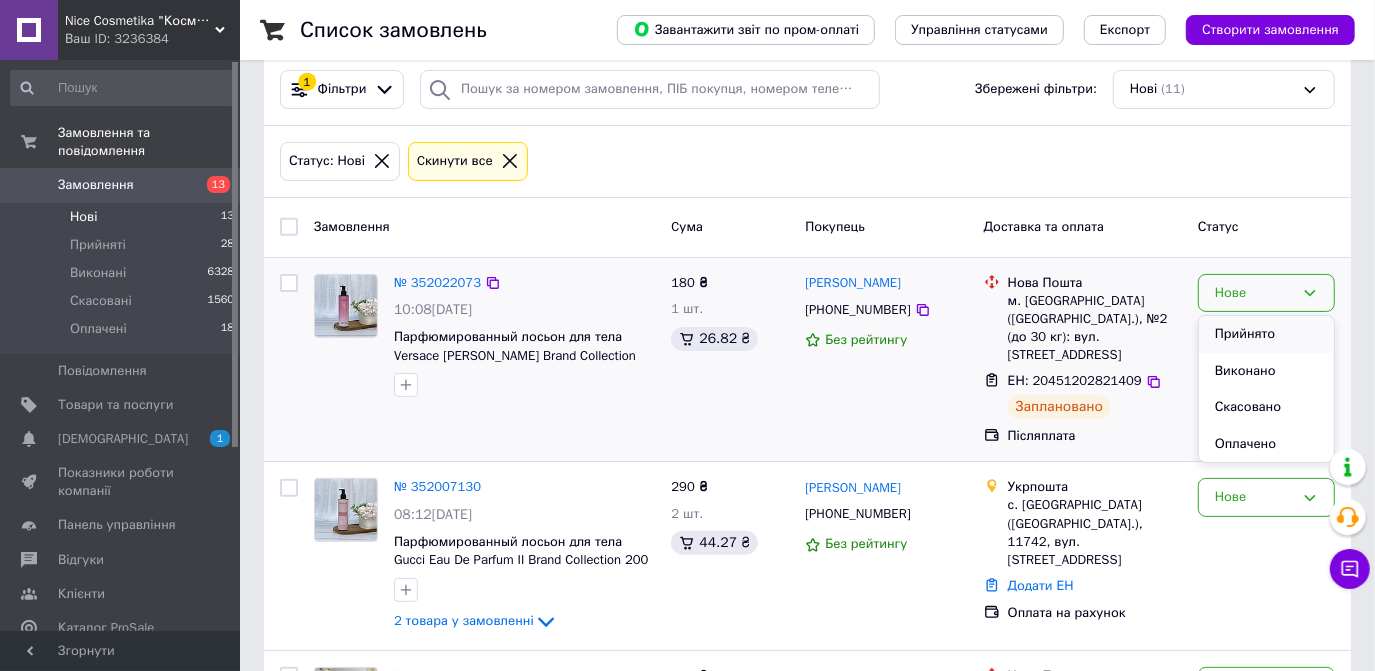 click on "Прийнято" at bounding box center (1266, 334) 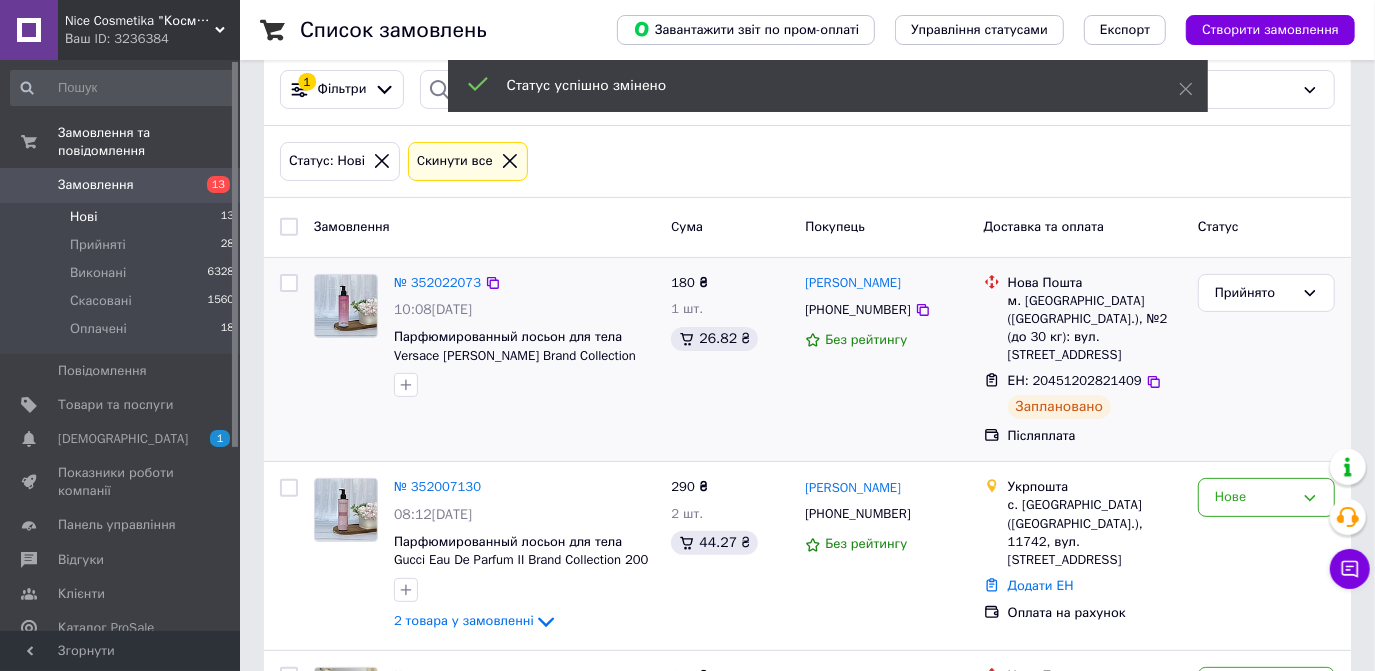click 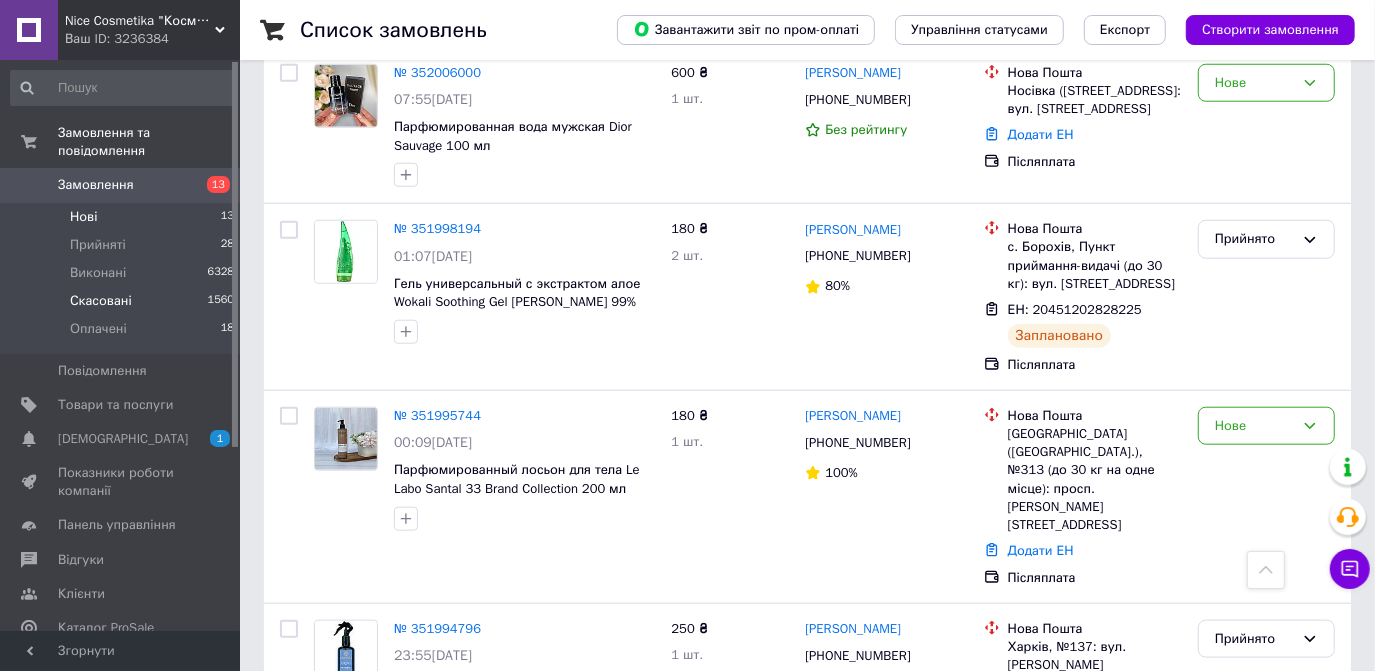 scroll, scrollTop: 818, scrollLeft: 0, axis: vertical 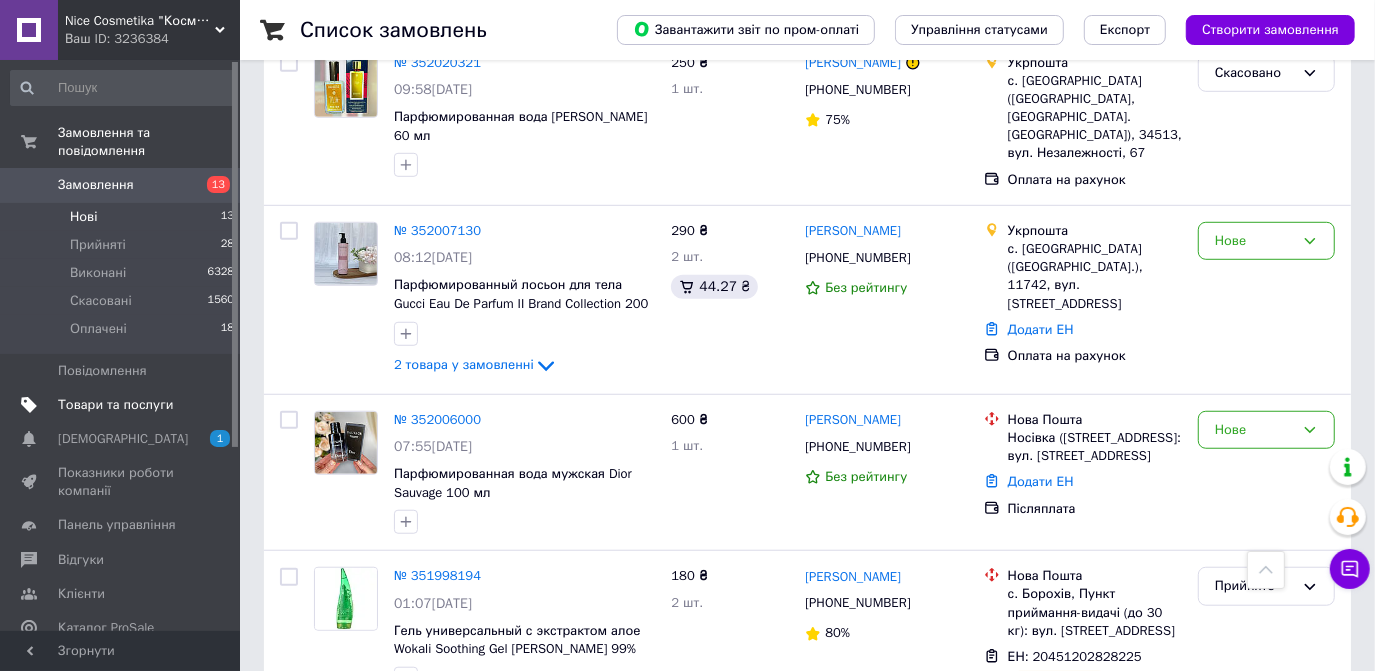 click on "Товари та послуги" at bounding box center [115, 405] 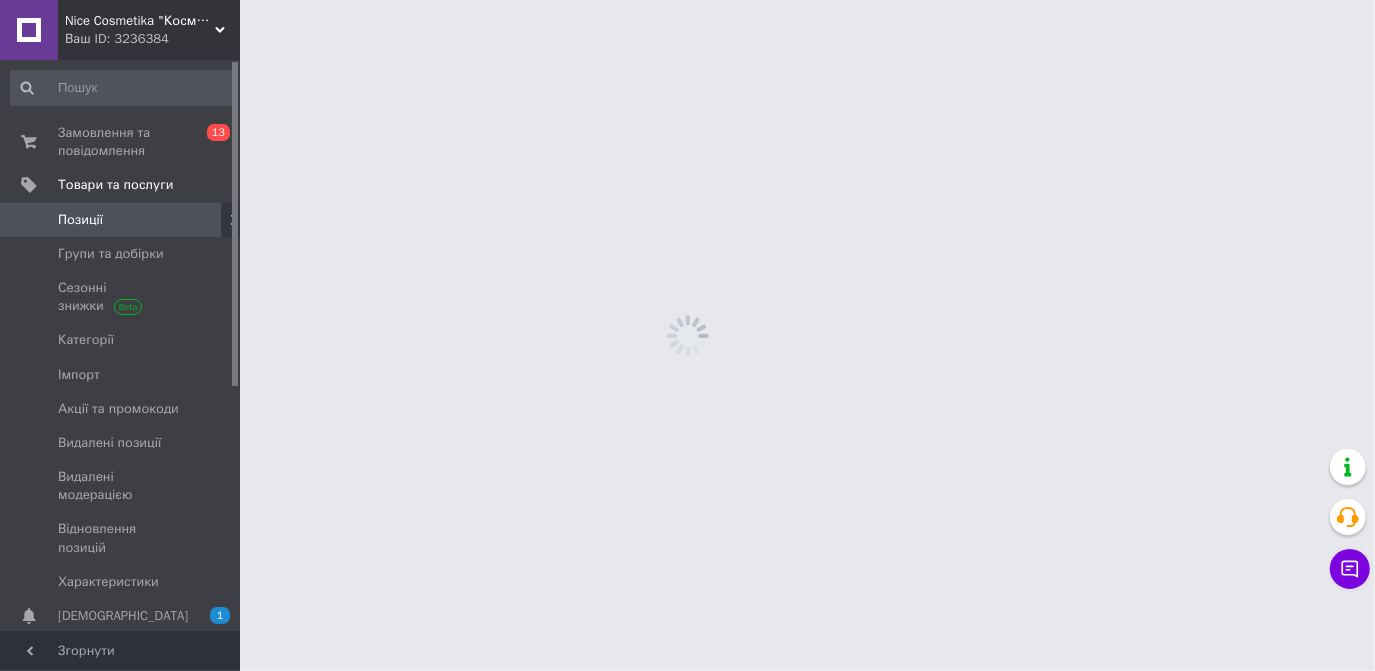 scroll, scrollTop: 0, scrollLeft: 0, axis: both 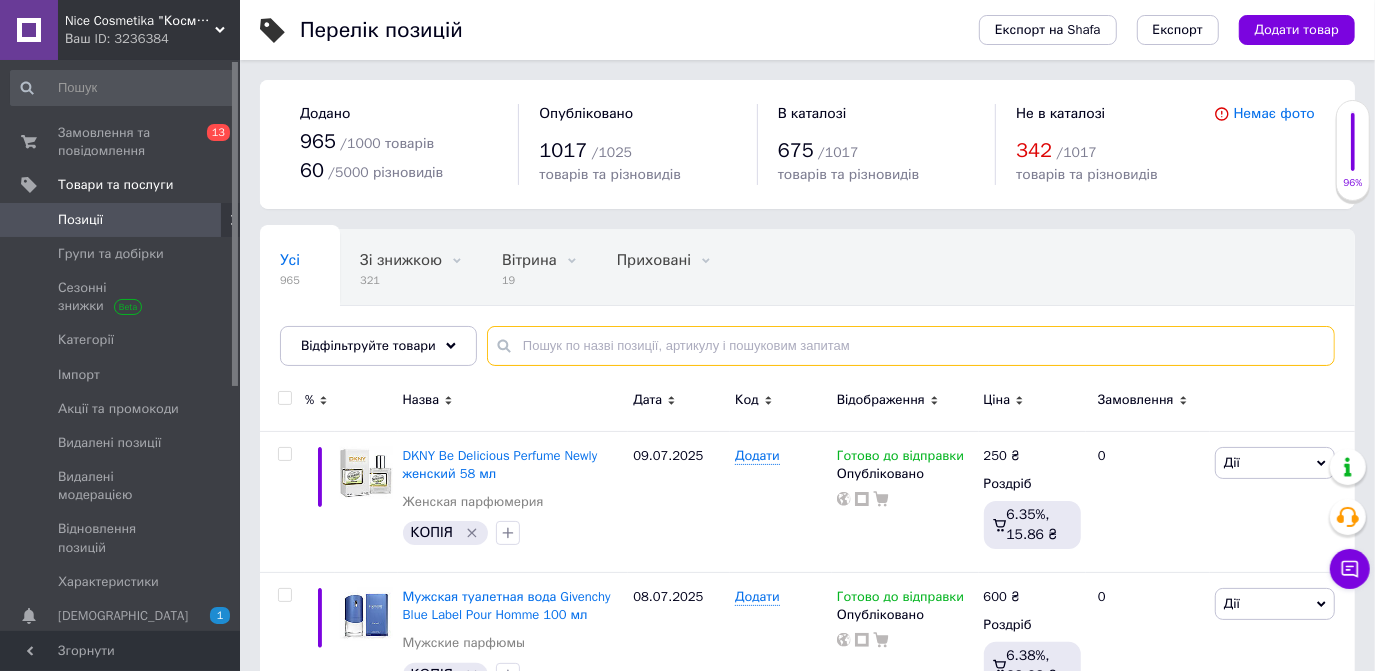 click at bounding box center [911, 346] 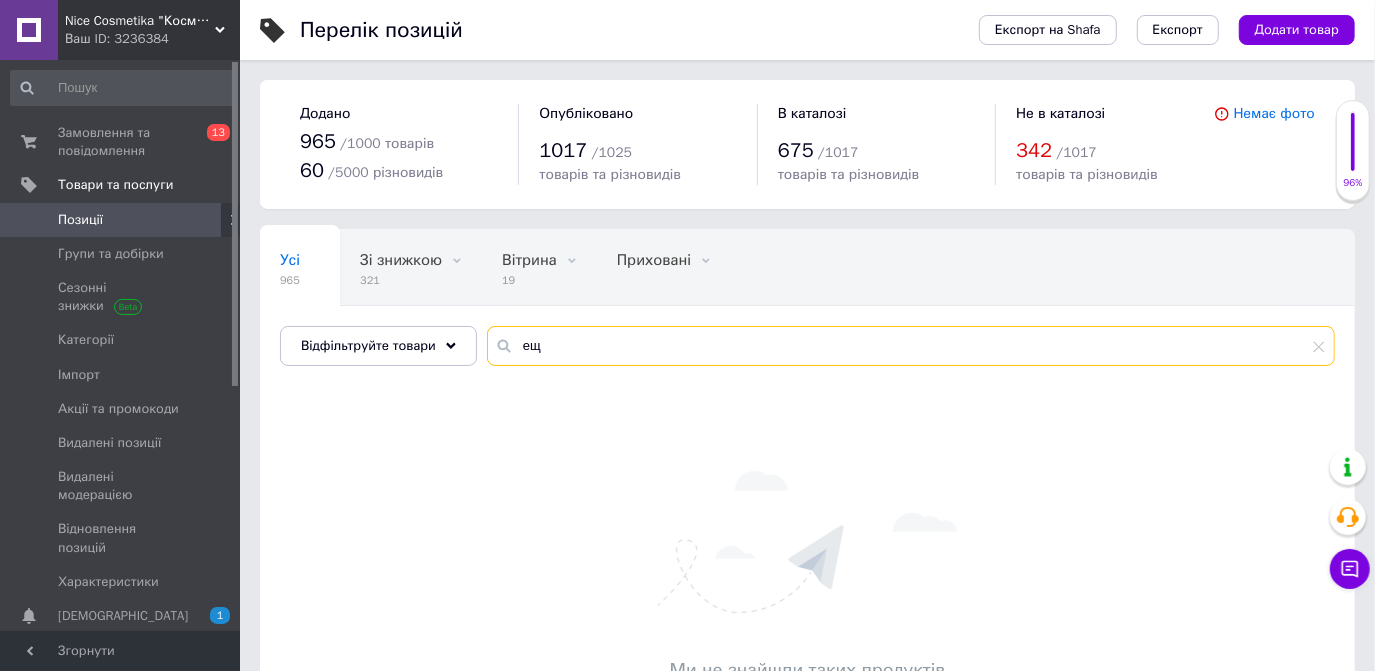 type on "е" 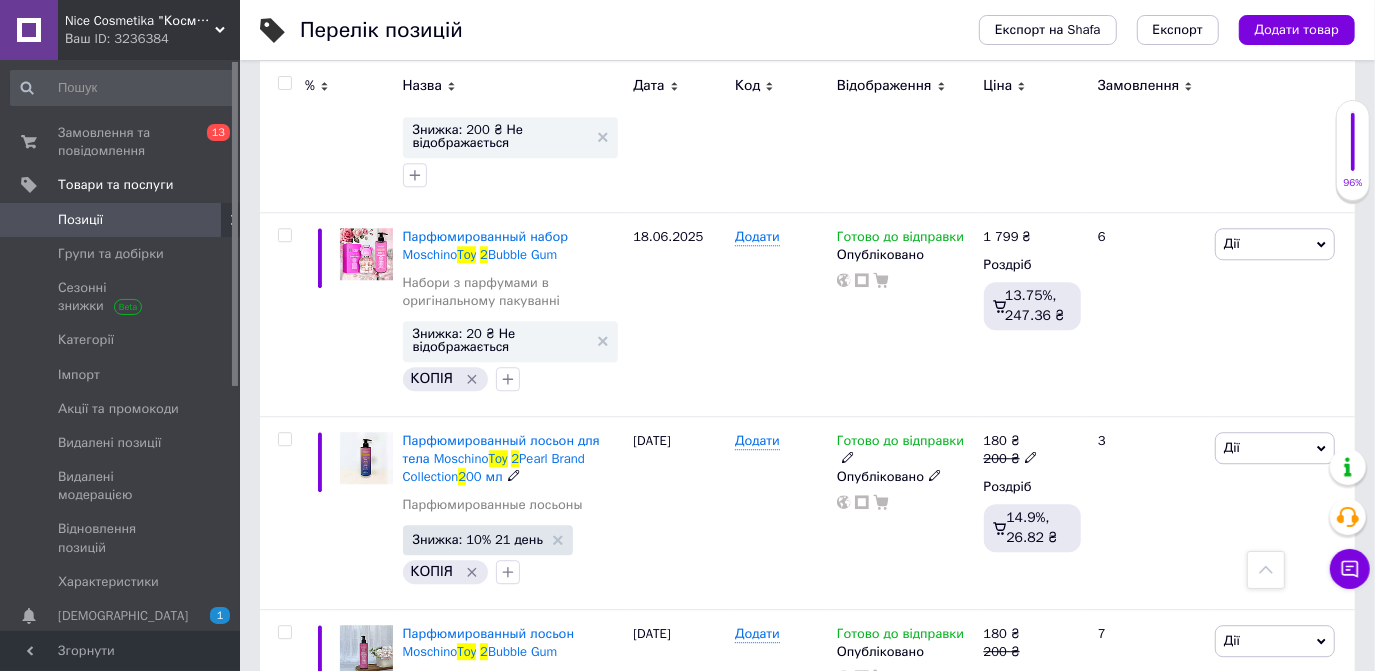 scroll, scrollTop: 3533, scrollLeft: 0, axis: vertical 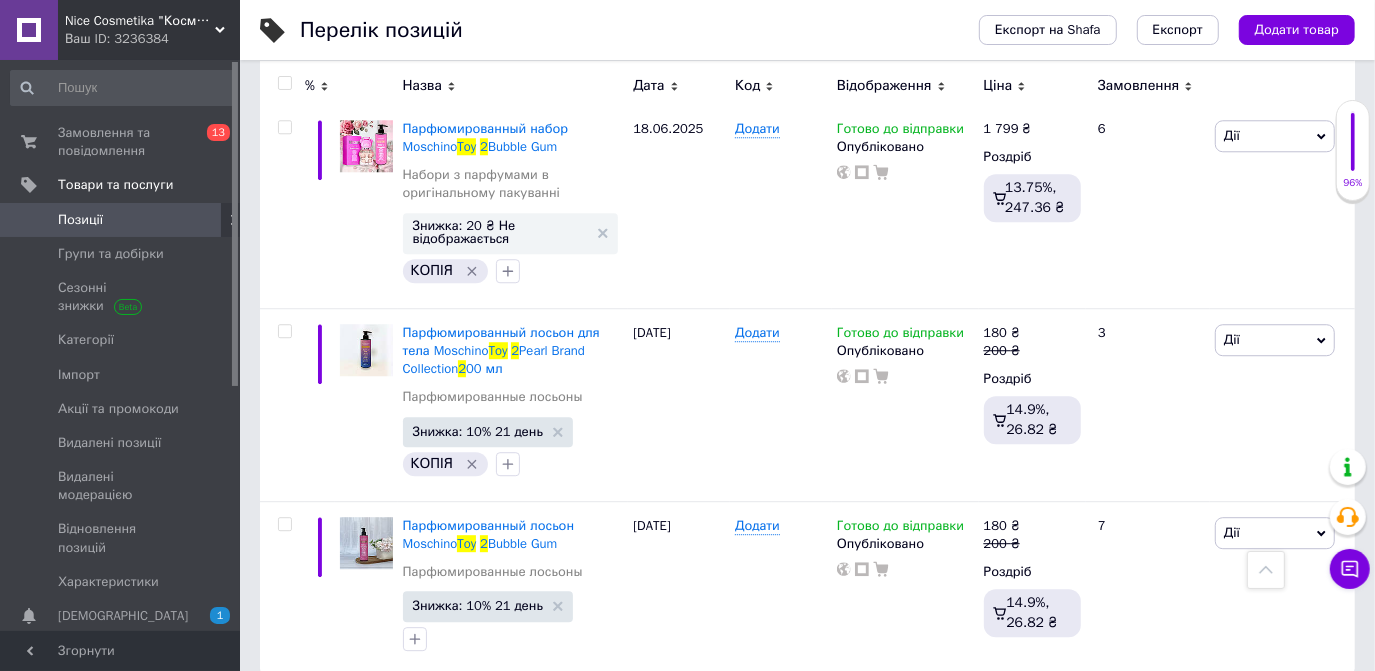 type on "toy 2" 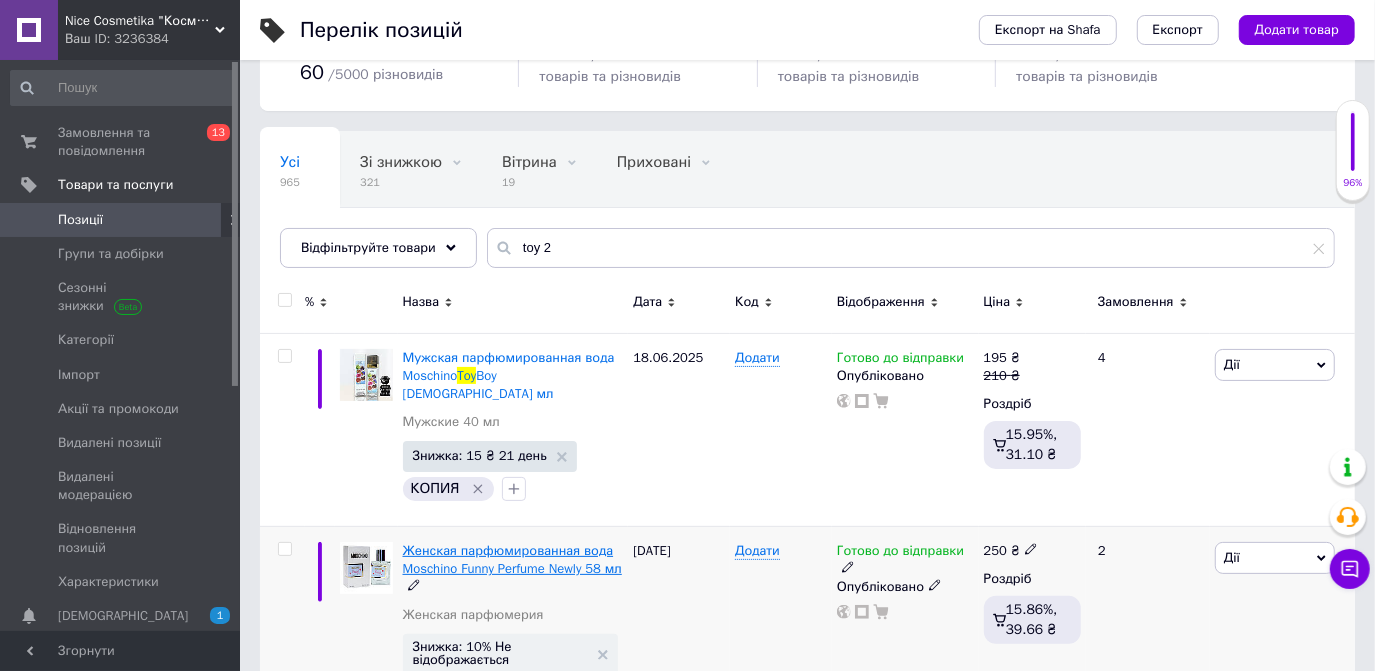 scroll, scrollTop: 218, scrollLeft: 0, axis: vertical 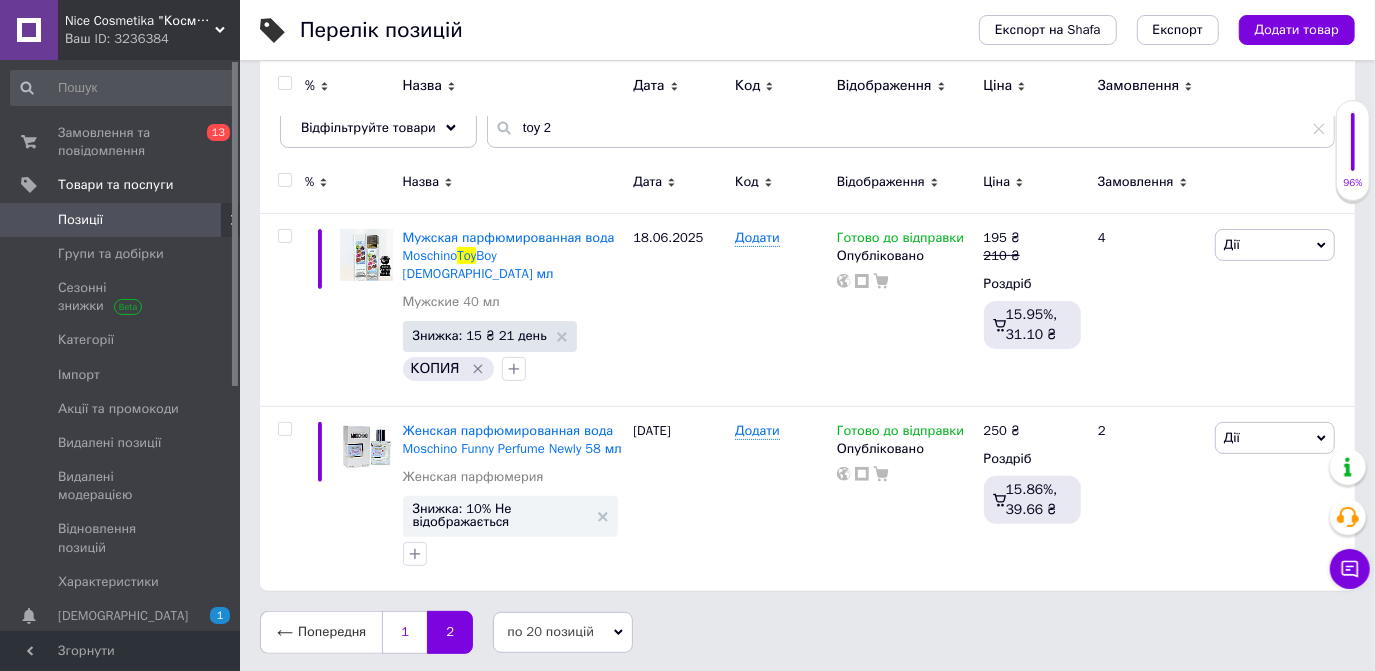 click on "1" at bounding box center (404, 632) 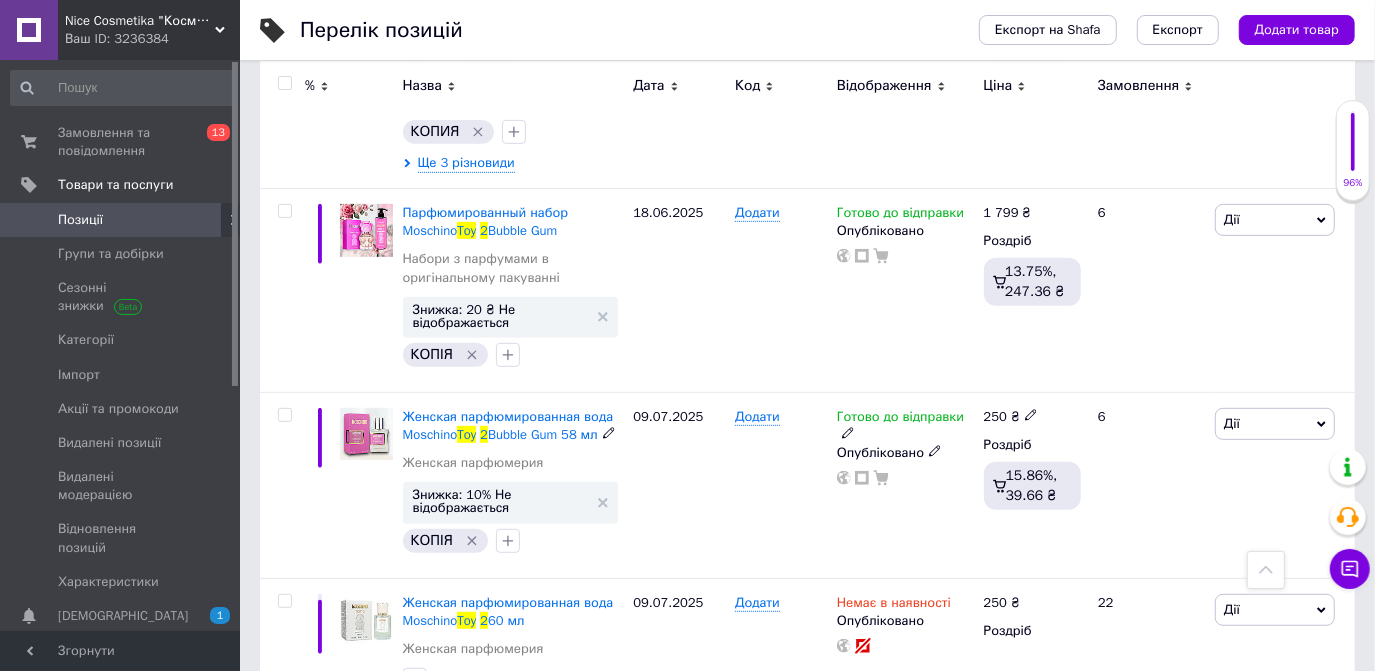 scroll, scrollTop: 763, scrollLeft: 0, axis: vertical 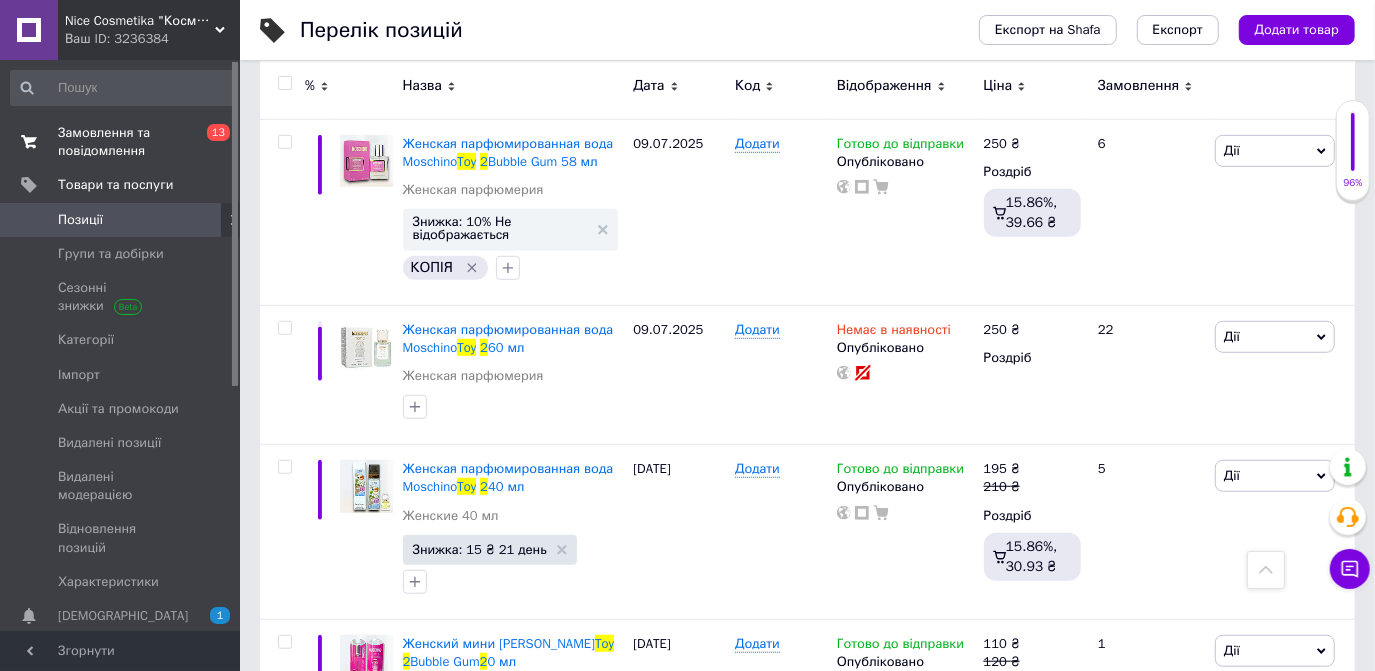 click on "Замовлення та повідомлення" at bounding box center (121, 142) 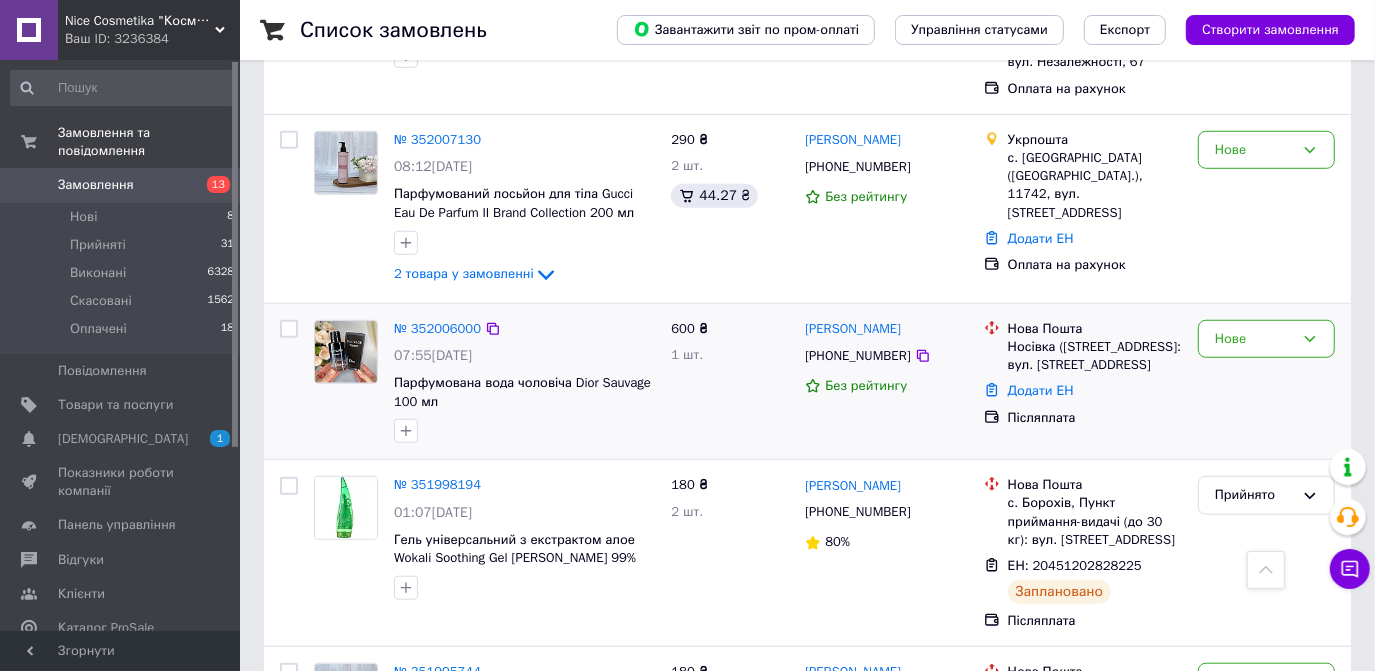 scroll, scrollTop: 1181, scrollLeft: 0, axis: vertical 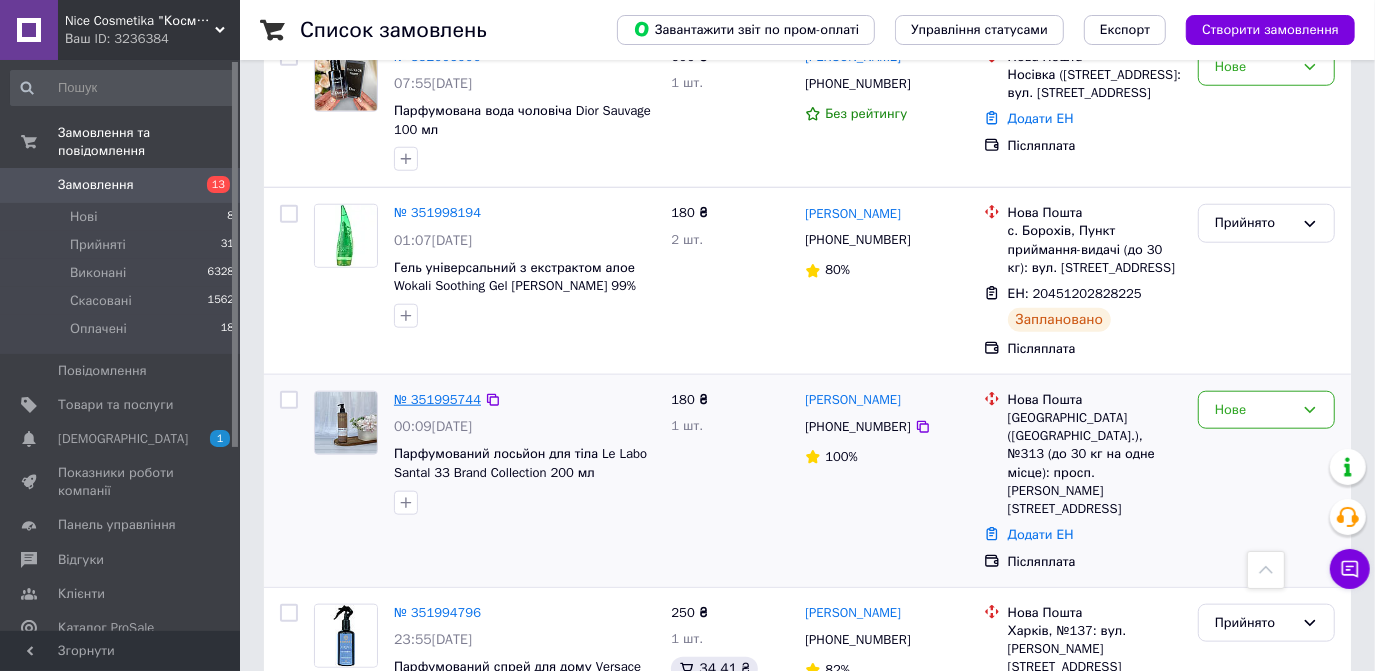 click on "№ 351995744" at bounding box center [437, 399] 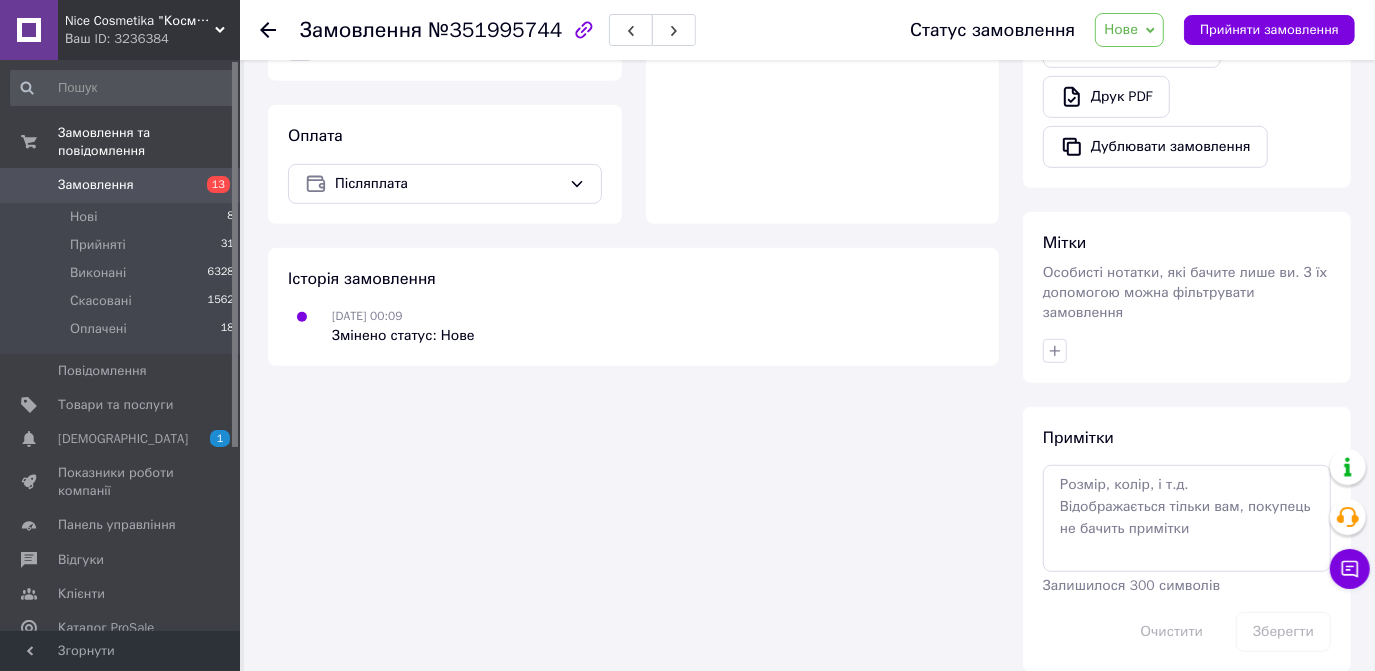 scroll, scrollTop: 642, scrollLeft: 0, axis: vertical 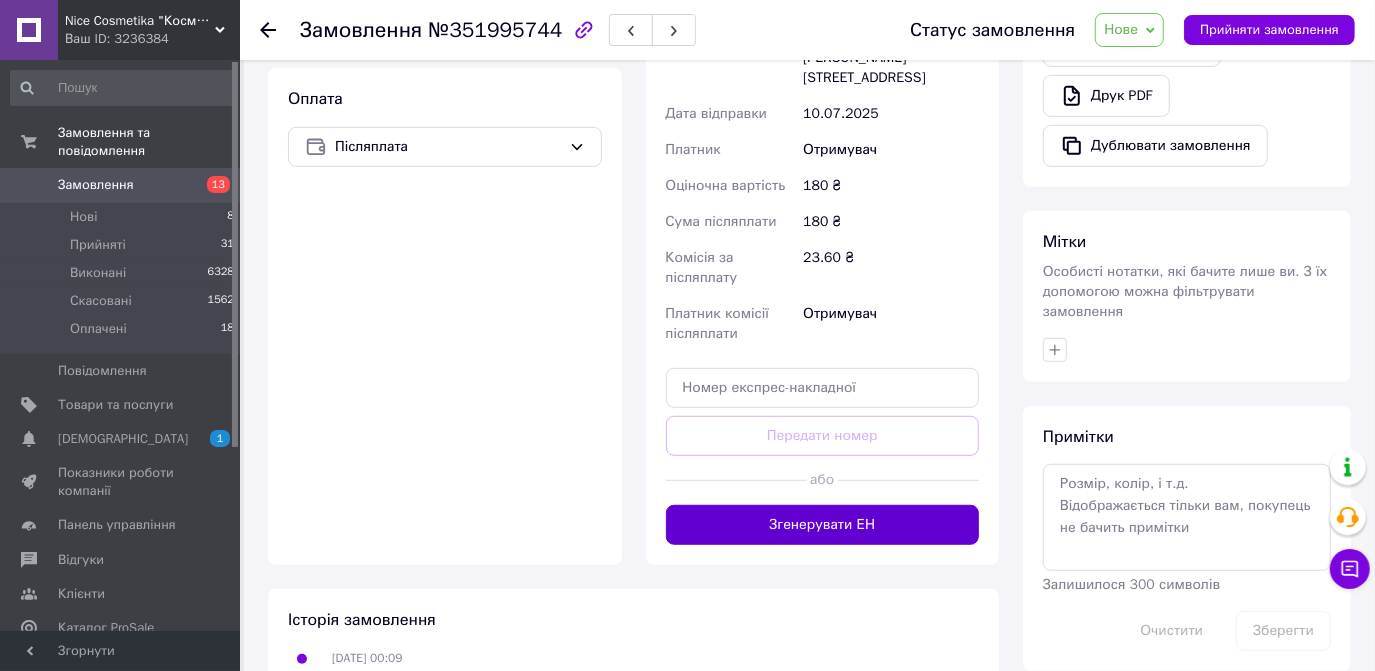 click on "Згенерувати ЕН" at bounding box center [823, 525] 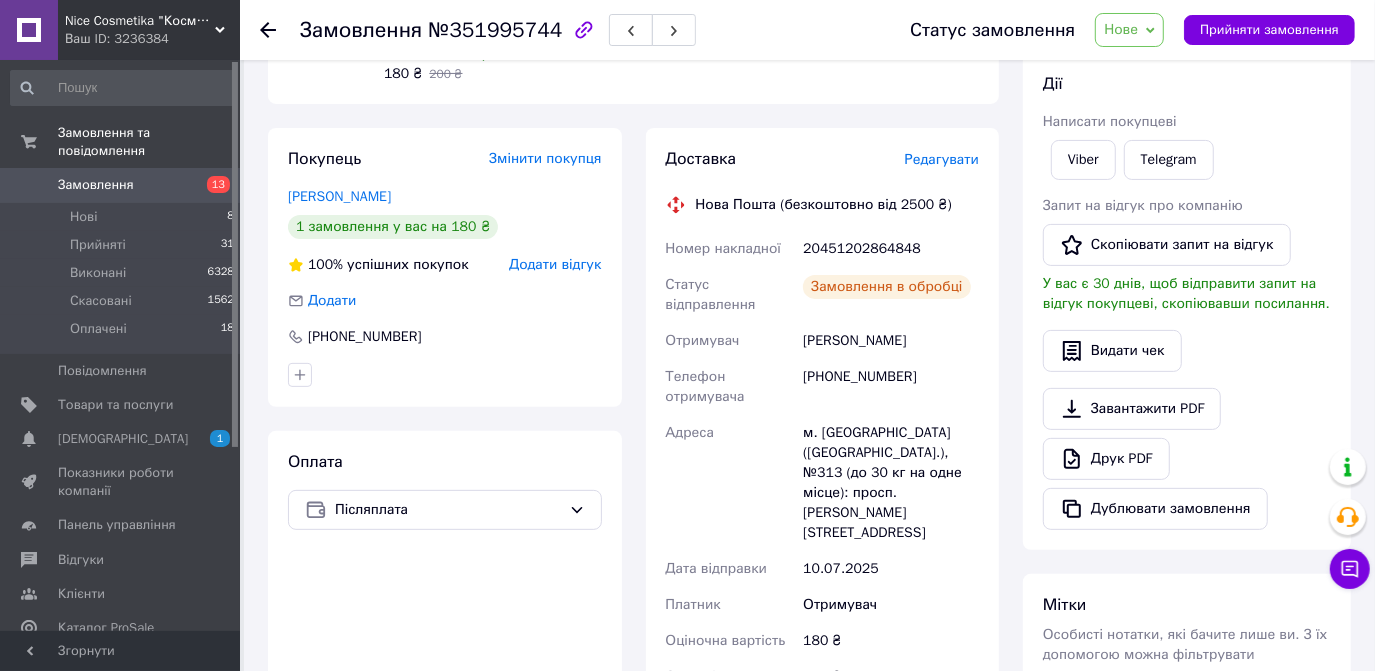 scroll, scrollTop: 278, scrollLeft: 0, axis: vertical 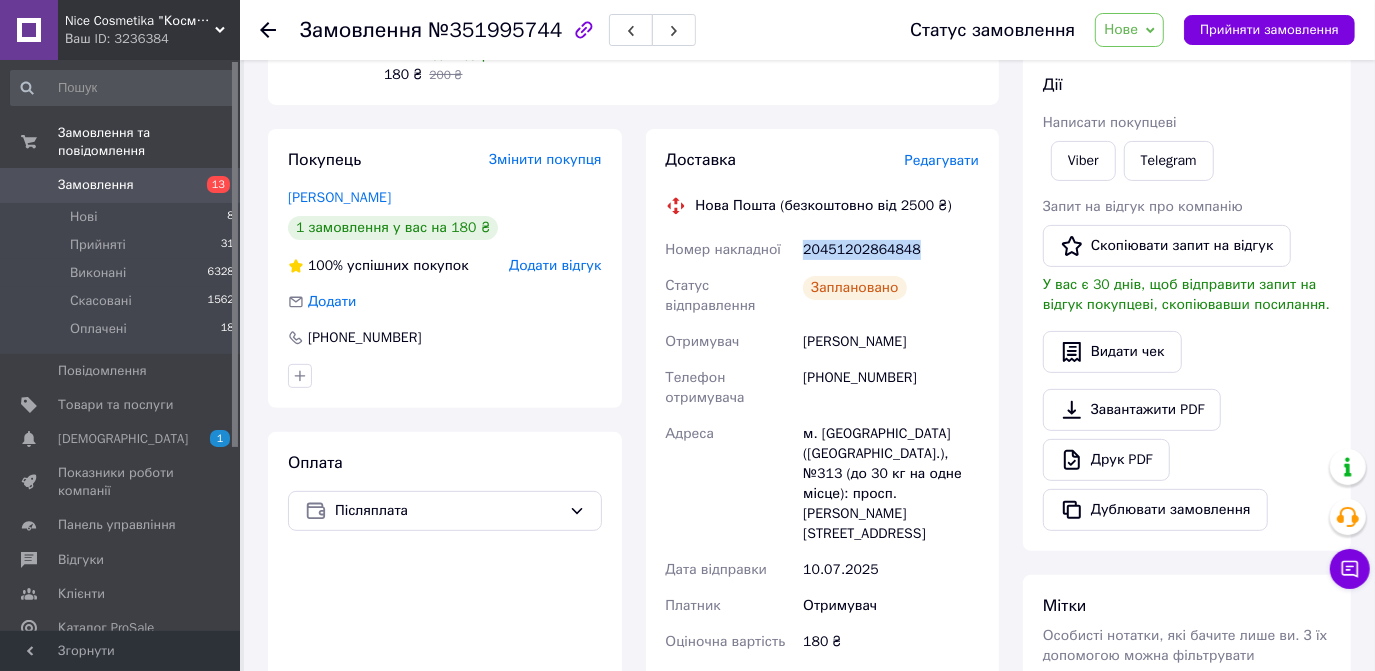 drag, startPoint x: 797, startPoint y: 247, endPoint x: 930, endPoint y: 253, distance: 133.13527 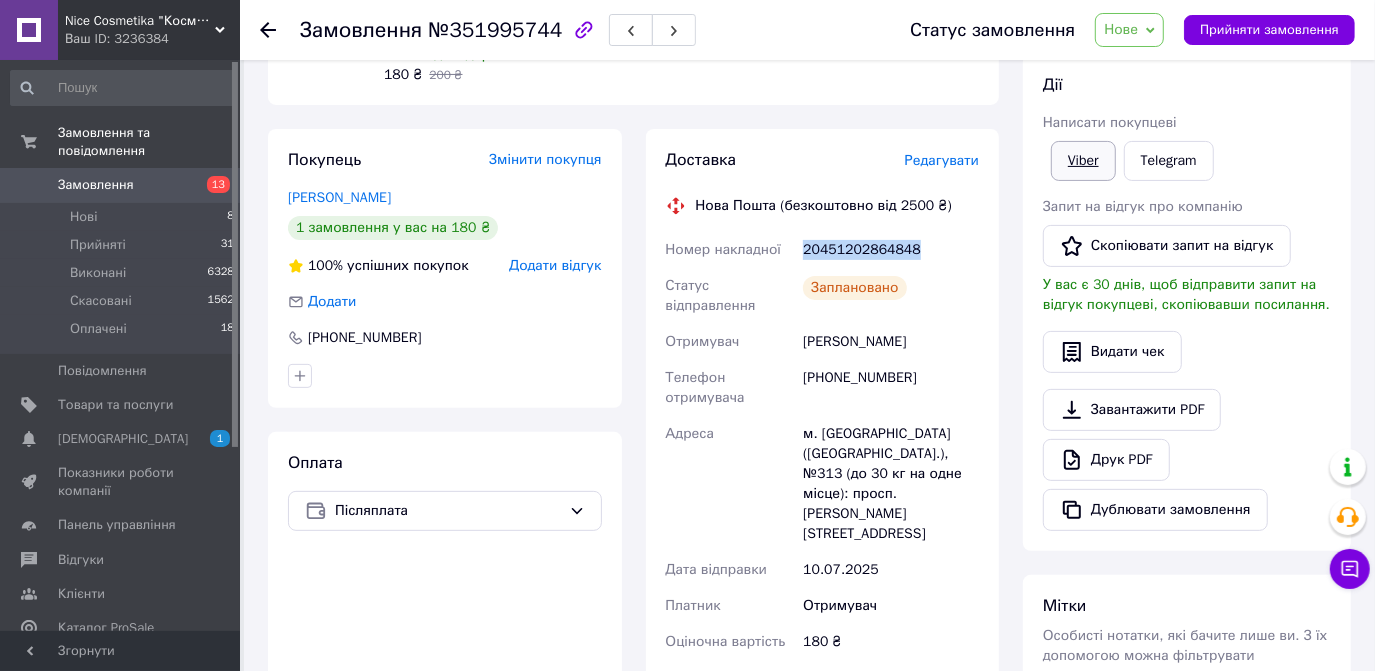 click on "Viber" at bounding box center [1083, 161] 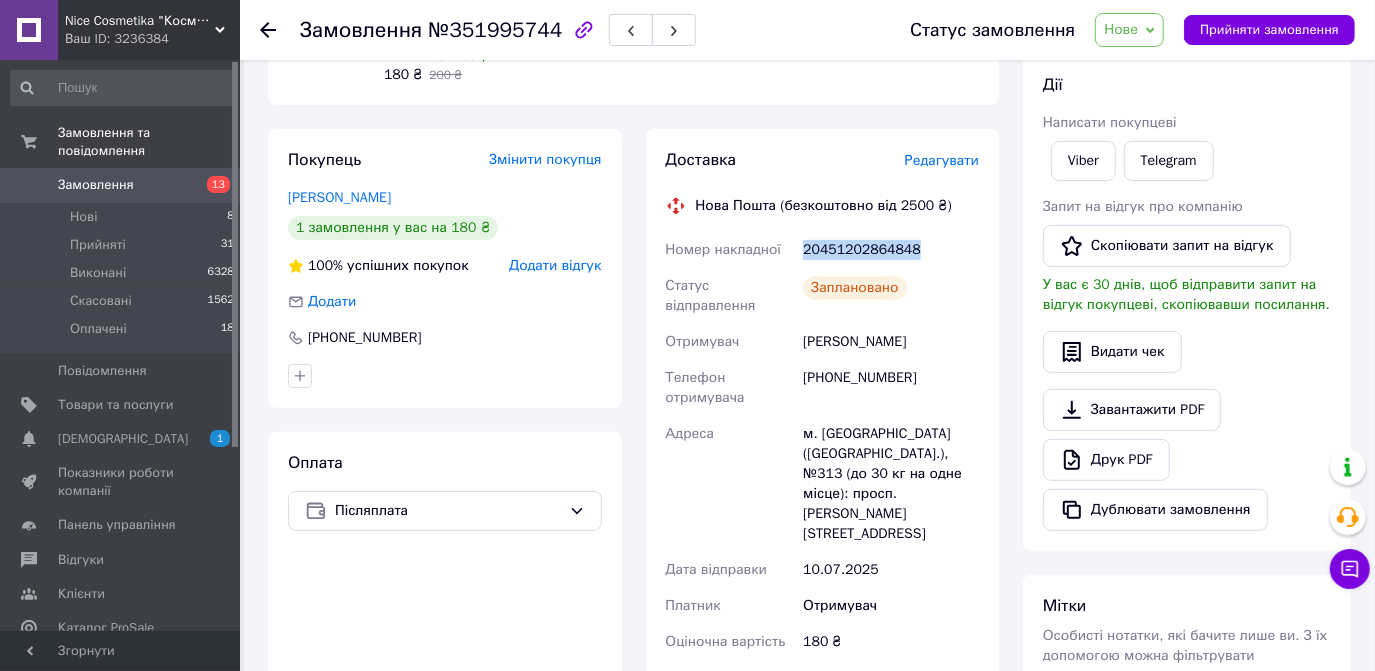click on "Замовлення 13" at bounding box center [123, 185] 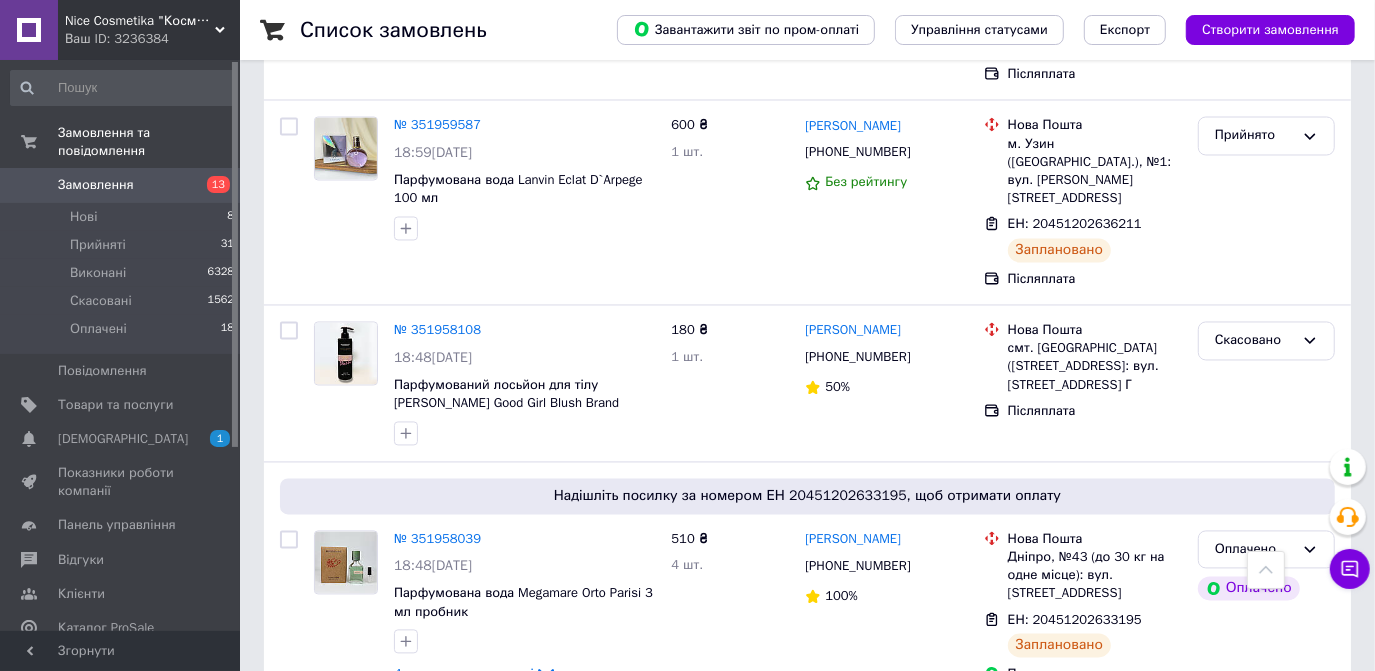scroll, scrollTop: 2545, scrollLeft: 0, axis: vertical 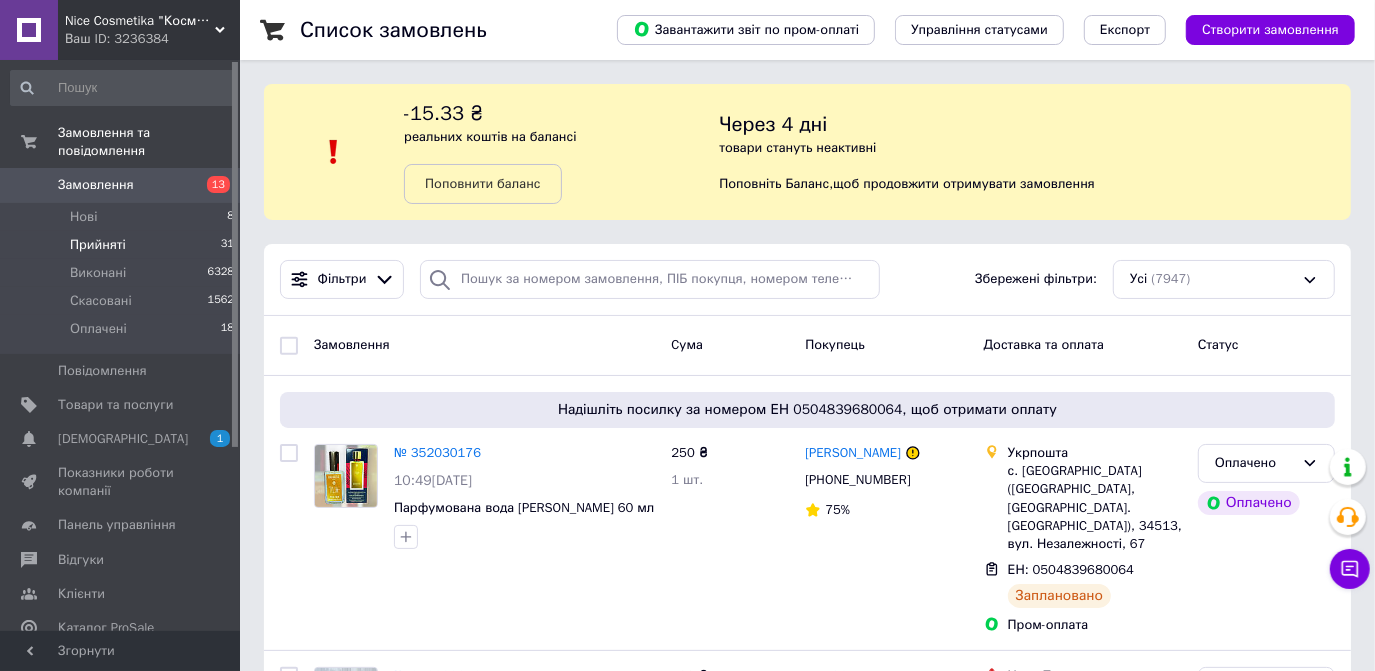 drag, startPoint x: 98, startPoint y: 229, endPoint x: 181, endPoint y: 228, distance: 83.00603 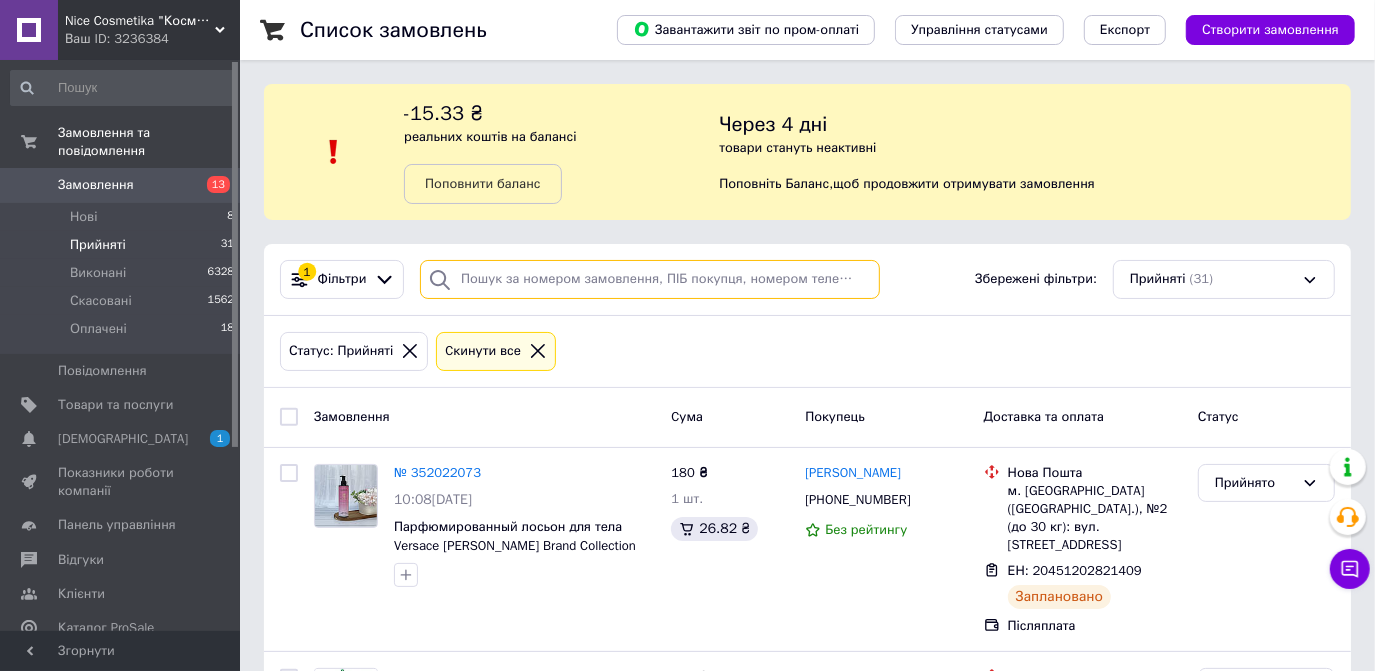 click at bounding box center [650, 279] 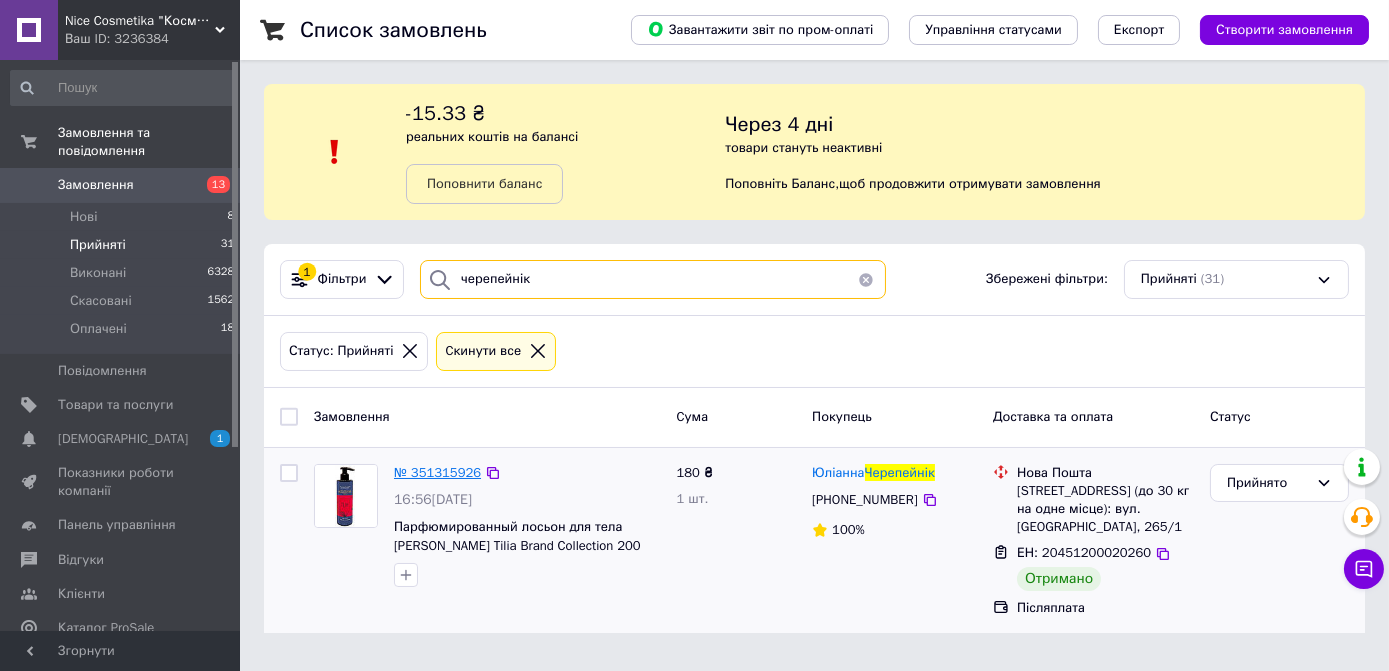 type on "черепейнік" 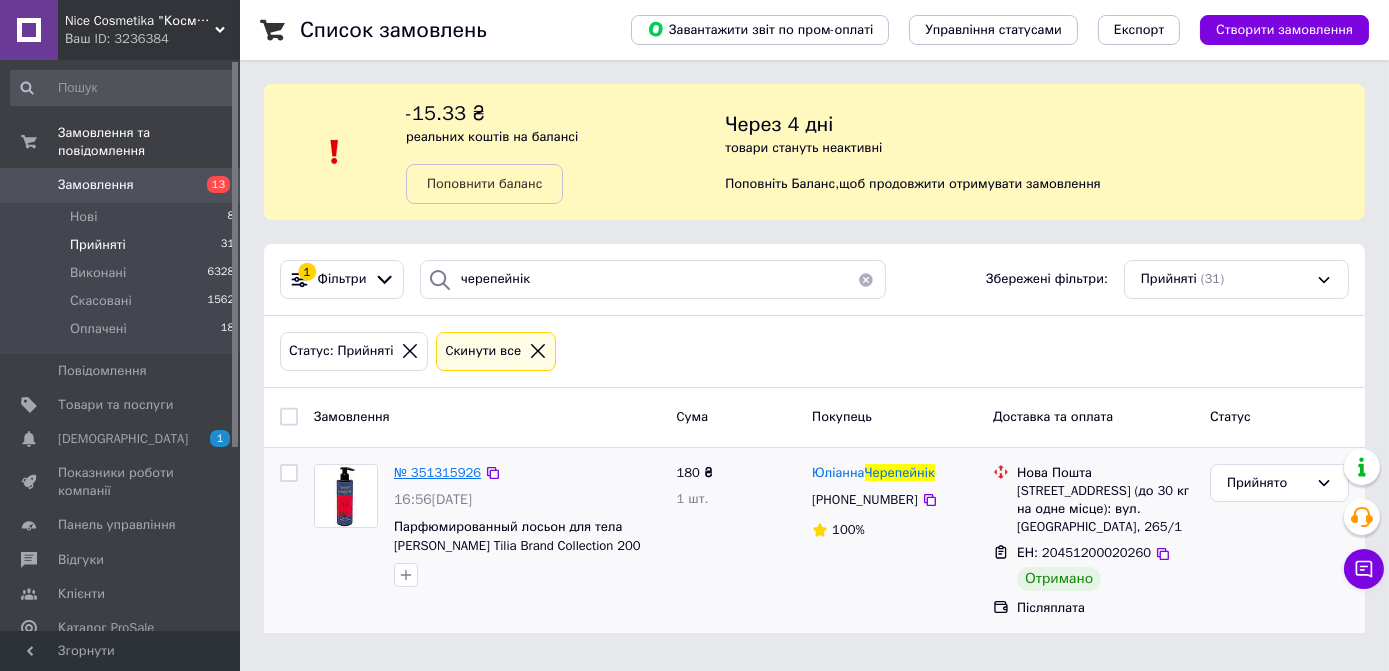 click on "№ 351315926" at bounding box center (437, 472) 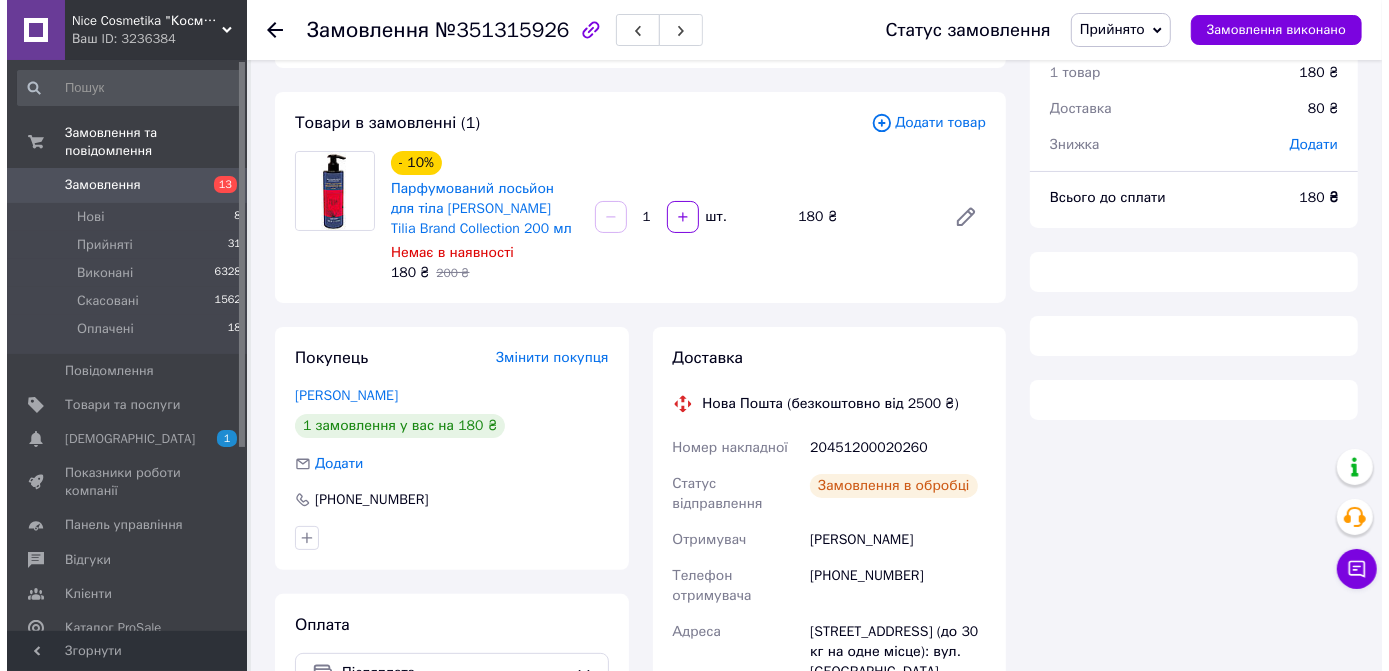 scroll, scrollTop: 181, scrollLeft: 0, axis: vertical 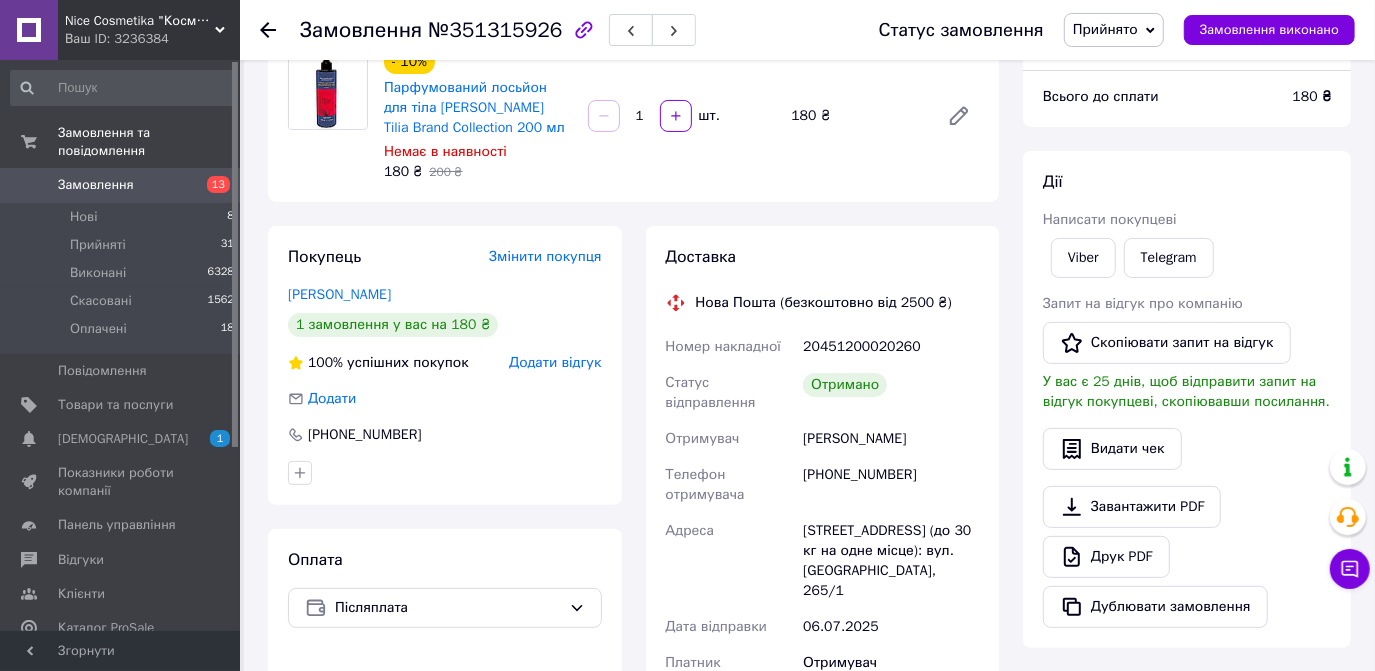 click on "Додати відгук" at bounding box center (555, 362) 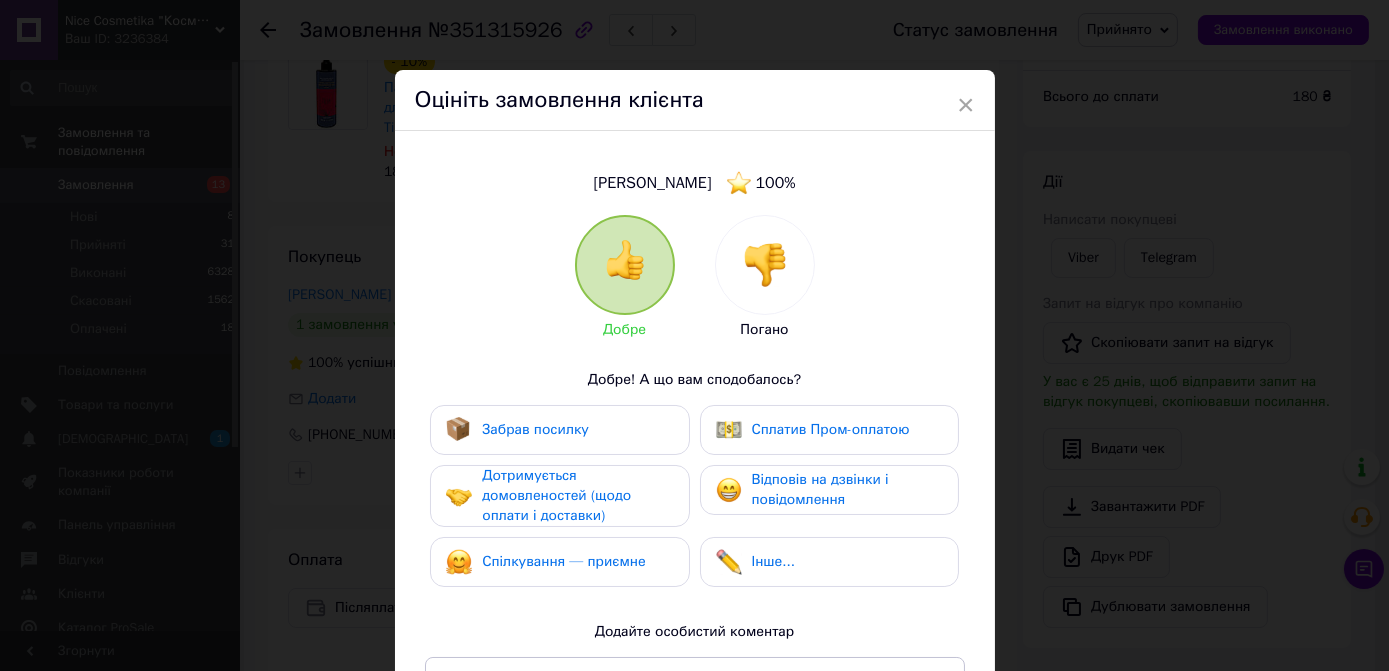 click on "Забрав посилку" at bounding box center [559, 430] 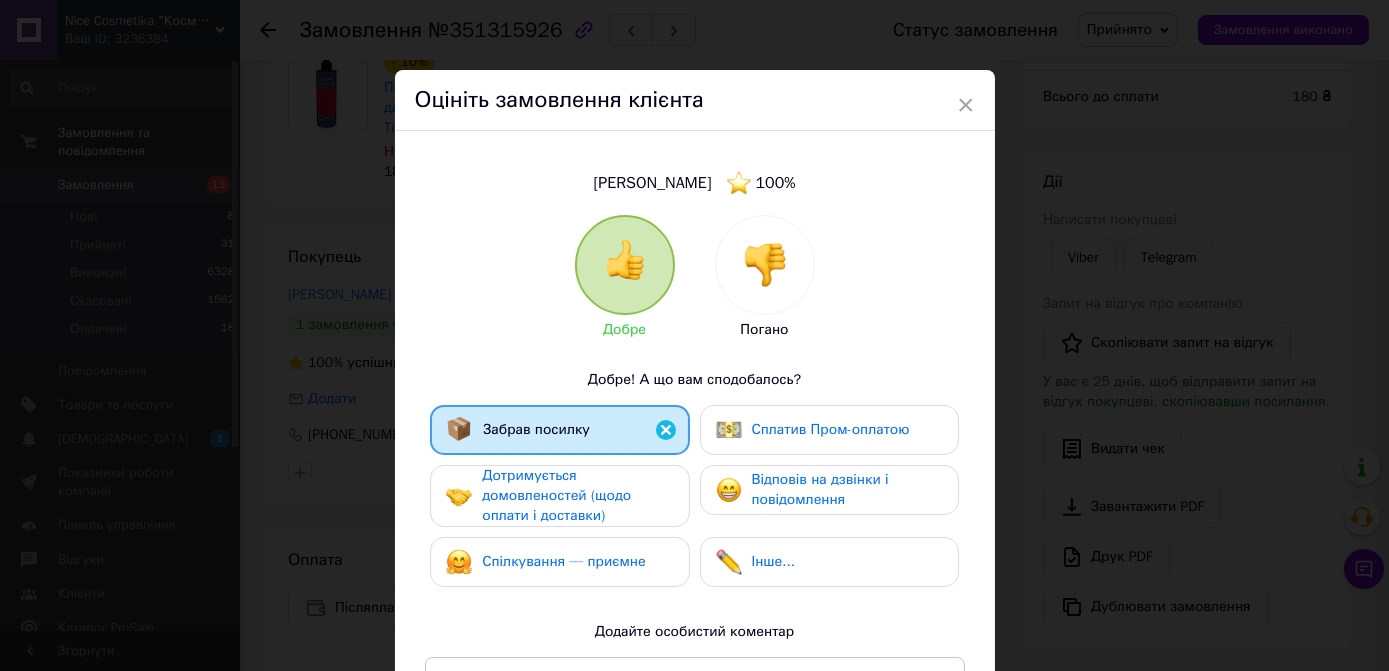 drag, startPoint x: 605, startPoint y: 480, endPoint x: 635, endPoint y: 478, distance: 30.066593 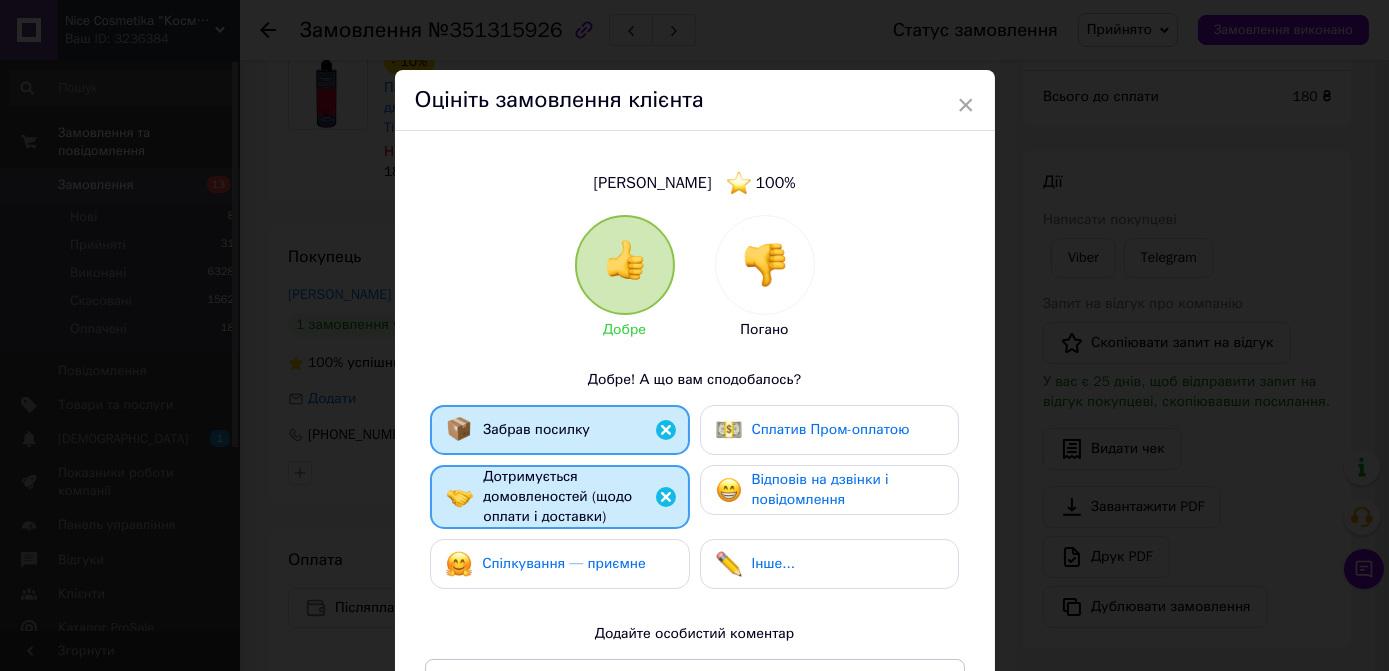 click on "Відповів на дзвінки і повідомлення" at bounding box center [820, 489] 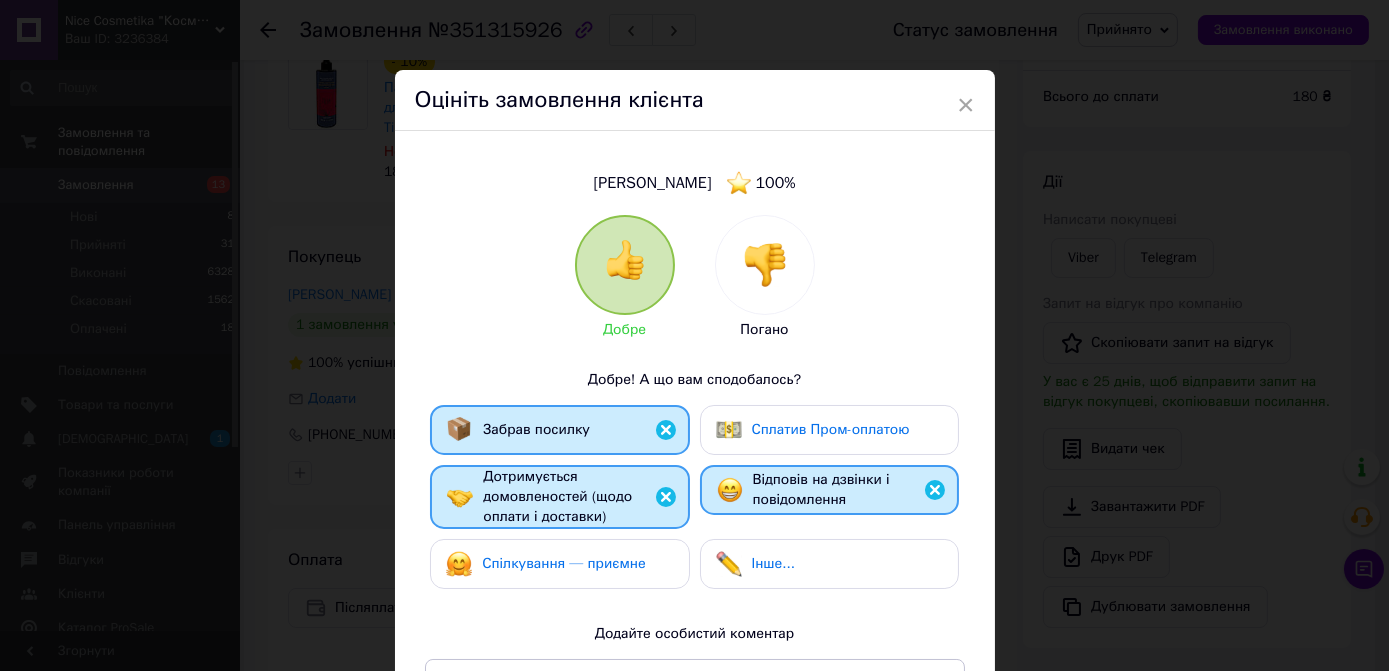 scroll, scrollTop: 272, scrollLeft: 0, axis: vertical 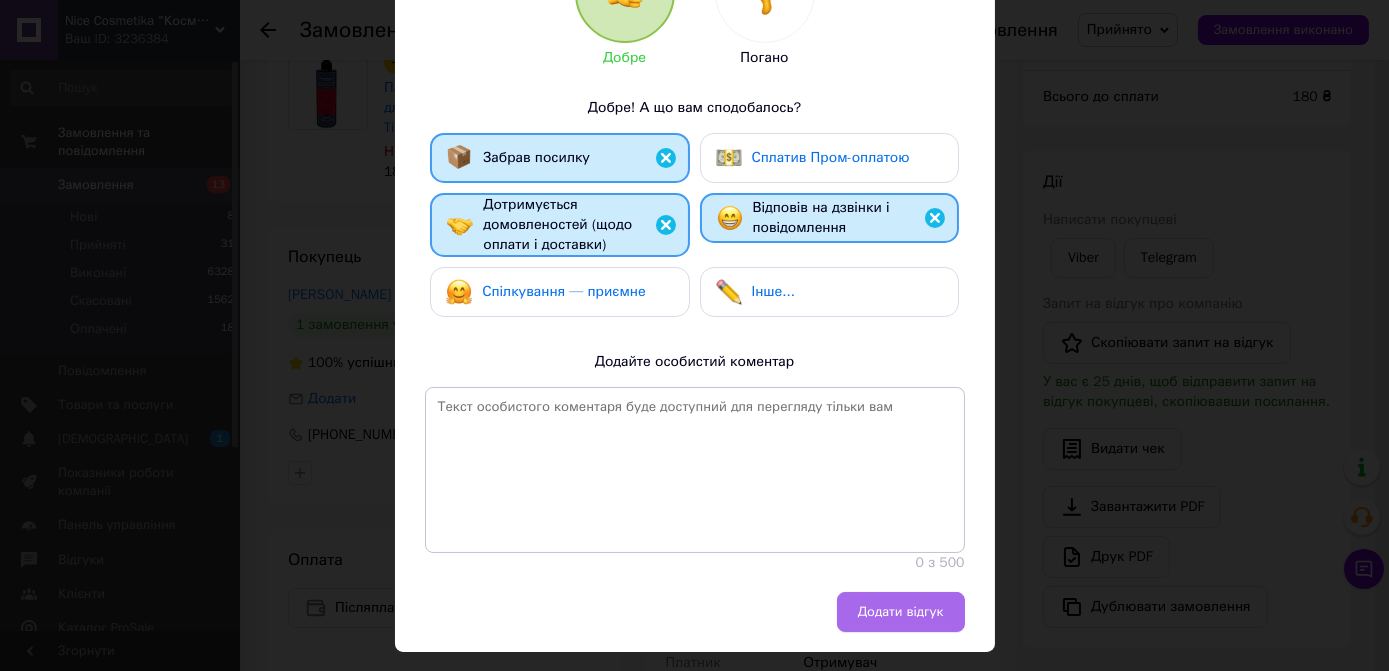 click on "Додати відгук" at bounding box center [901, 612] 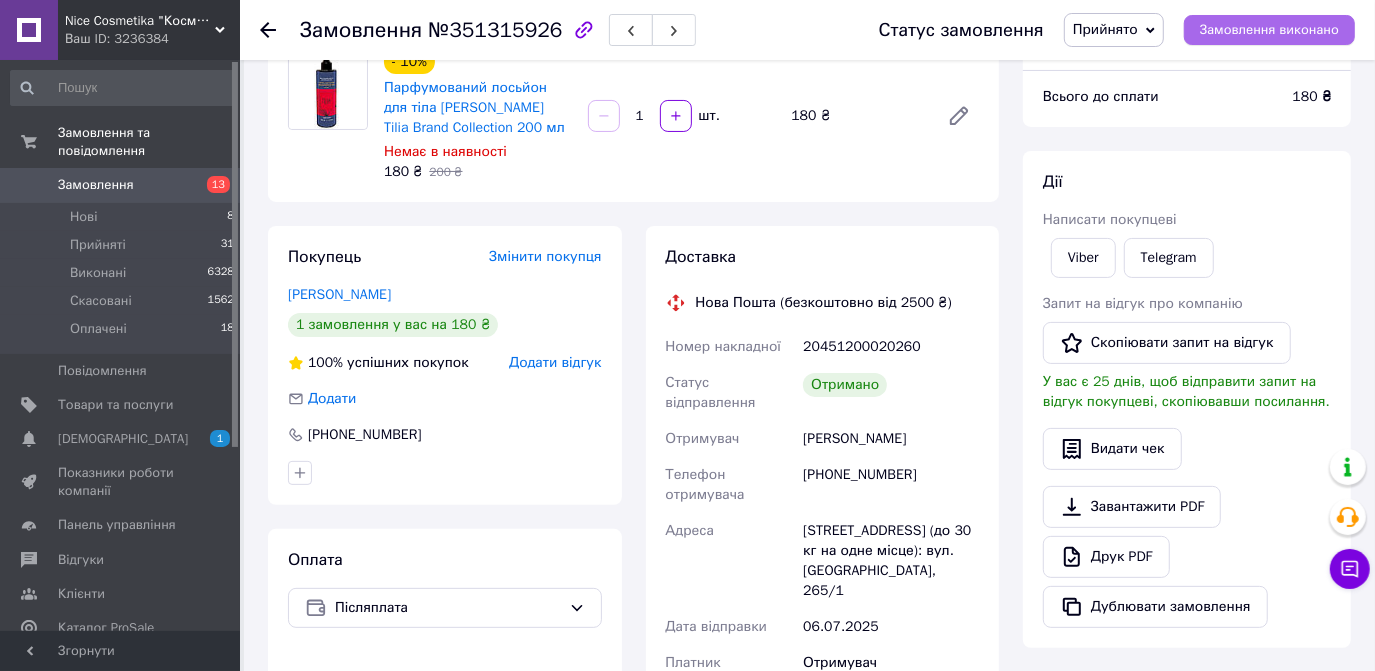 click on "Замовлення виконано" at bounding box center [1269, 30] 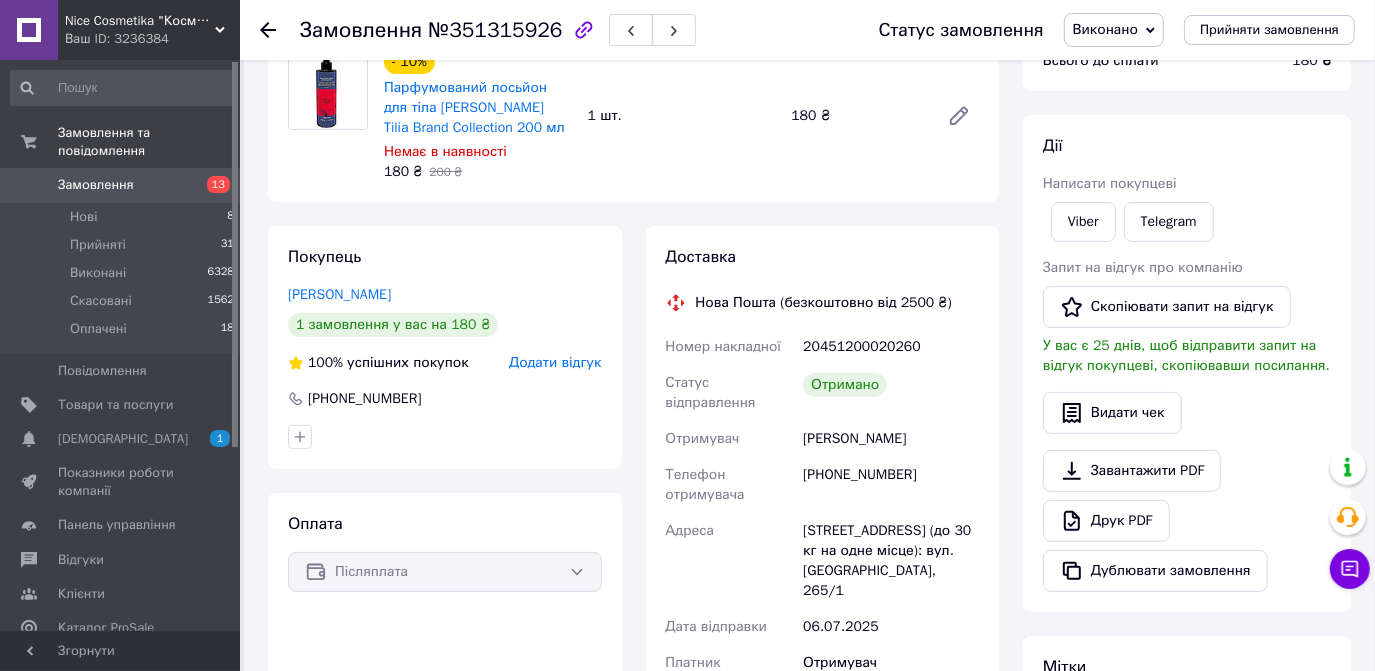 click on "Додати відгук" at bounding box center [555, 362] 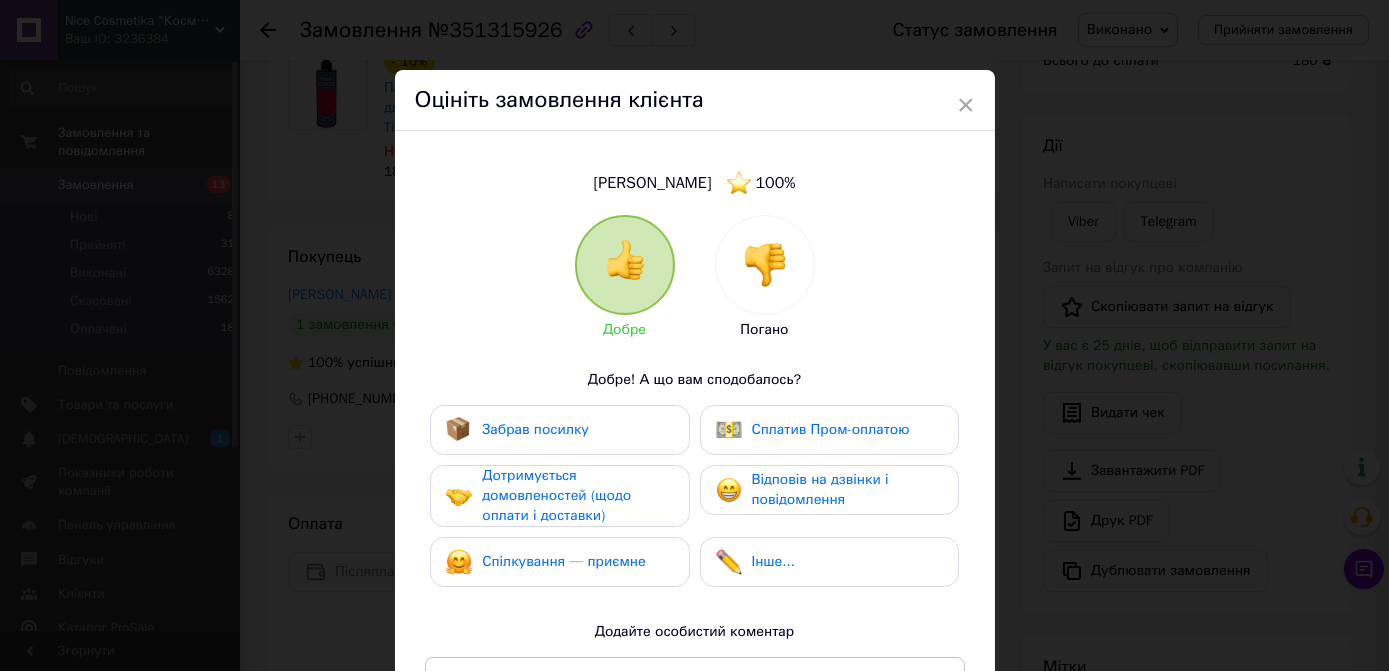 scroll, scrollTop: 181, scrollLeft: 0, axis: vertical 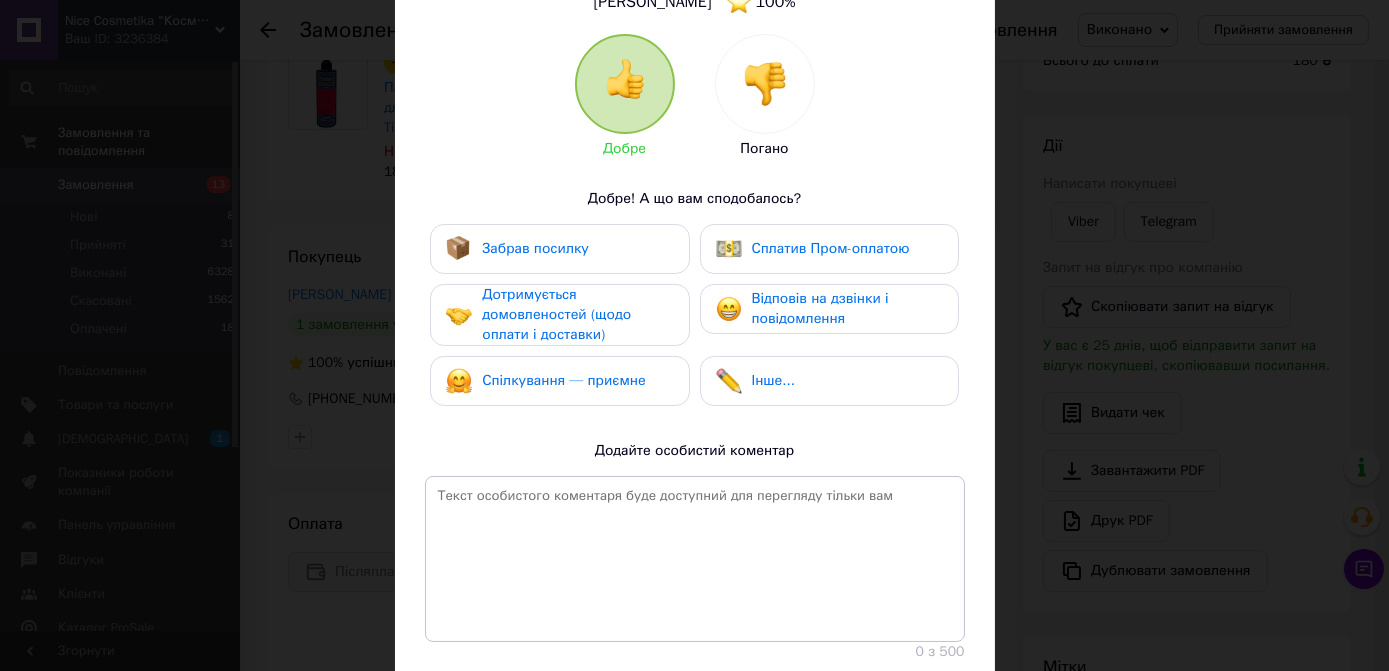 click on "Забрав посилку" at bounding box center (559, 249) 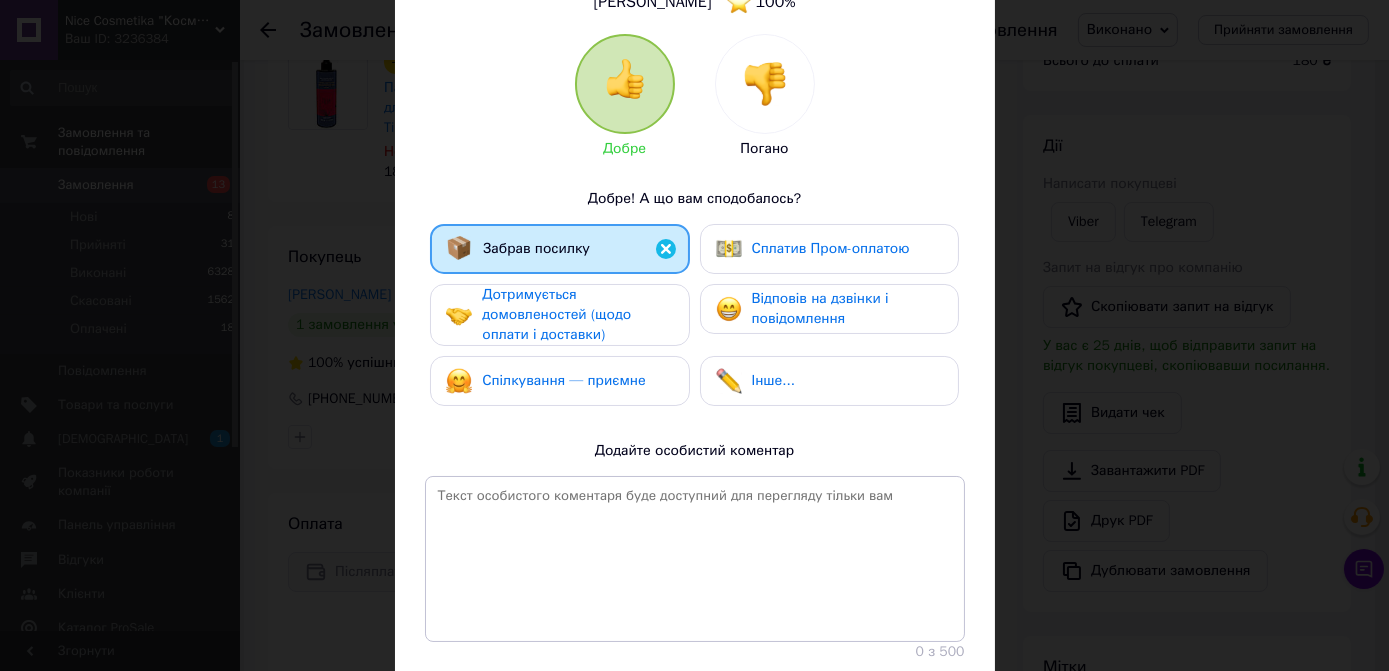 drag, startPoint x: 575, startPoint y: 302, endPoint x: 645, endPoint y: 297, distance: 70.178345 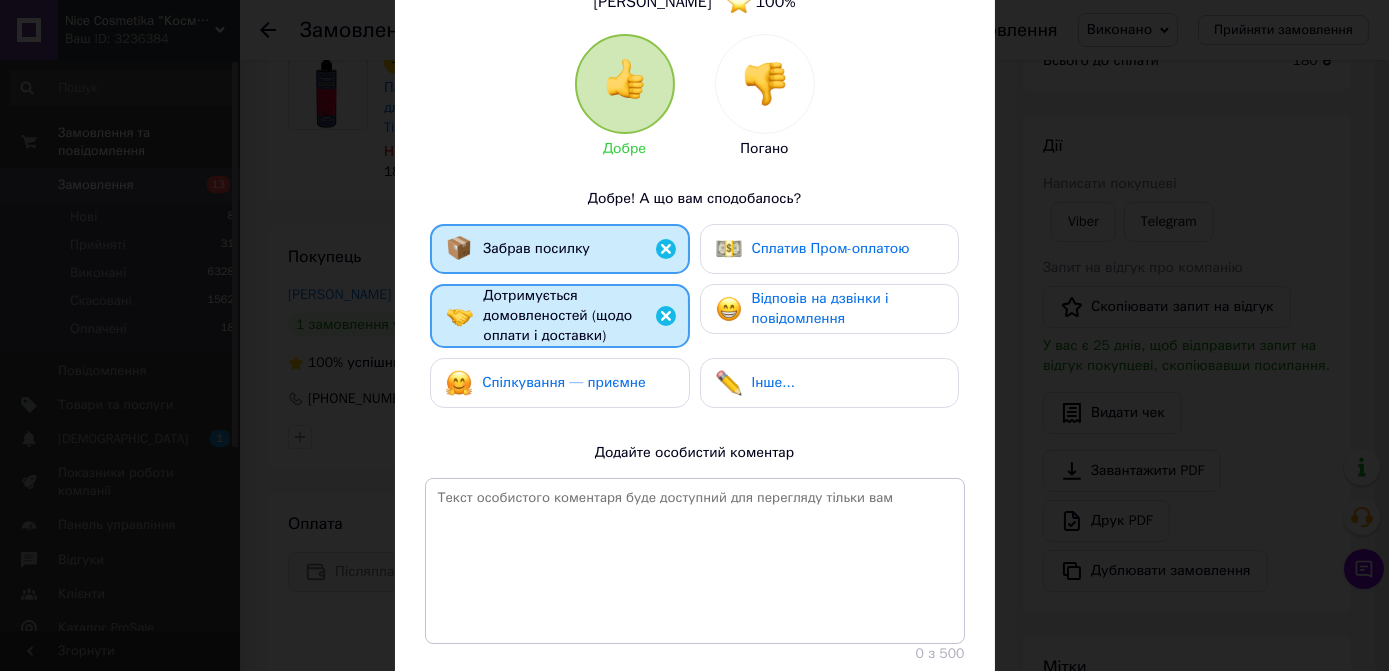 click on "Відповів на дзвінки і повідомлення" at bounding box center [820, 308] 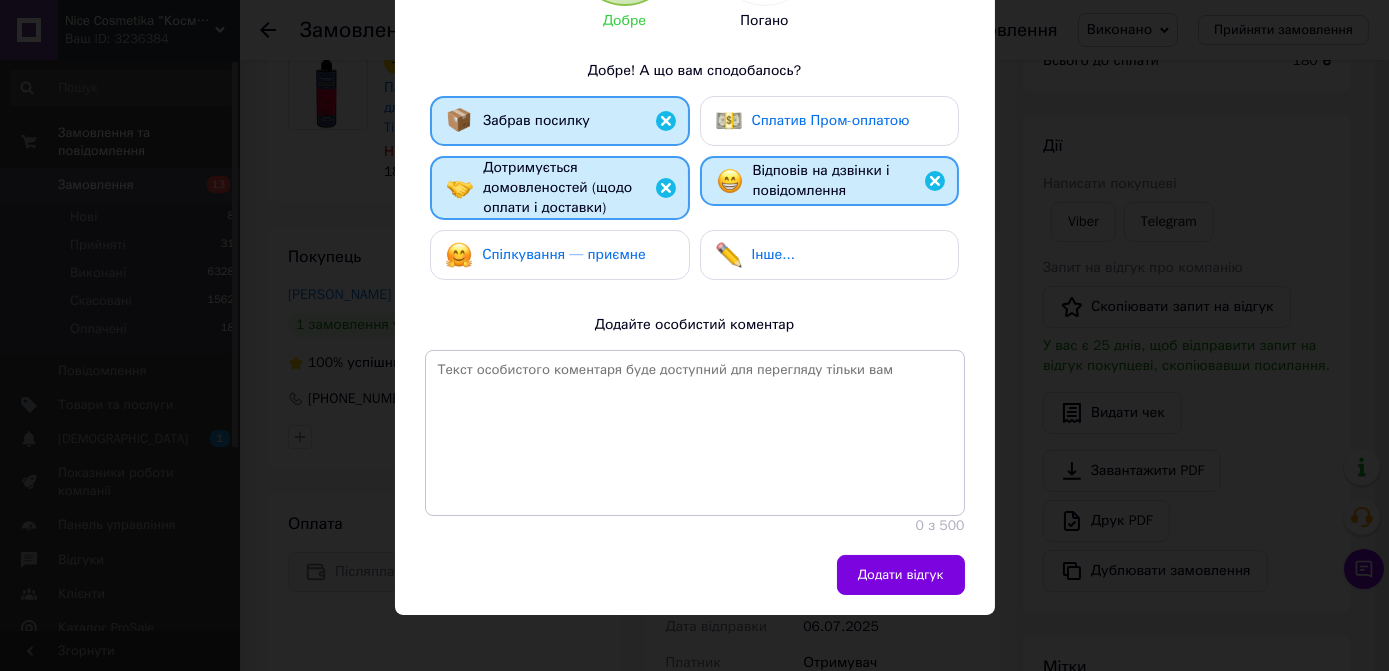 scroll, scrollTop: 322, scrollLeft: 0, axis: vertical 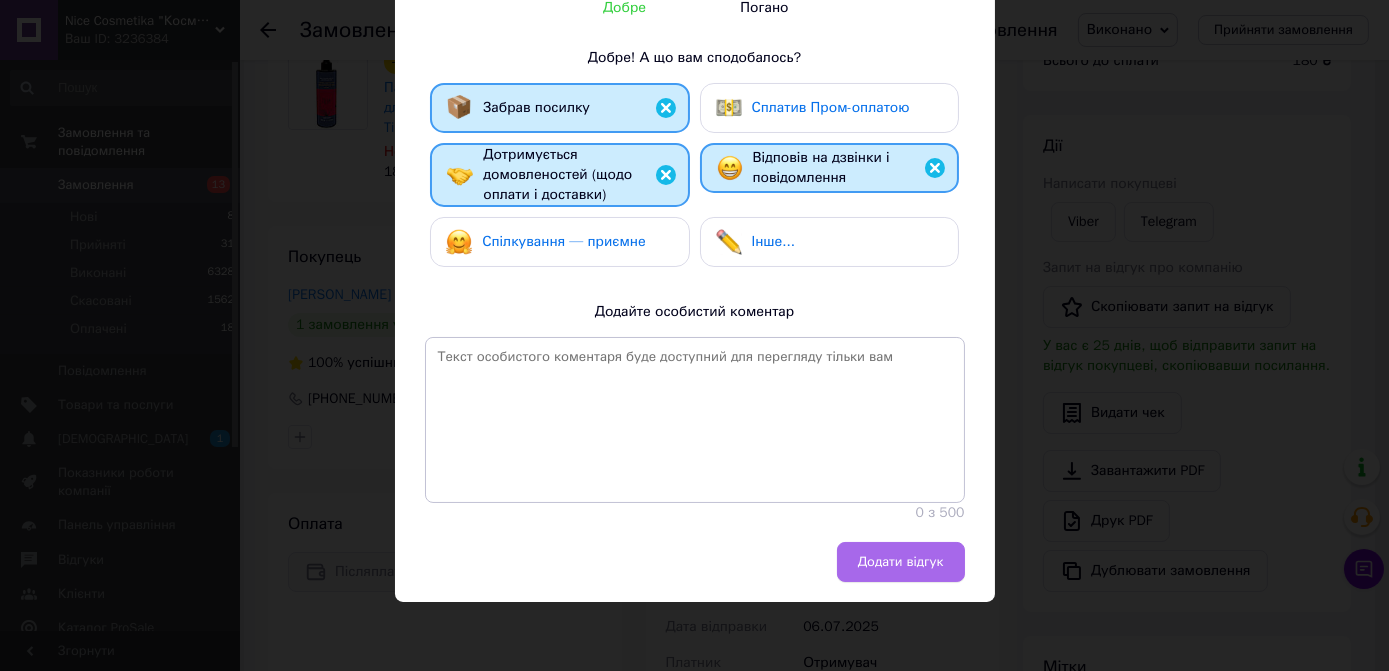 click on "Додати відгук" at bounding box center (901, 562) 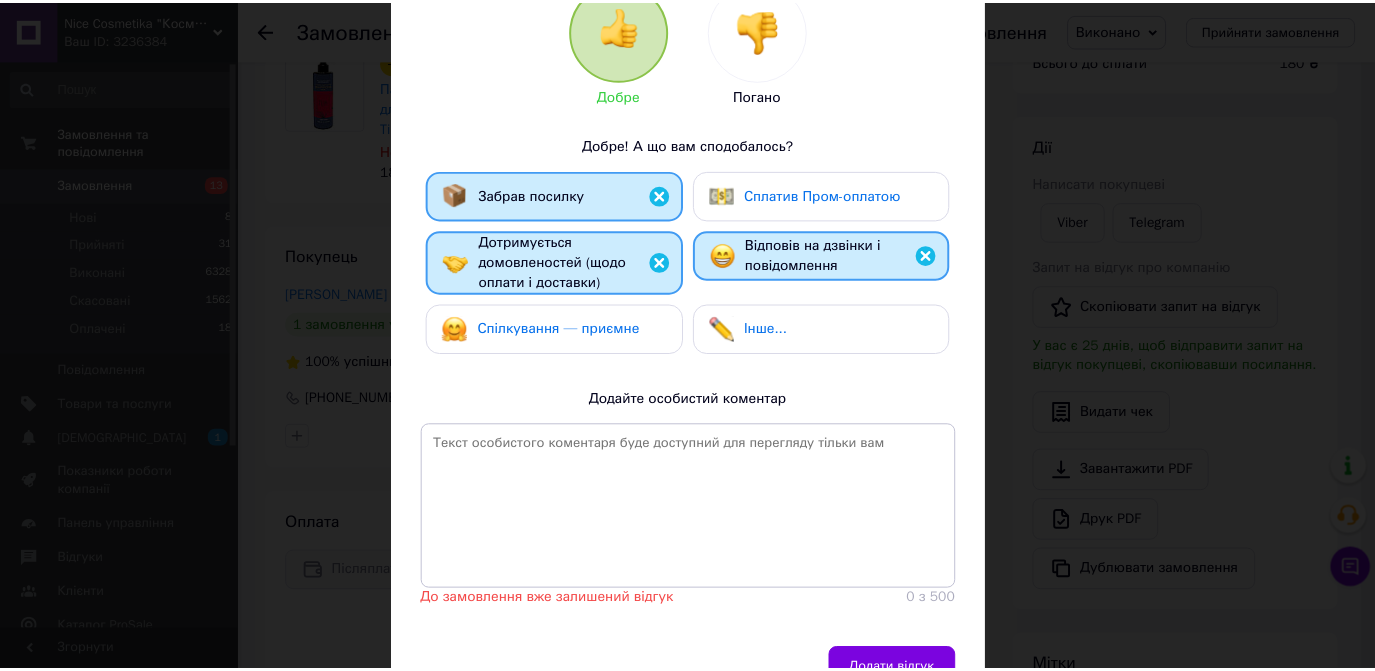 scroll, scrollTop: 0, scrollLeft: 0, axis: both 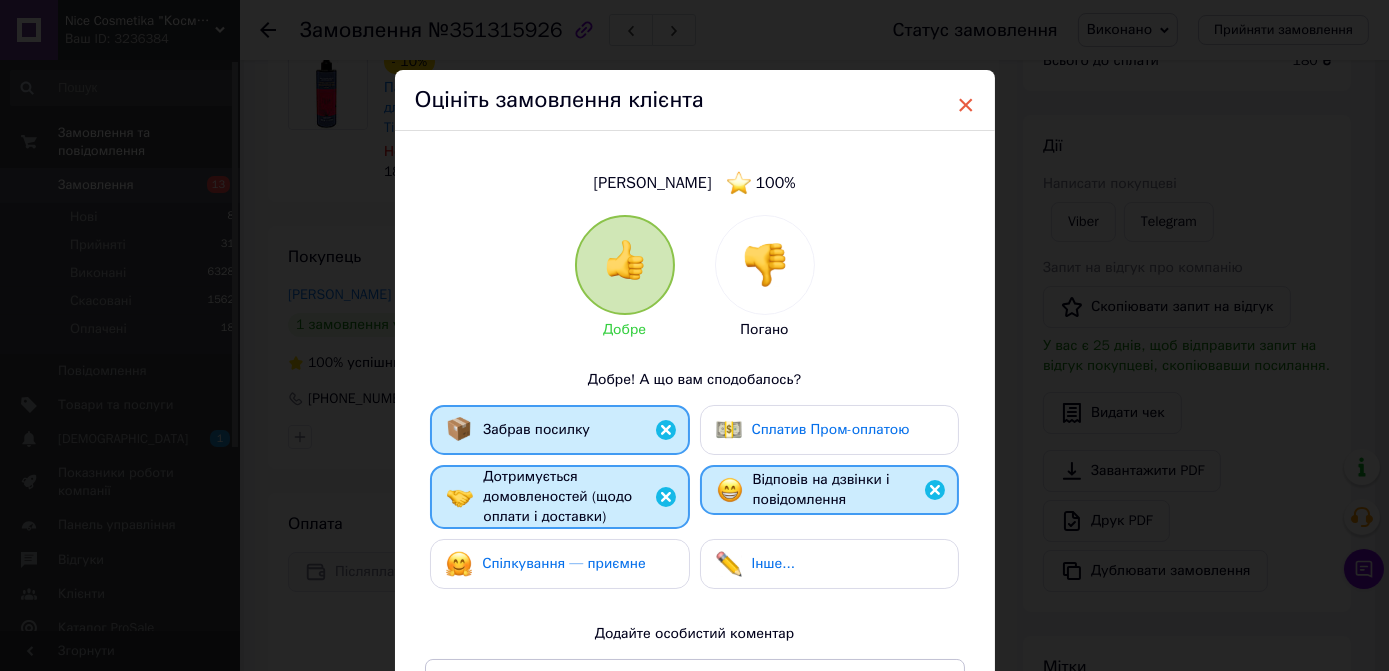 click on "×" at bounding box center [966, 105] 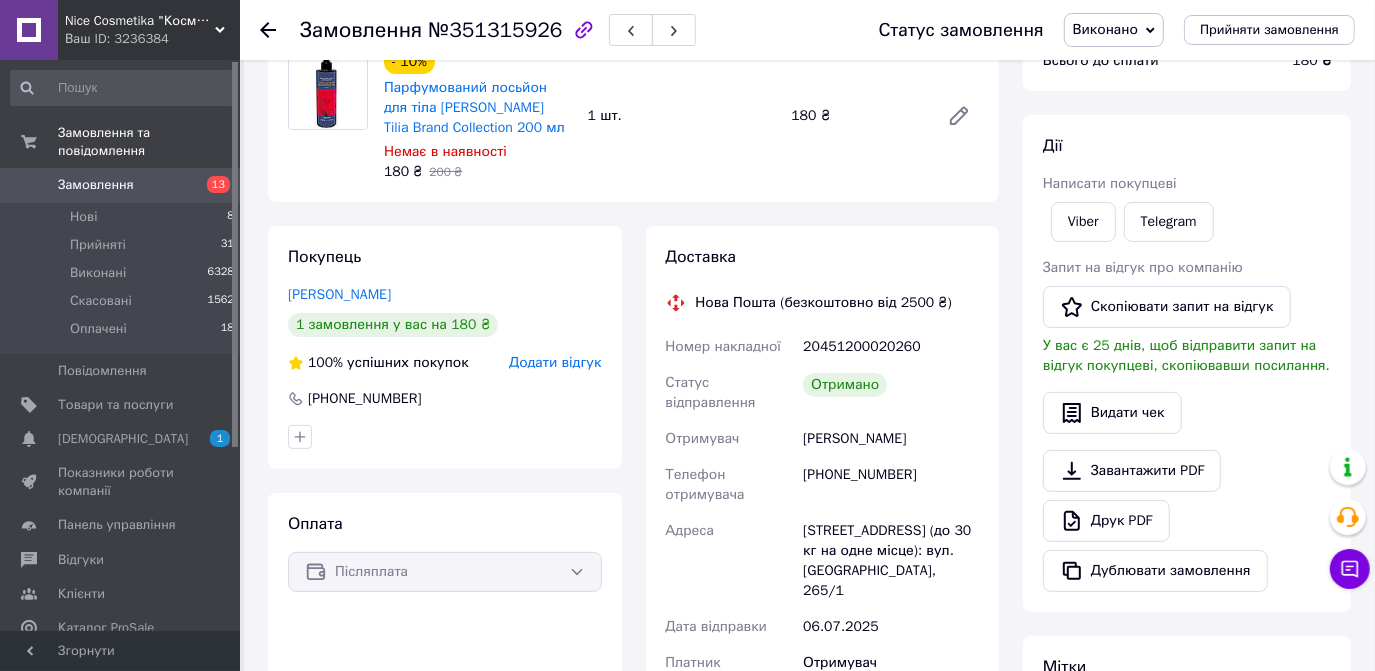 scroll, scrollTop: 0, scrollLeft: 0, axis: both 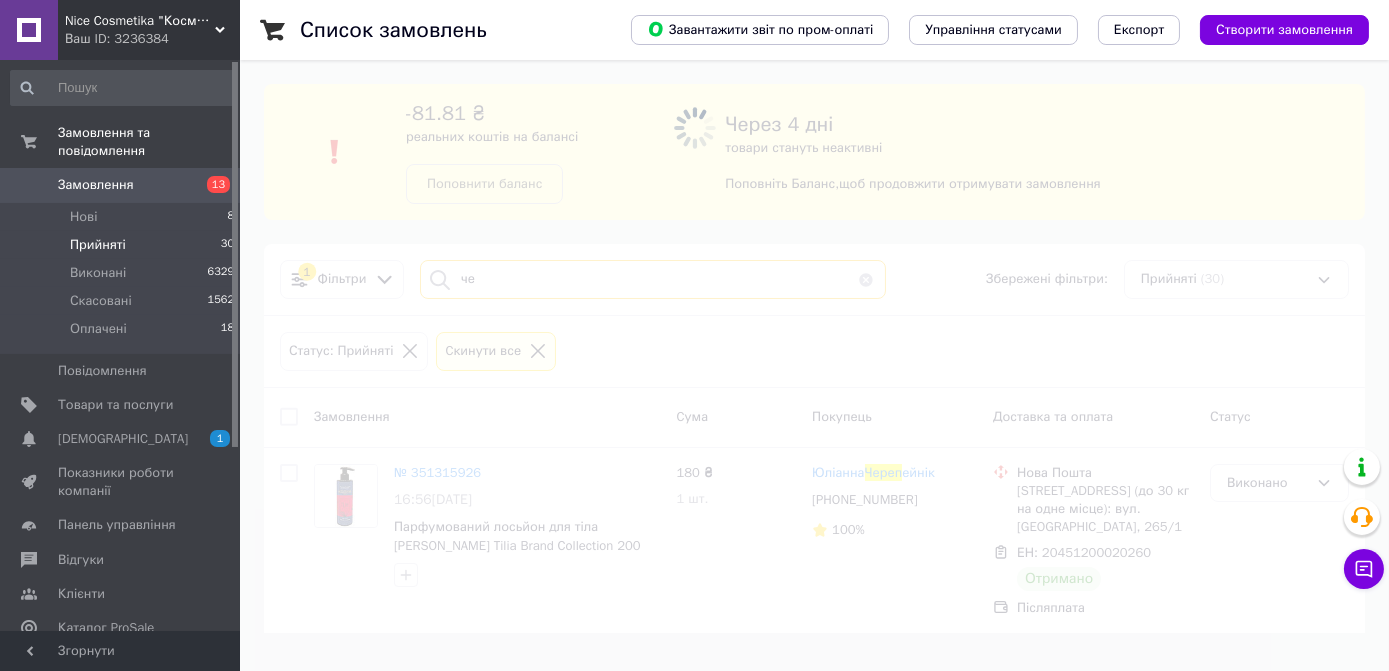 type on "ч" 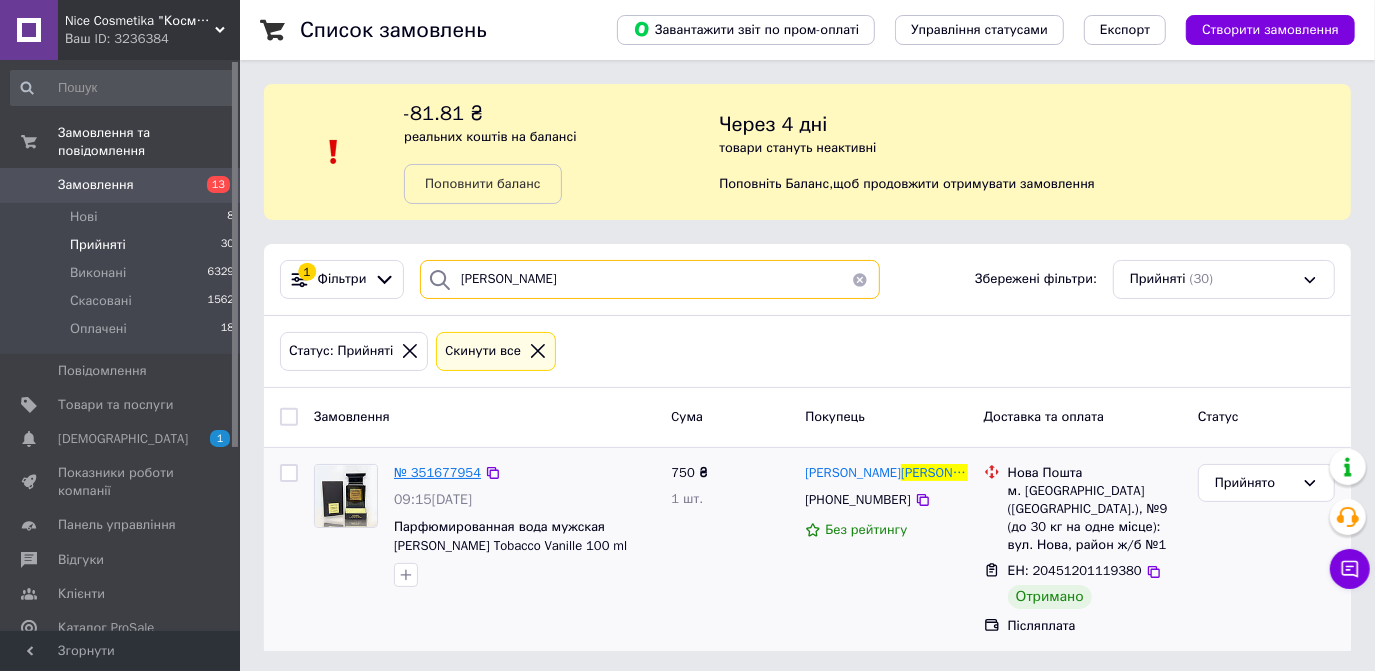 type on "[PERSON_NAME]" 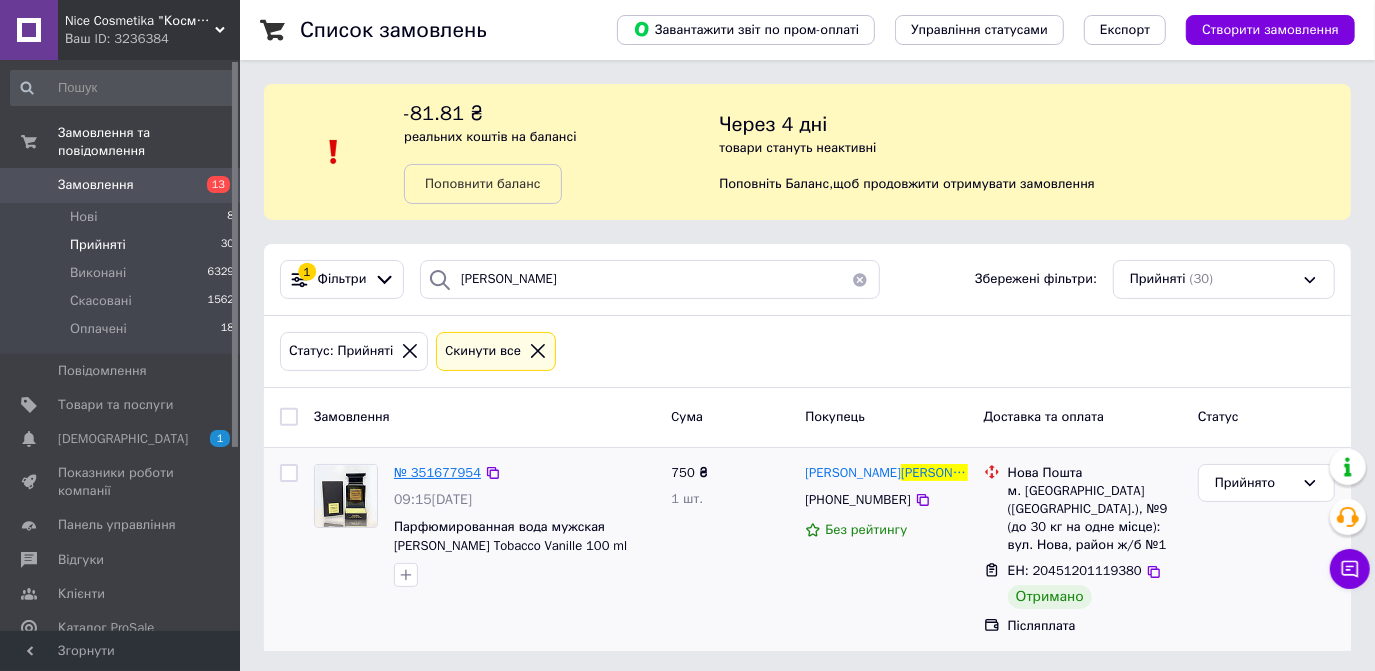 click on "№ 351677954" at bounding box center [437, 472] 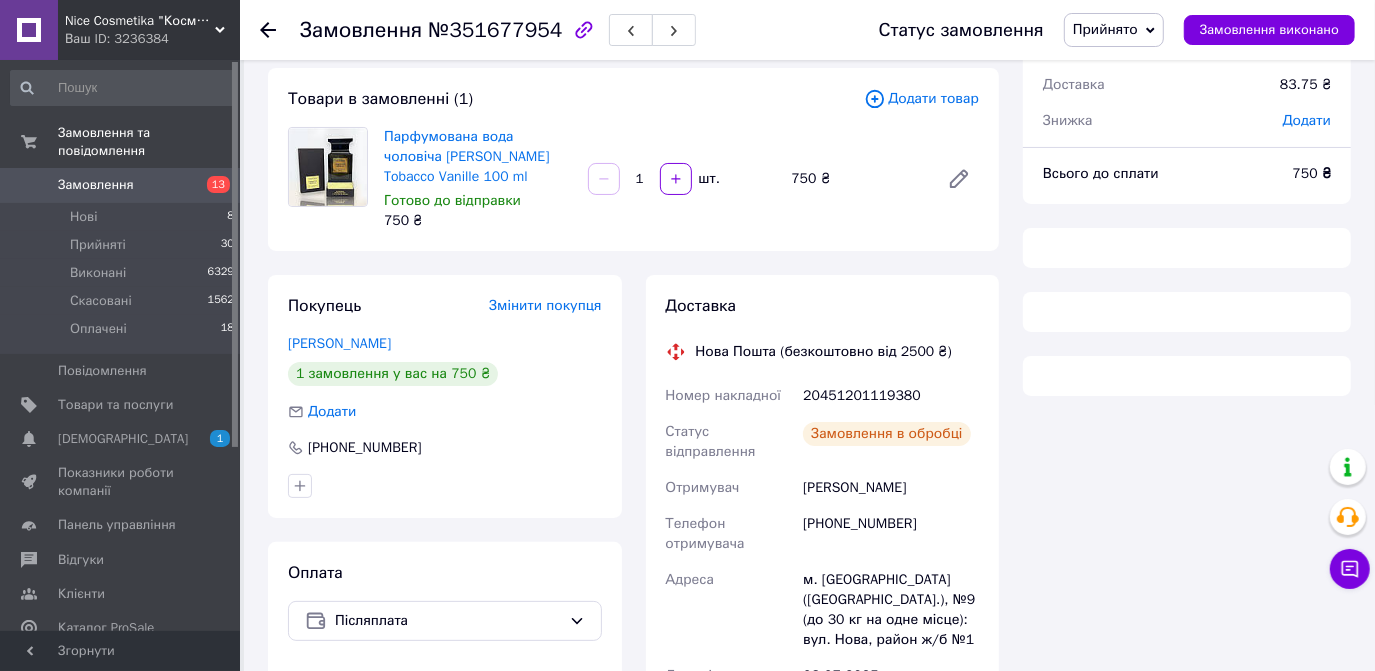 scroll, scrollTop: 181, scrollLeft: 0, axis: vertical 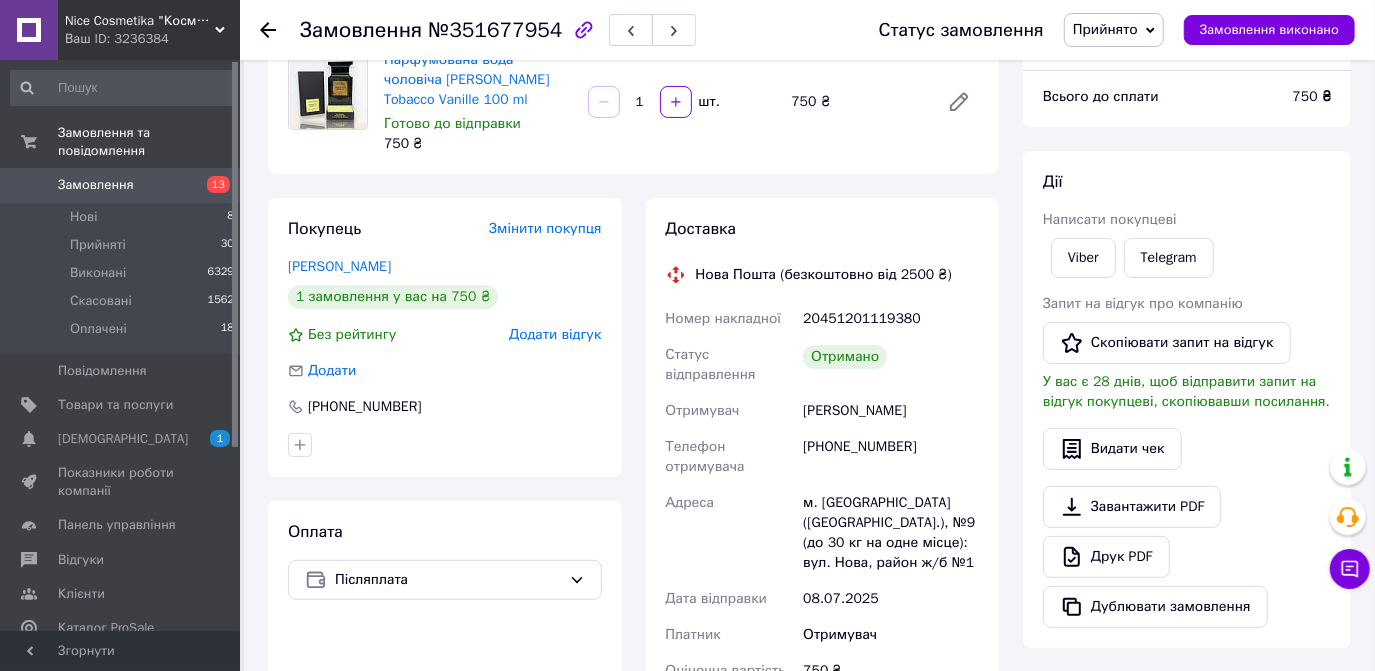 click on "Додати відгук" at bounding box center (555, 334) 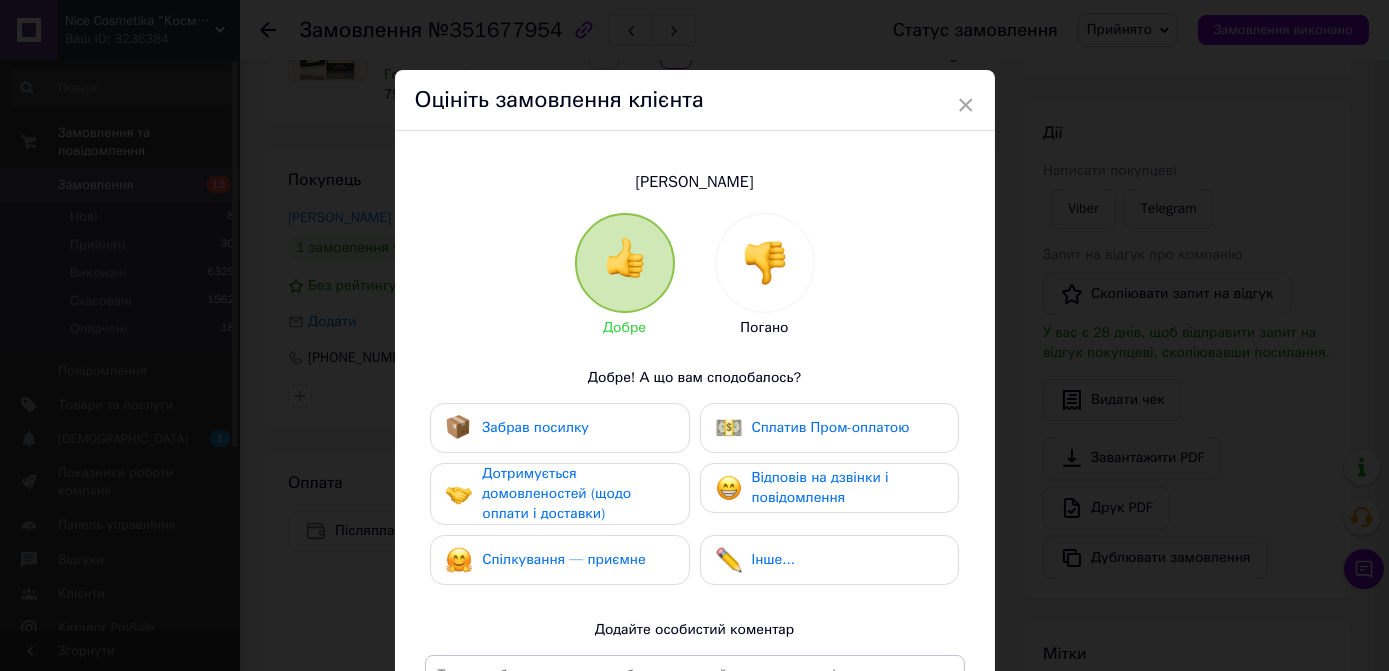 scroll, scrollTop: 272, scrollLeft: 0, axis: vertical 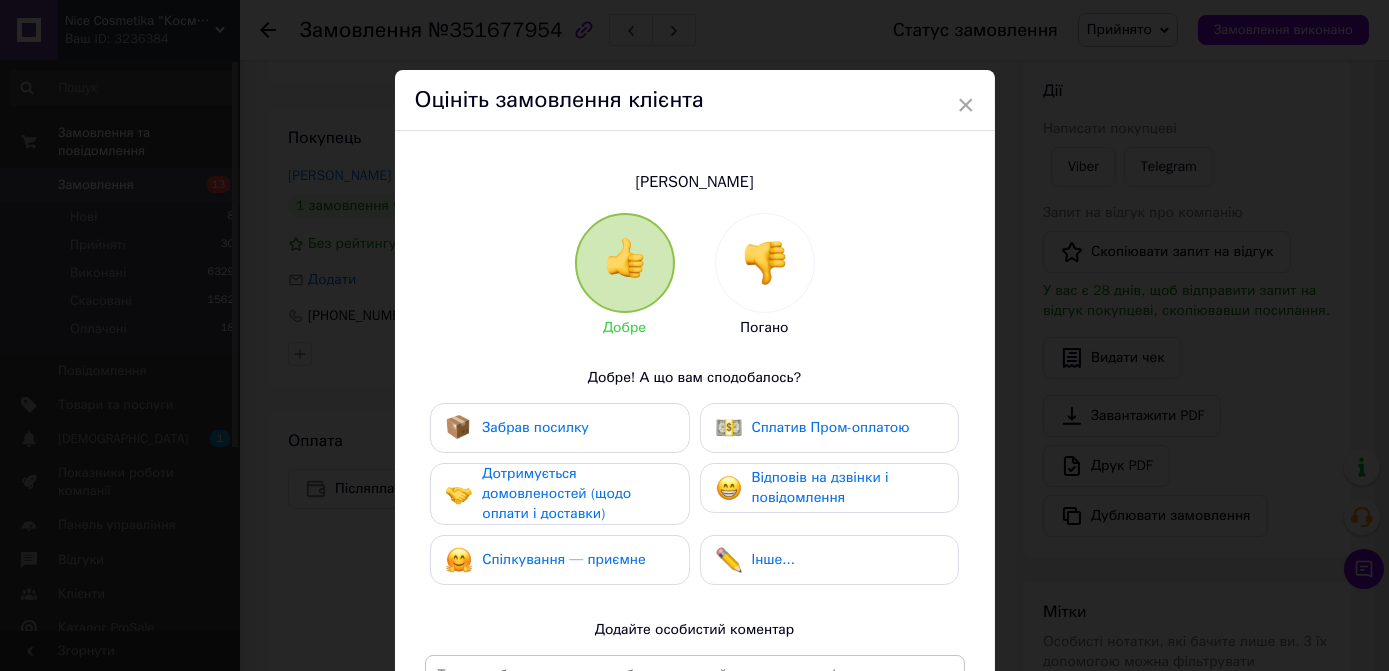 click on "Забрав посилку" at bounding box center [559, 428] 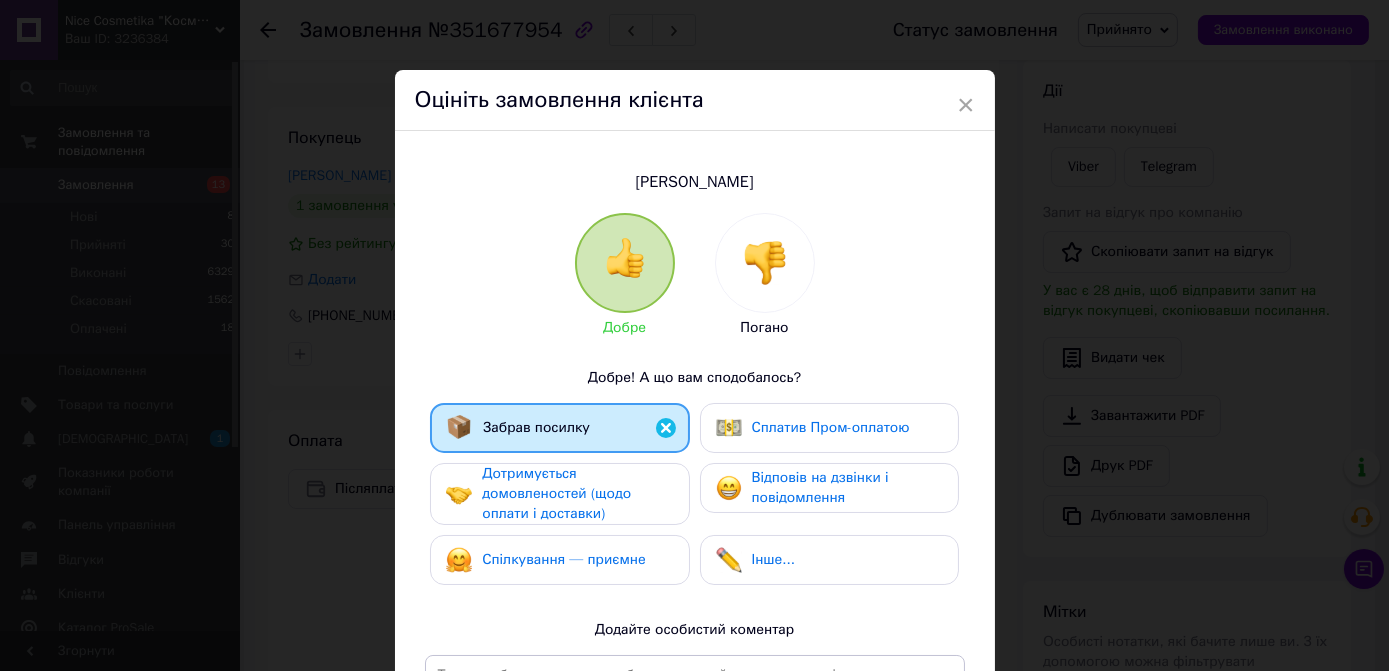 click on "Дотримується домовленостей (щодо оплати і доставки)" at bounding box center (577, 494) 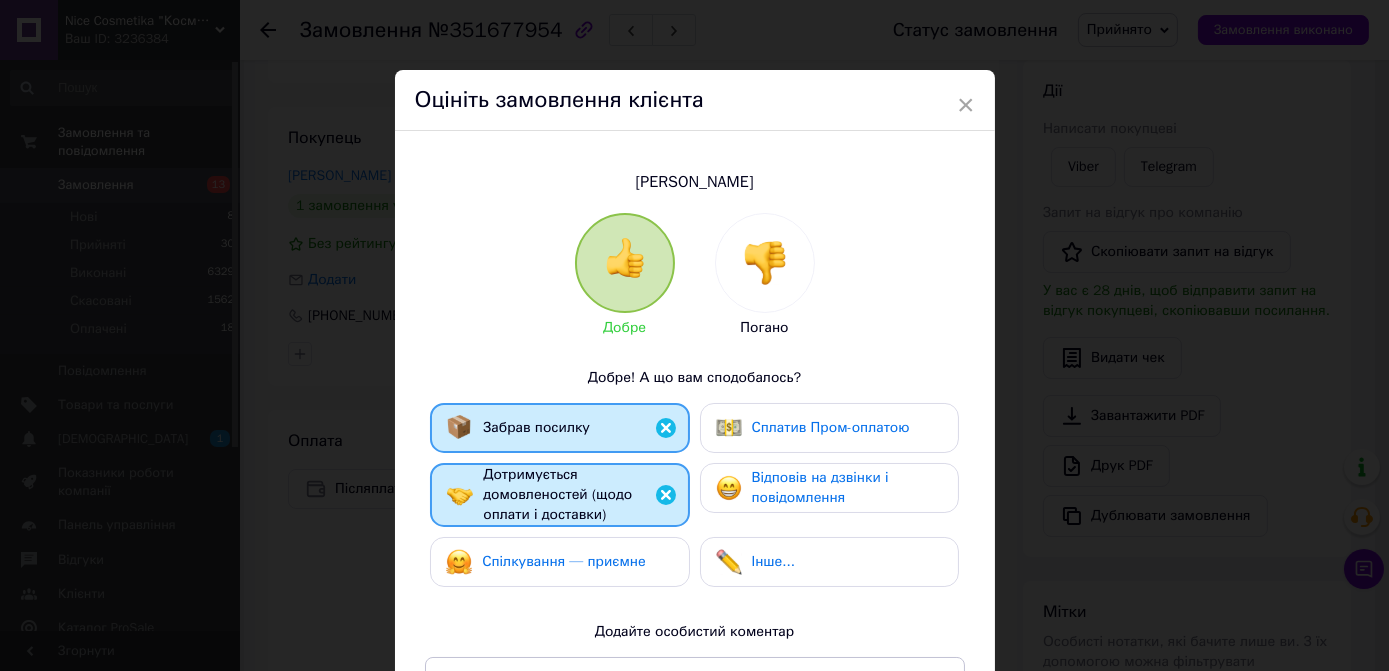 click on "Відповів на дзвінки і повідомлення" at bounding box center (829, 488) 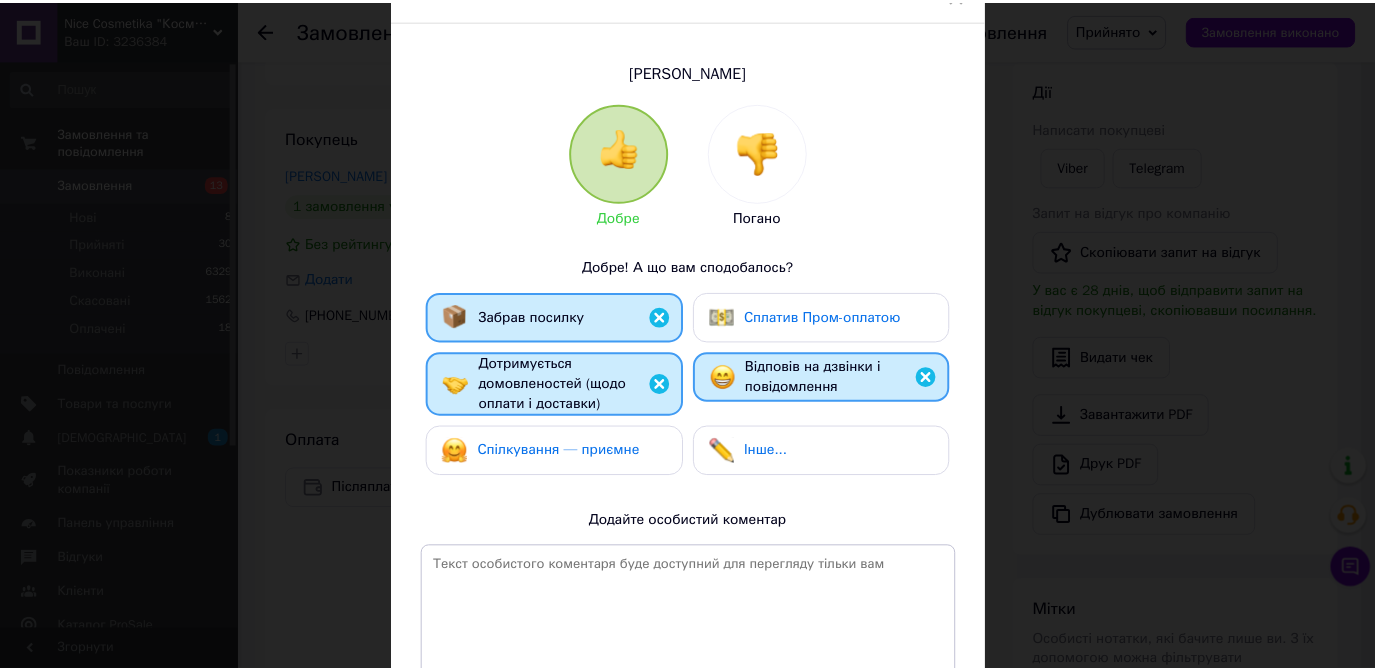 scroll, scrollTop: 272, scrollLeft: 0, axis: vertical 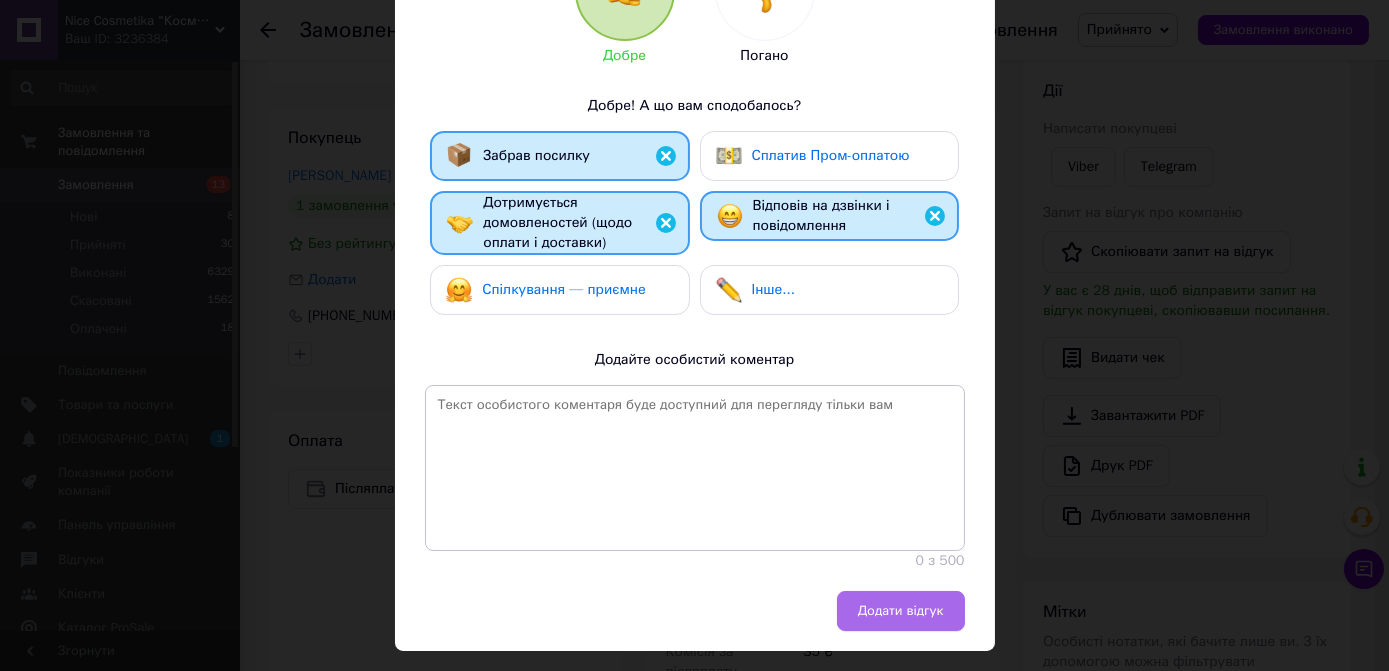 click on "Додати відгук" at bounding box center [901, 611] 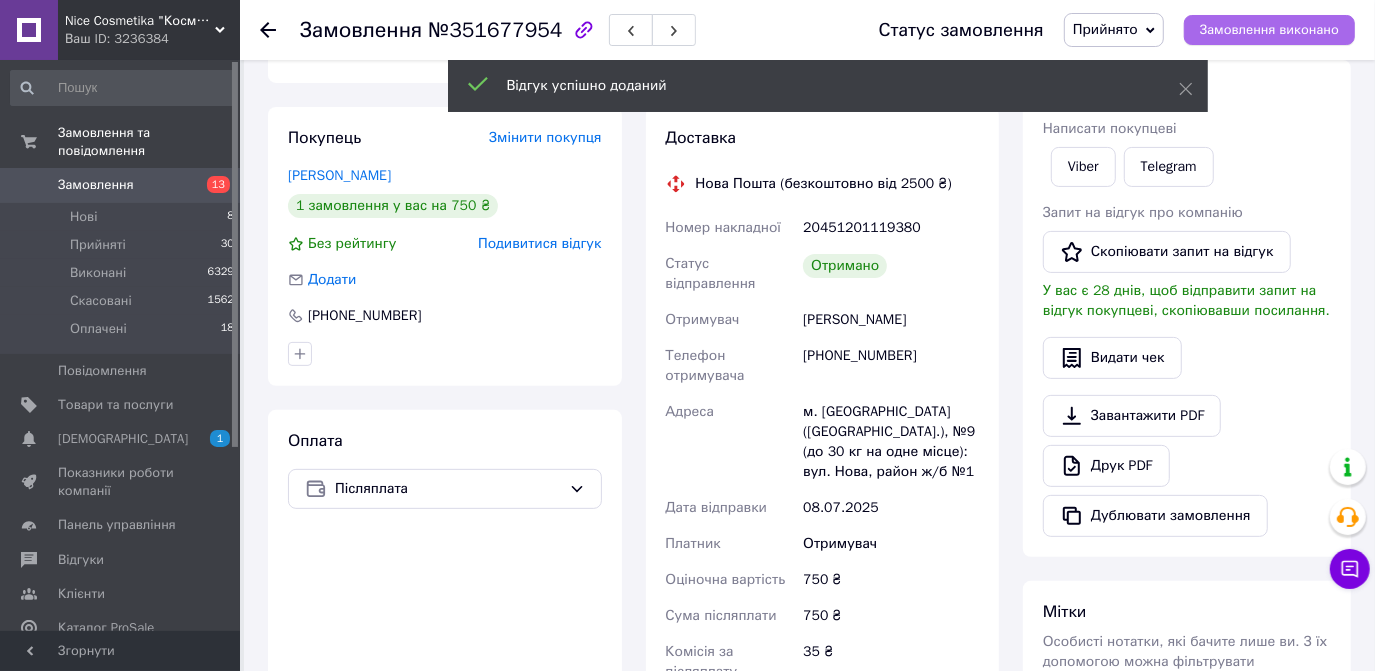 click on "Замовлення виконано" at bounding box center [1269, 30] 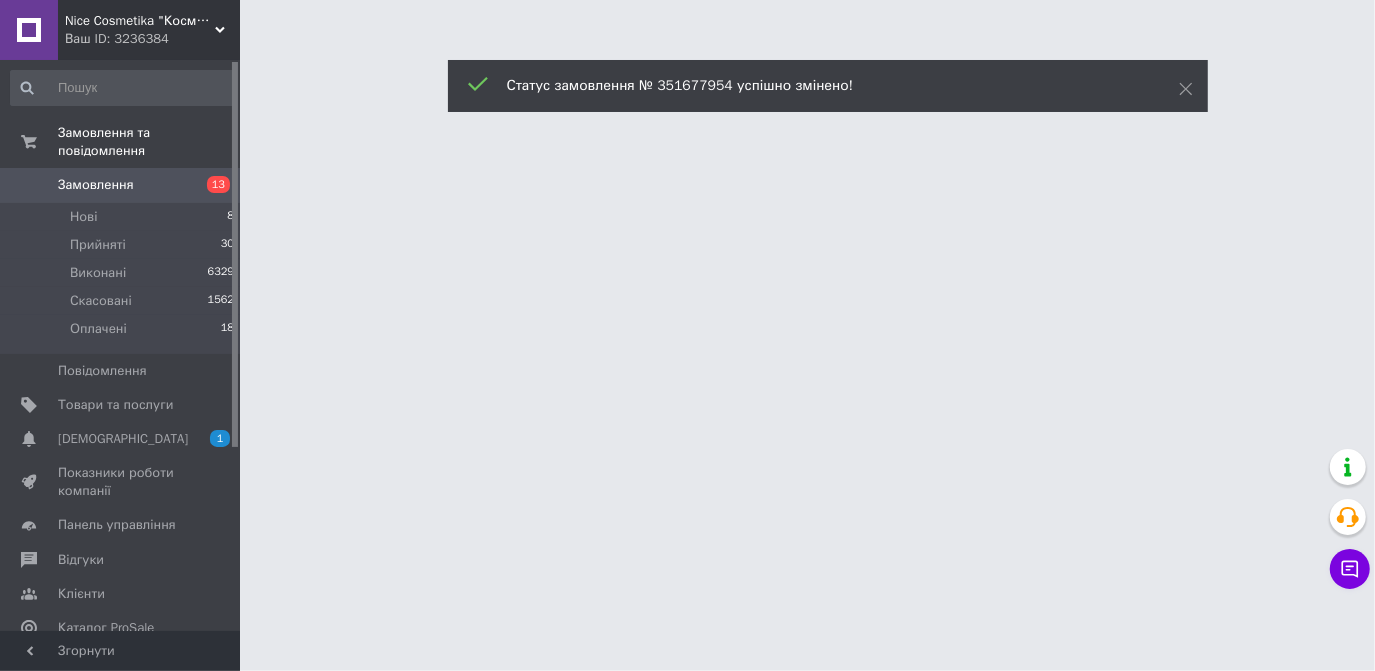 scroll, scrollTop: 0, scrollLeft: 0, axis: both 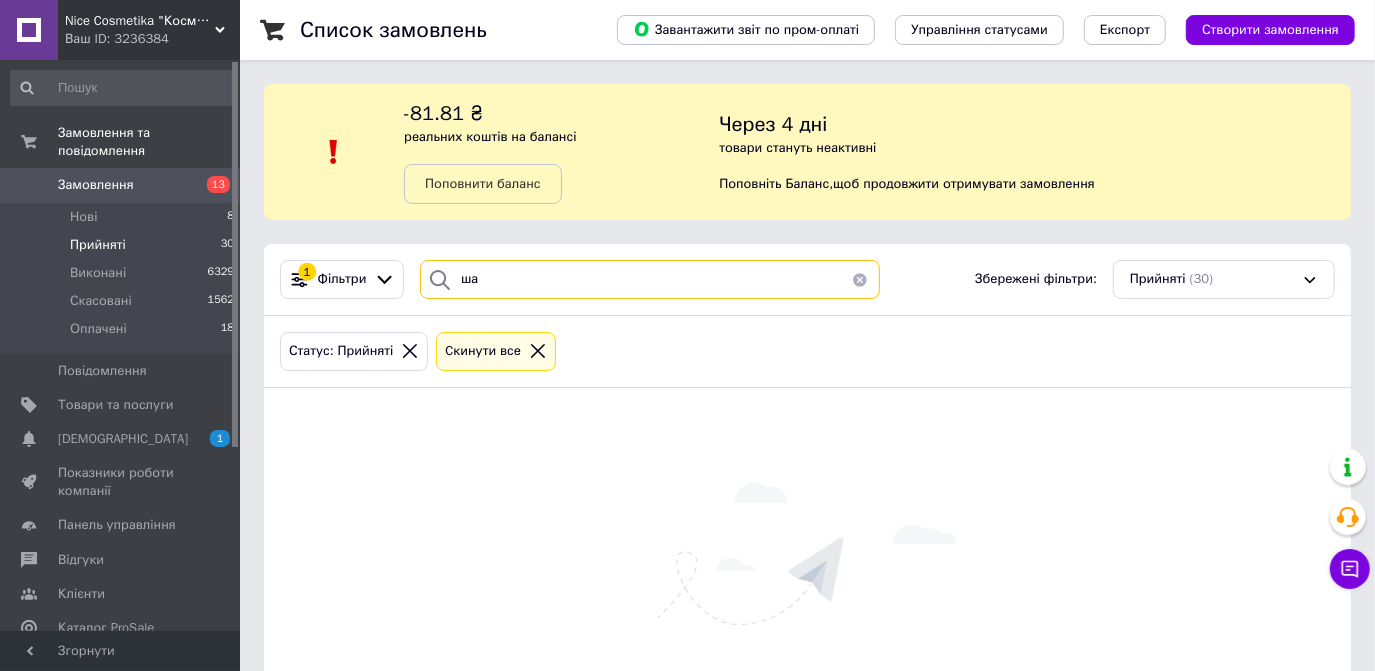 type on "ш" 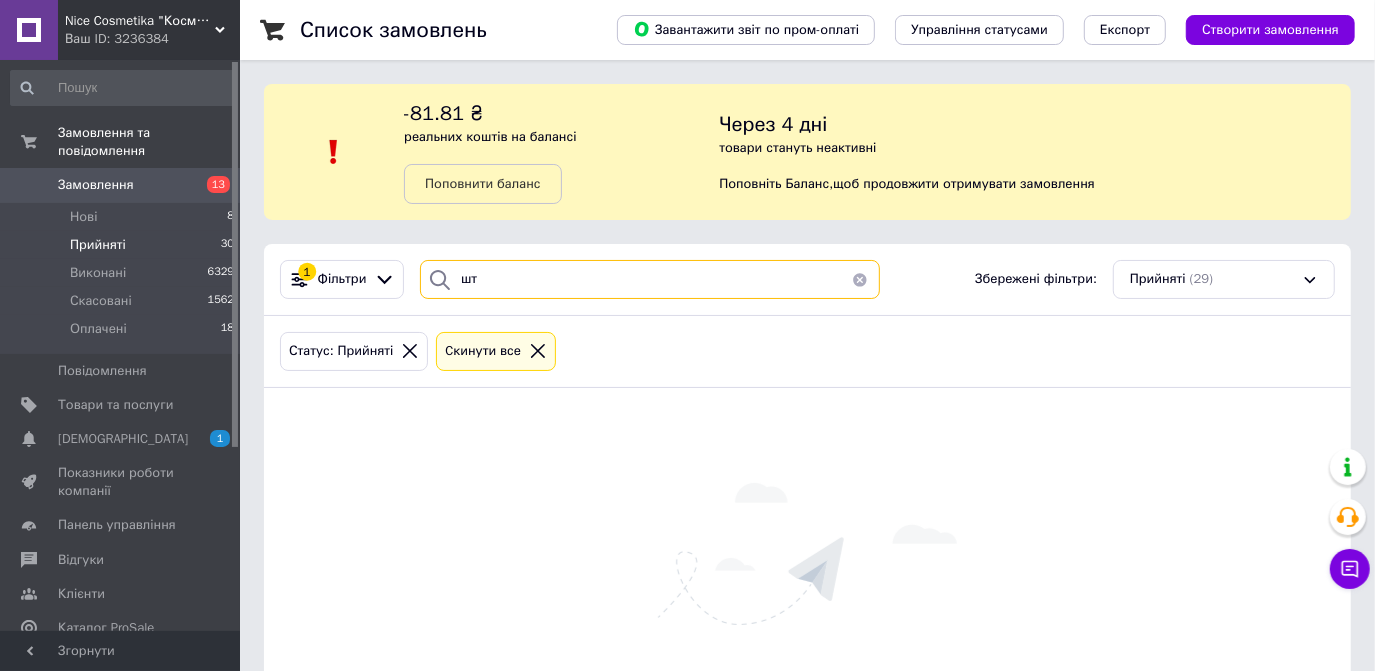 type on "ш" 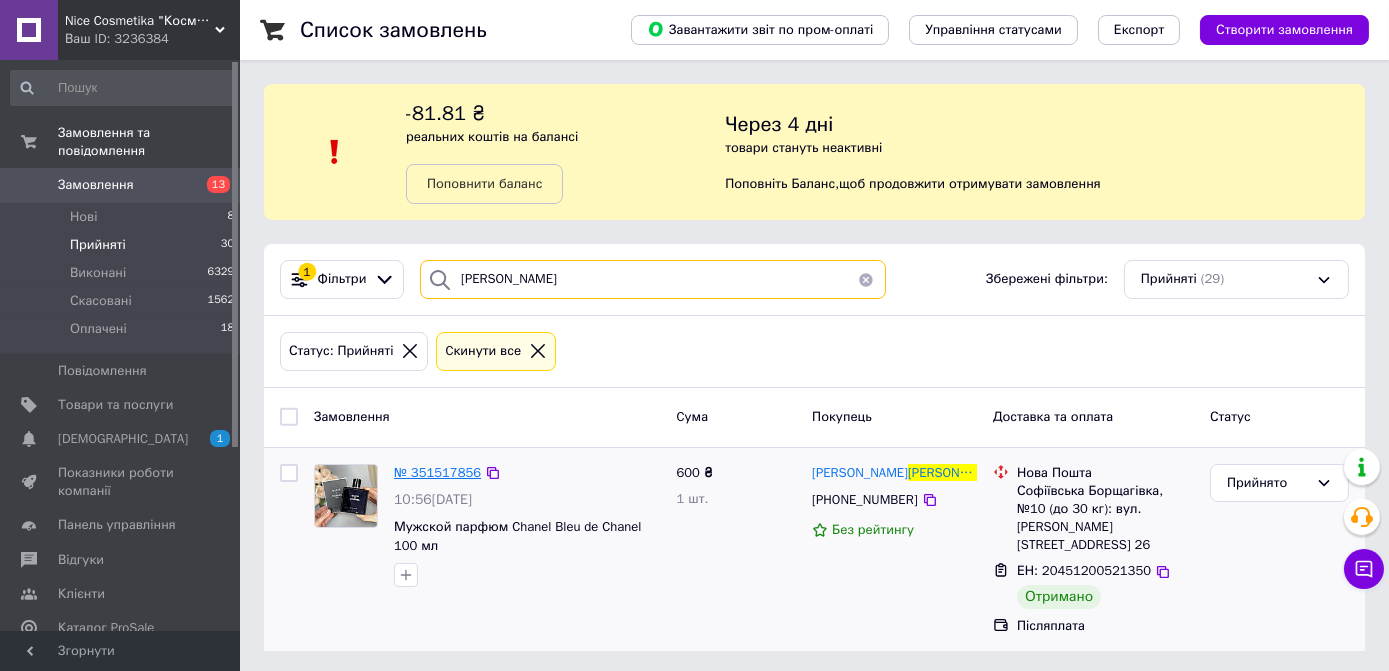 type on "[PERSON_NAME]" 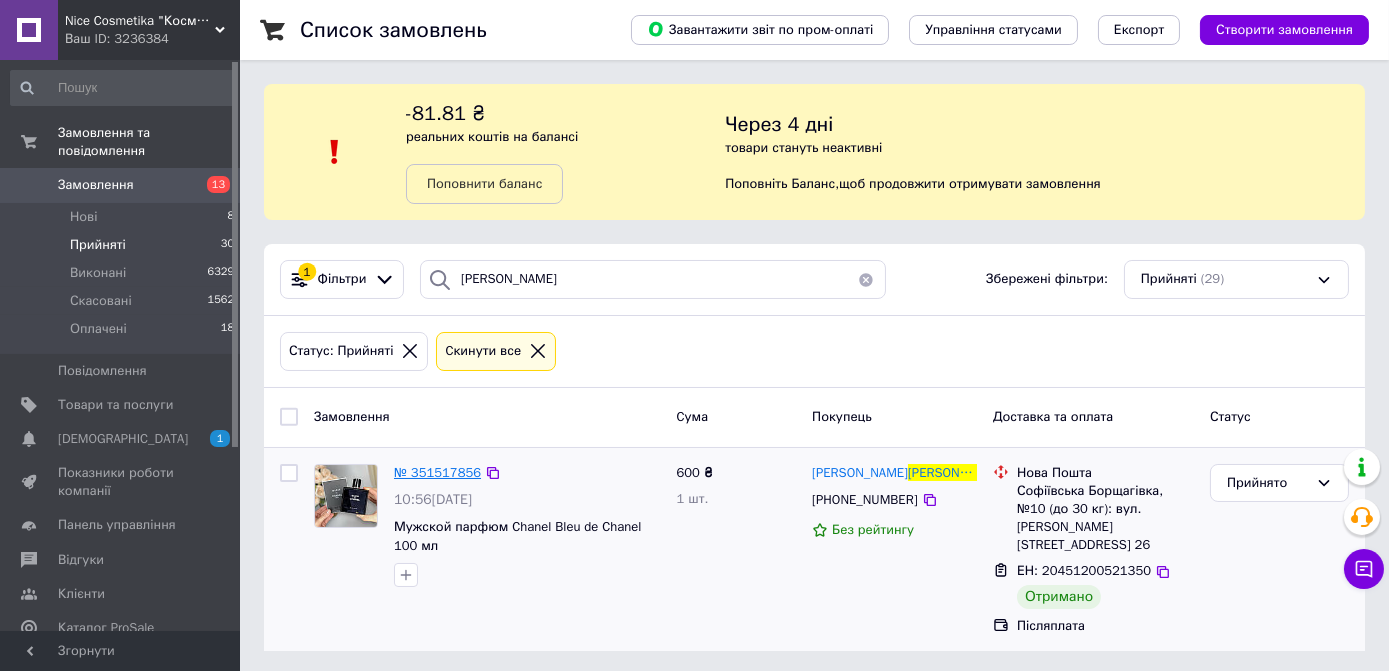 click on "№ 351517856" at bounding box center (437, 472) 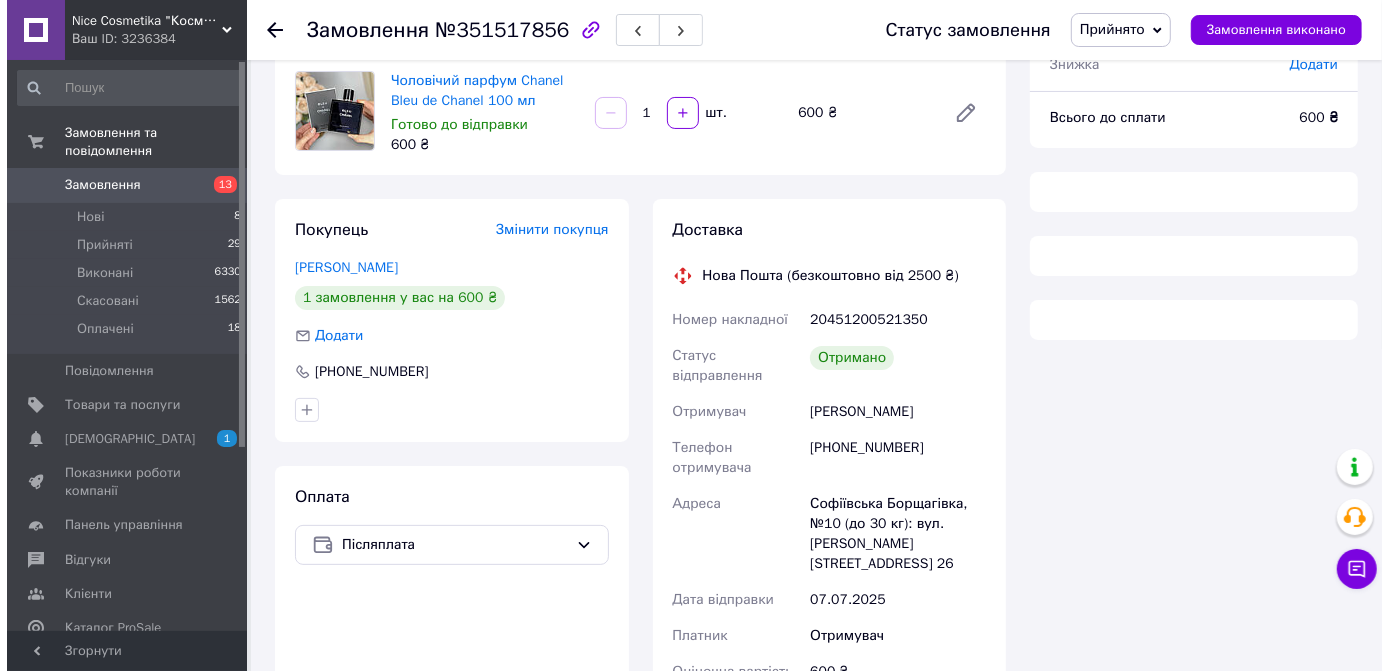 scroll, scrollTop: 181, scrollLeft: 0, axis: vertical 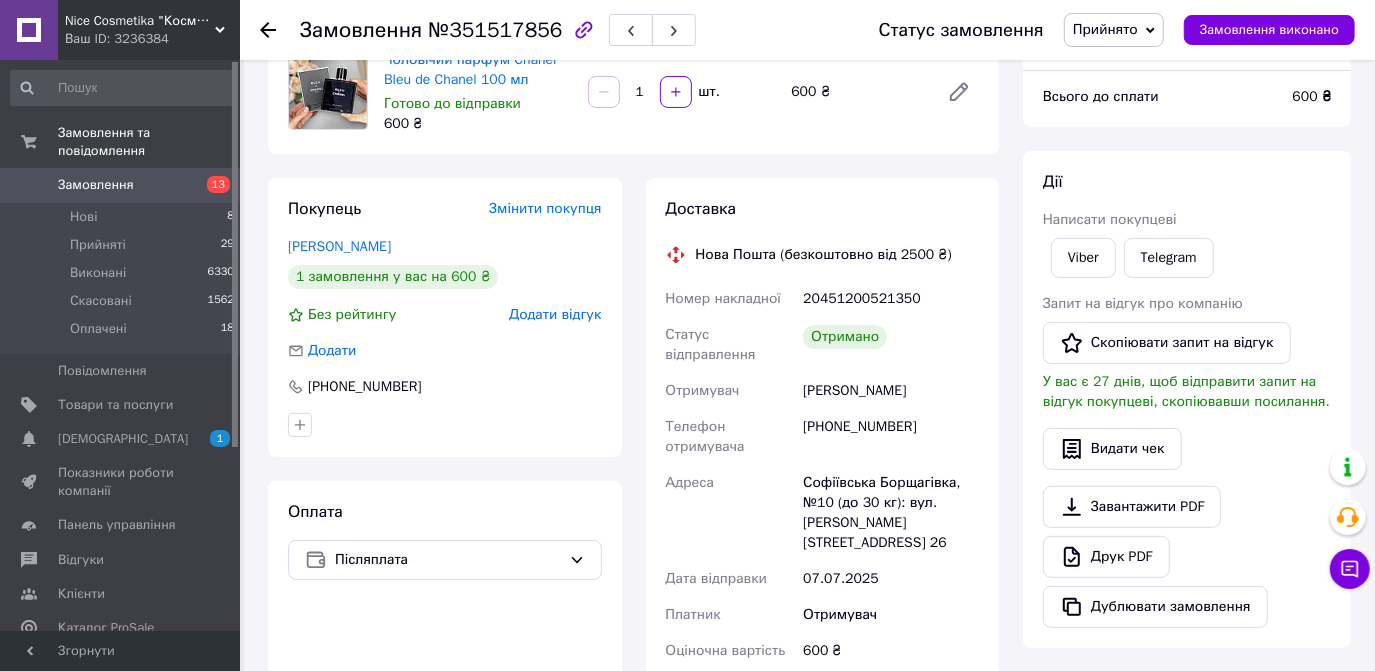 click on "Додати відгук" at bounding box center (555, 314) 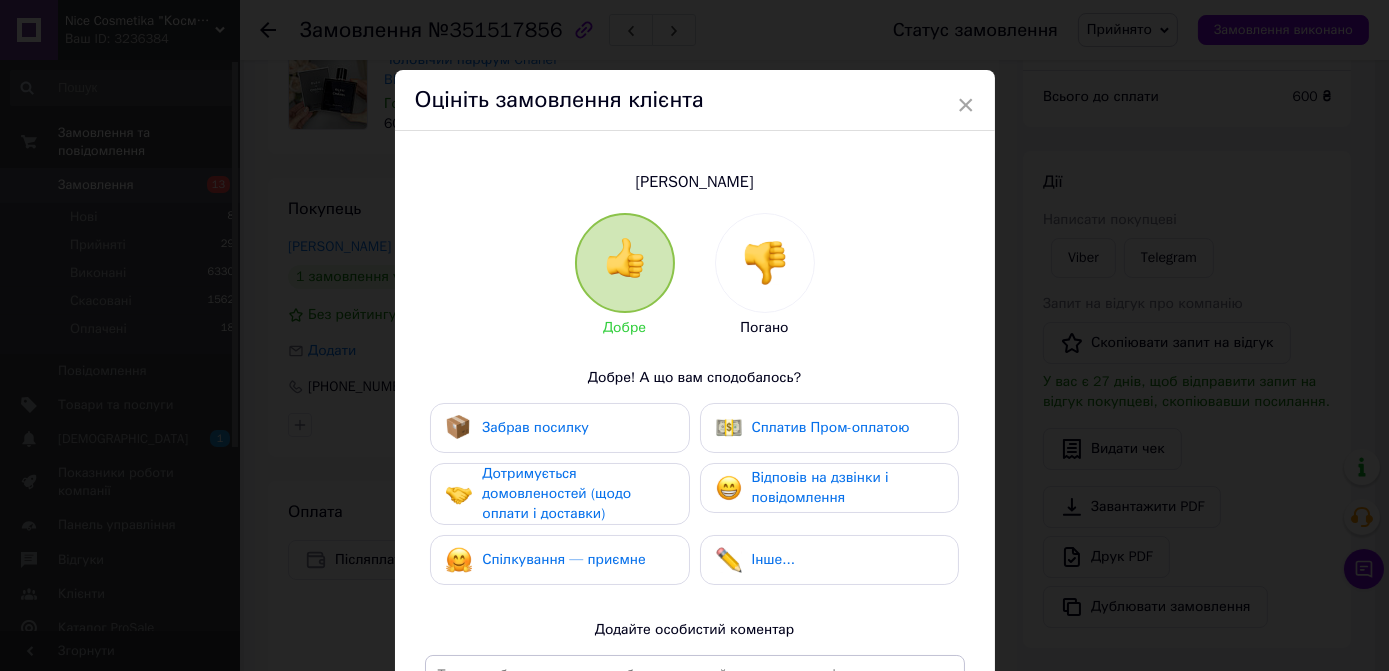 click on "Забрав посилку" at bounding box center (535, 427) 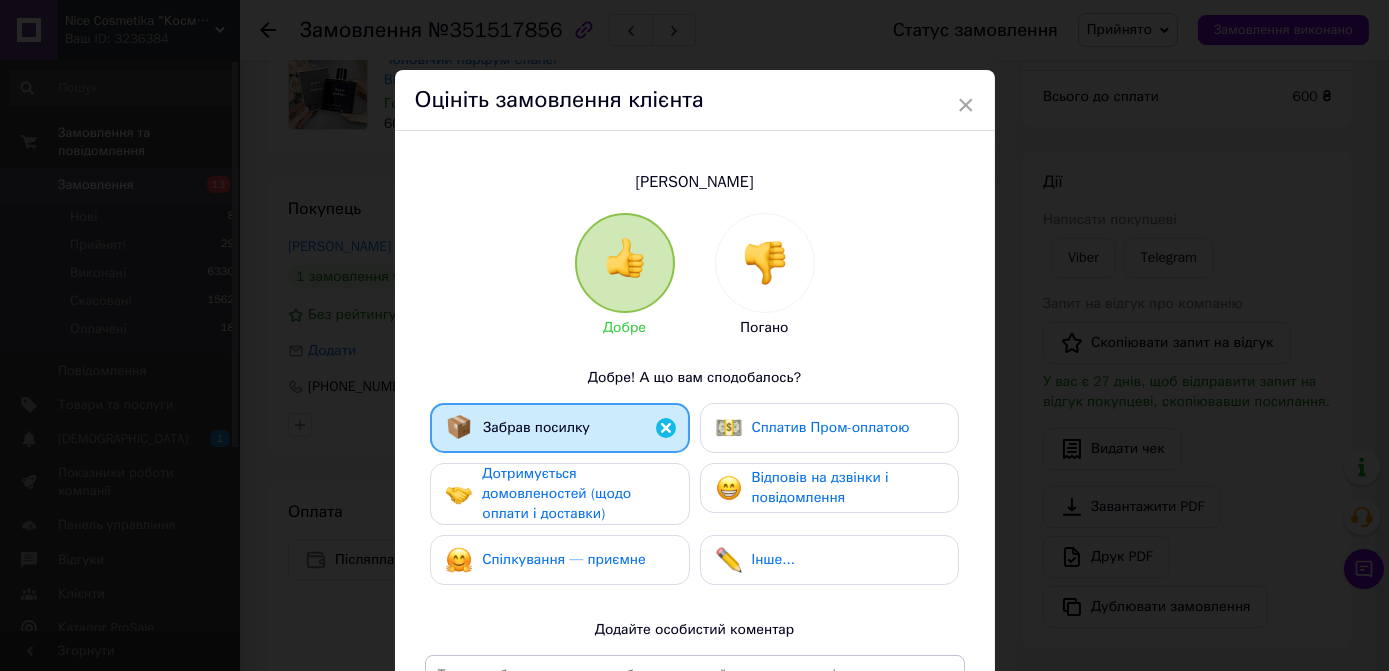 click on "Дотримується домовленостей (щодо оплати і доставки)" at bounding box center [577, 494] 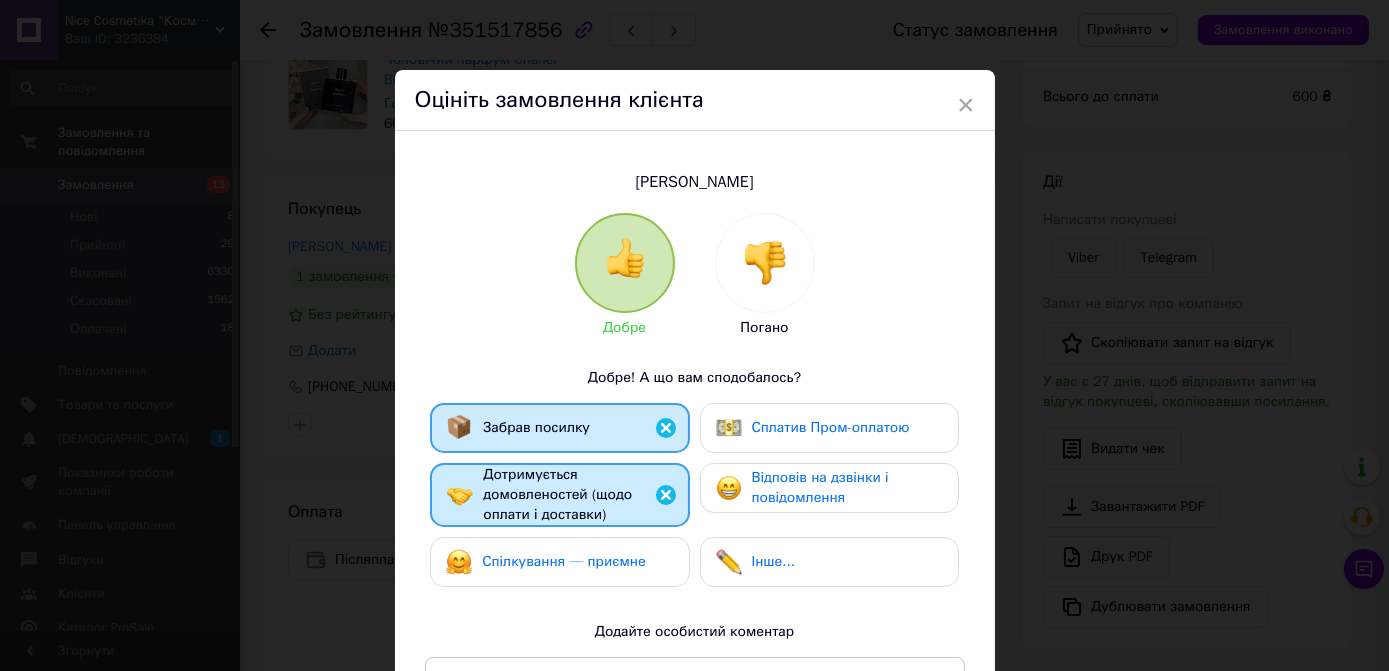 click on "Відповів на дзвінки і повідомлення" at bounding box center (820, 487) 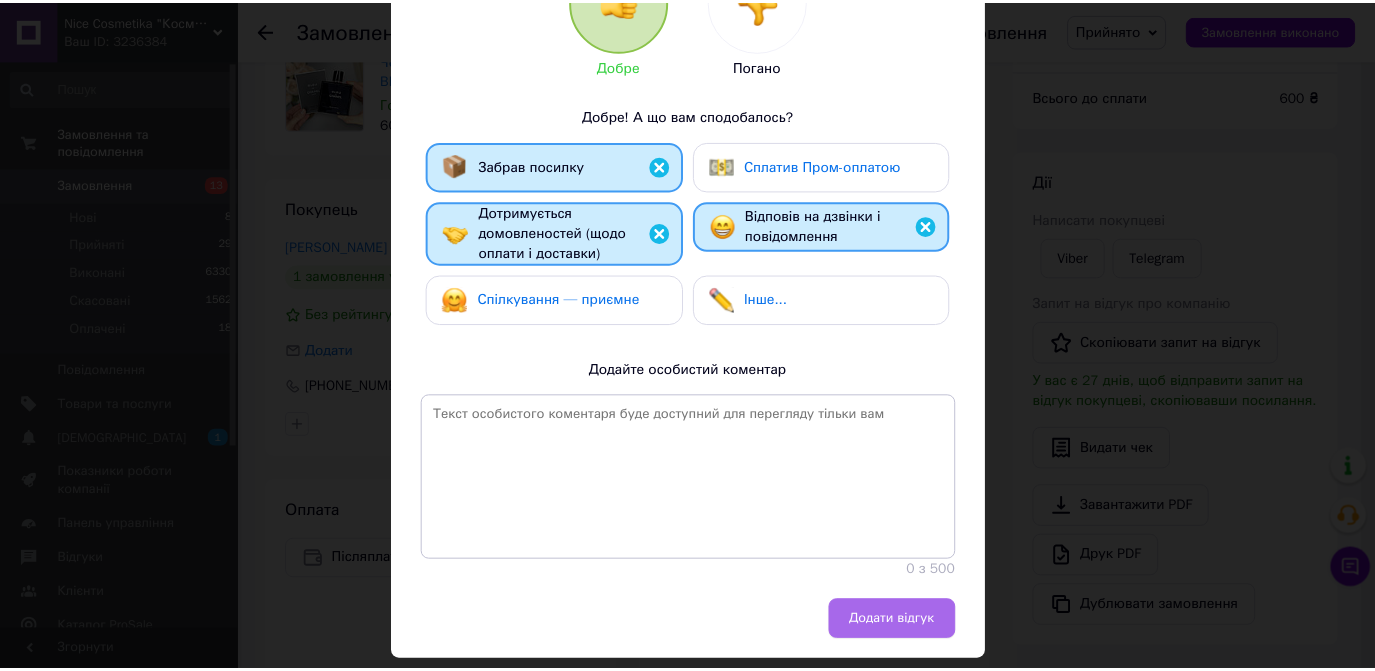 scroll, scrollTop: 272, scrollLeft: 0, axis: vertical 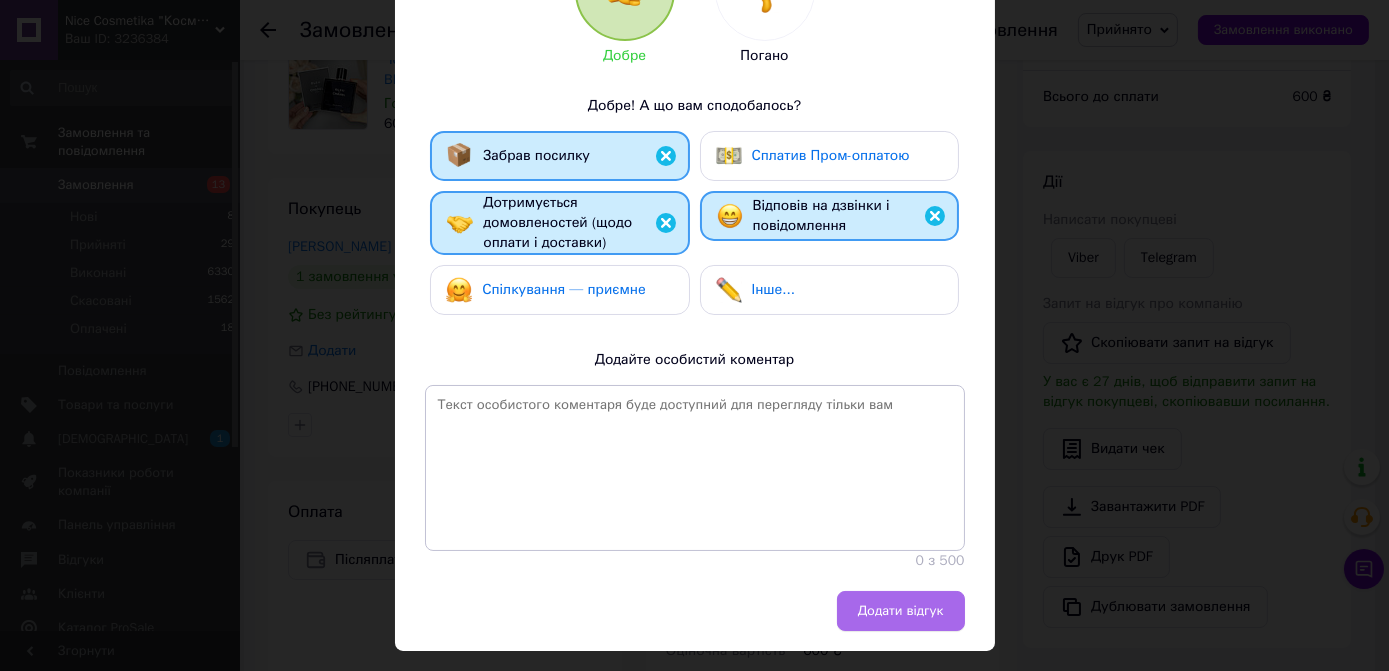 click on "Додати відгук" at bounding box center (901, 611) 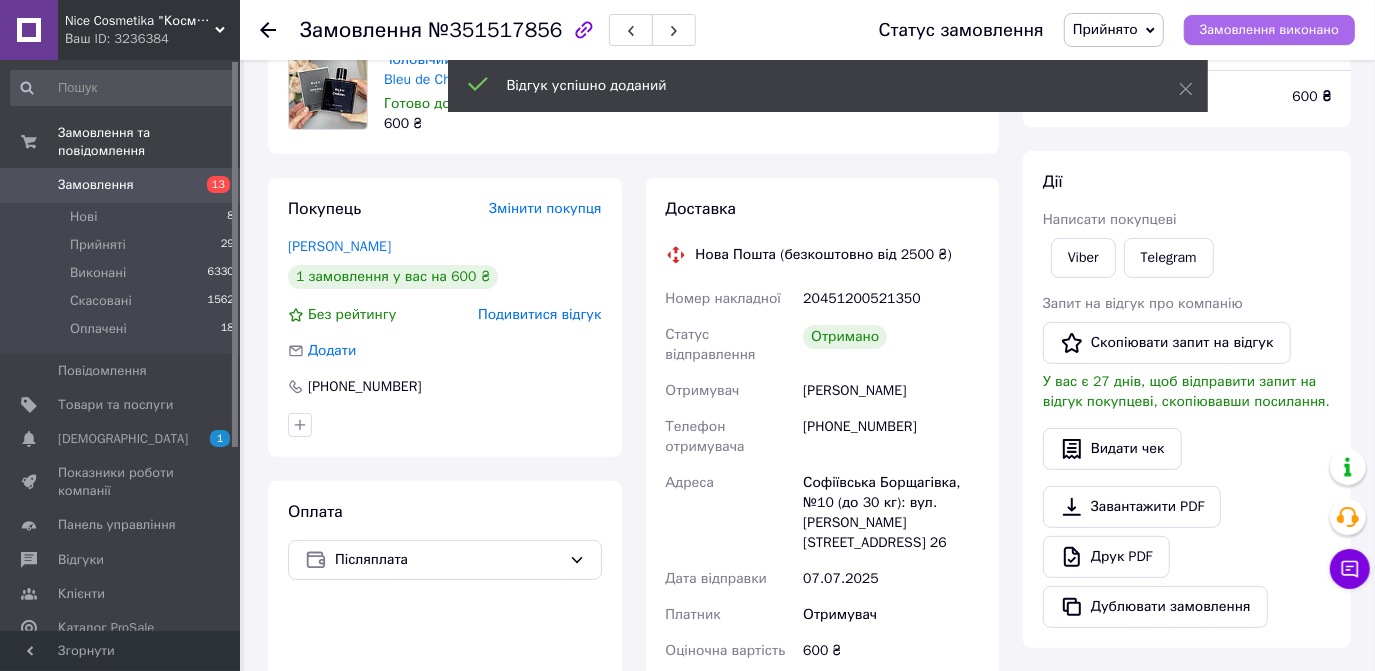 click on "Замовлення виконано" at bounding box center (1269, 30) 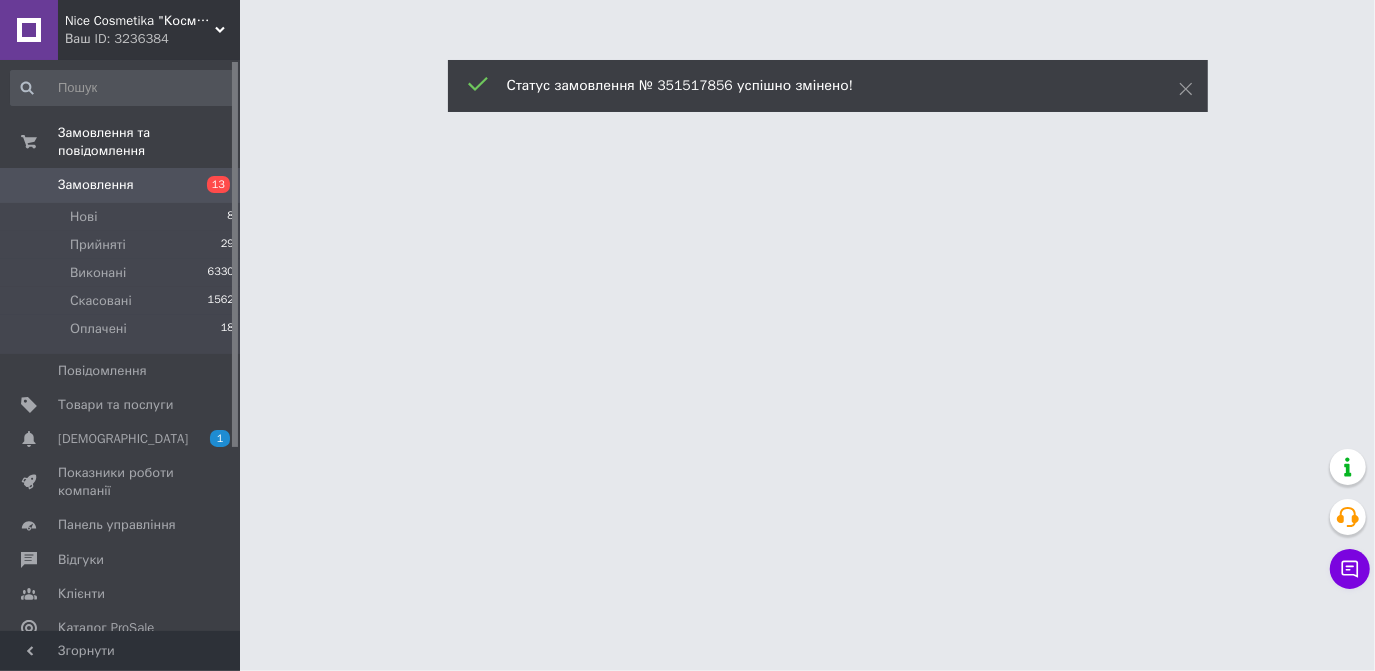 scroll, scrollTop: 0, scrollLeft: 0, axis: both 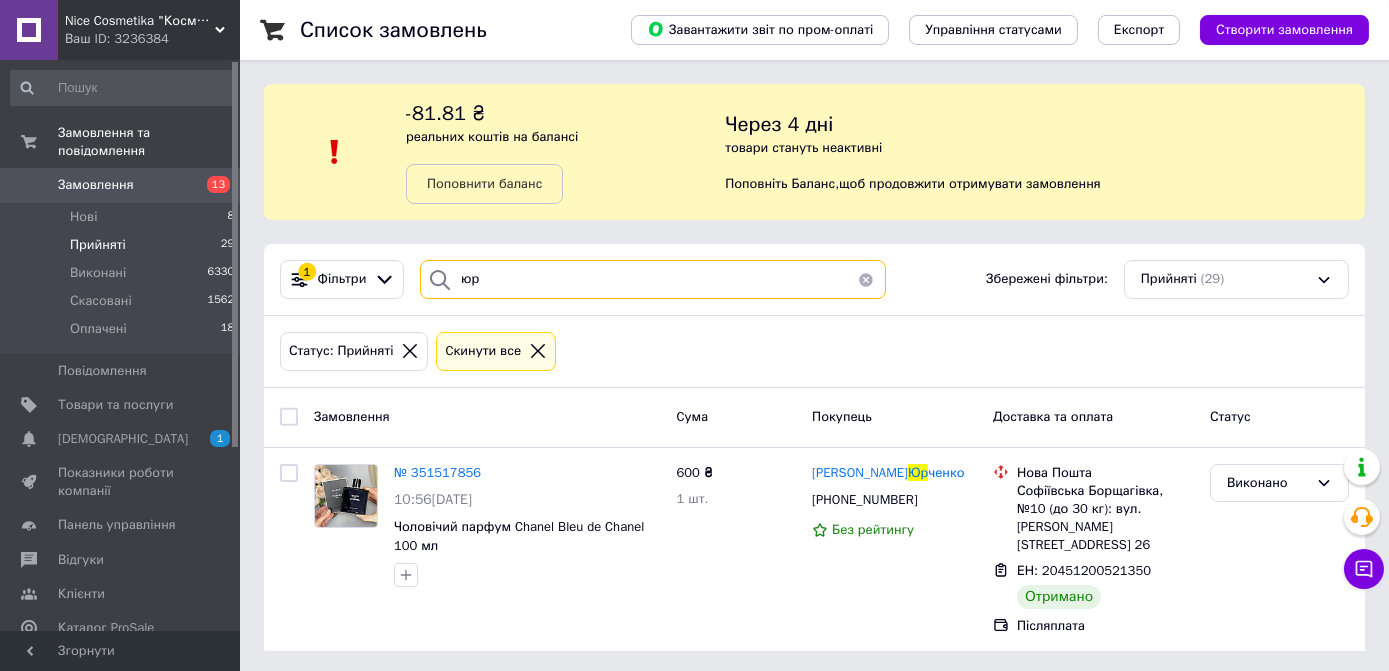 type on "[PERSON_NAME]" 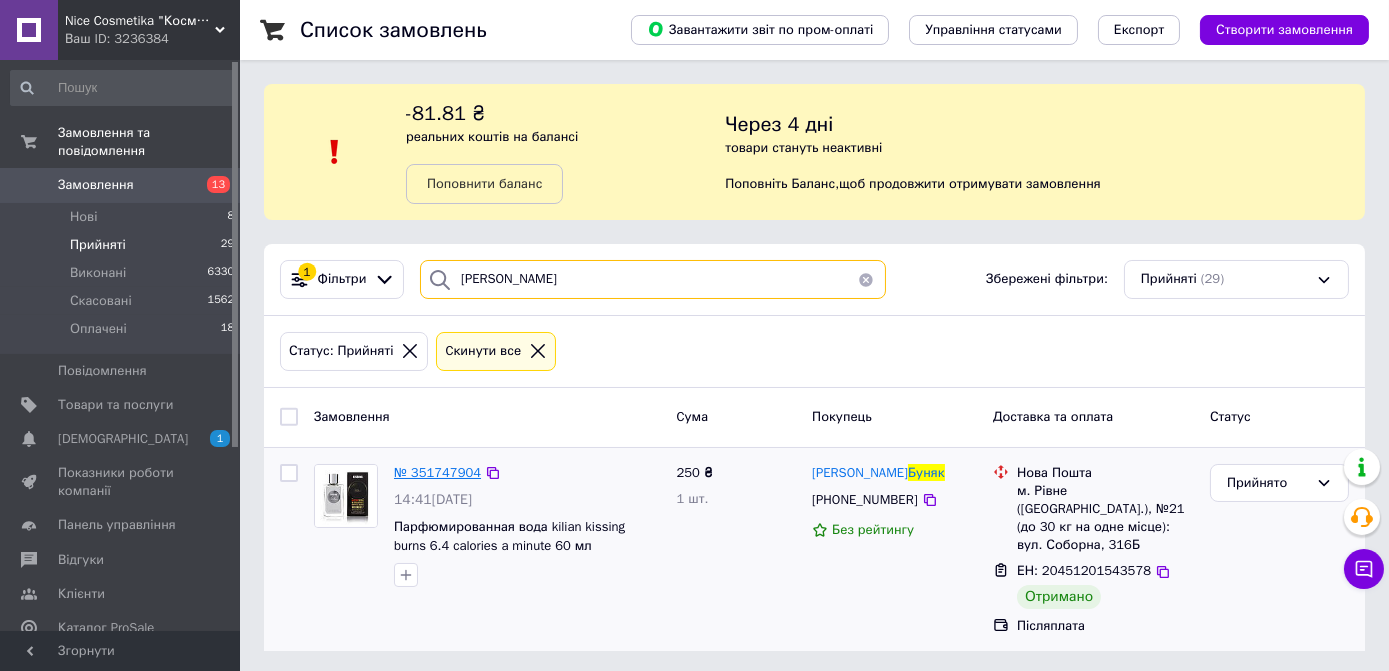 type on "[PERSON_NAME]" 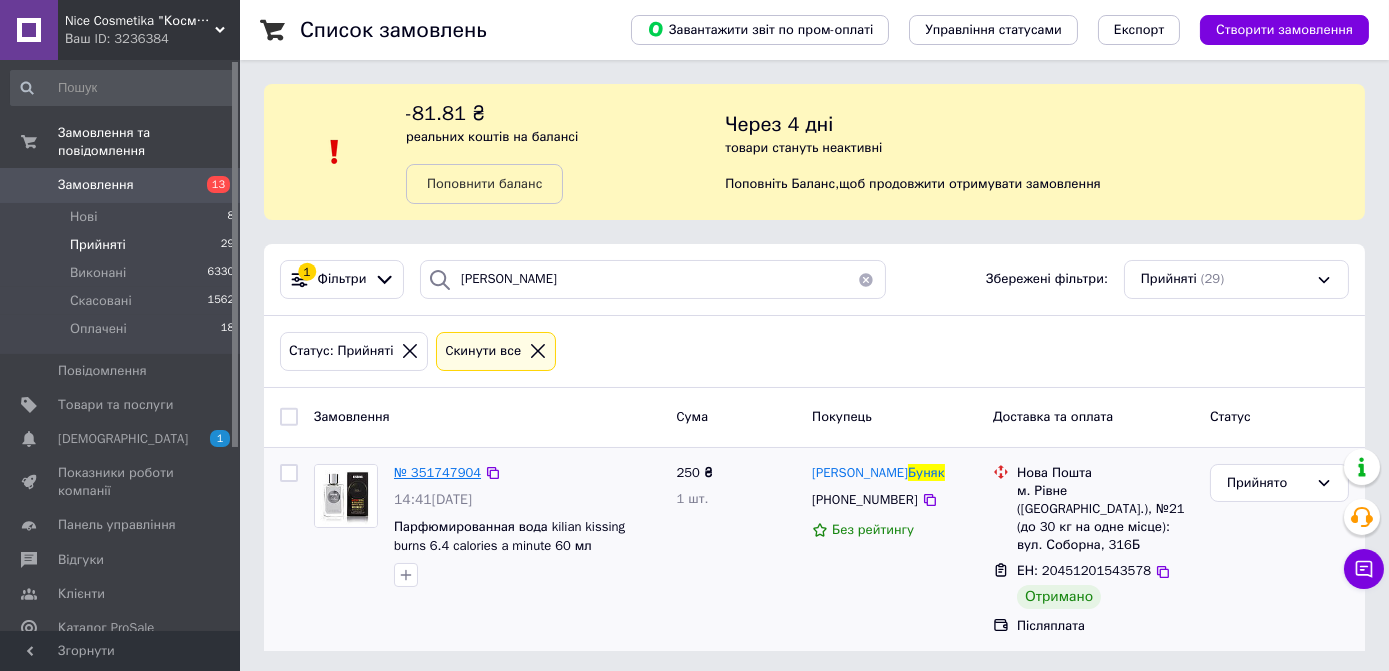 click on "№ 351747904" at bounding box center [437, 472] 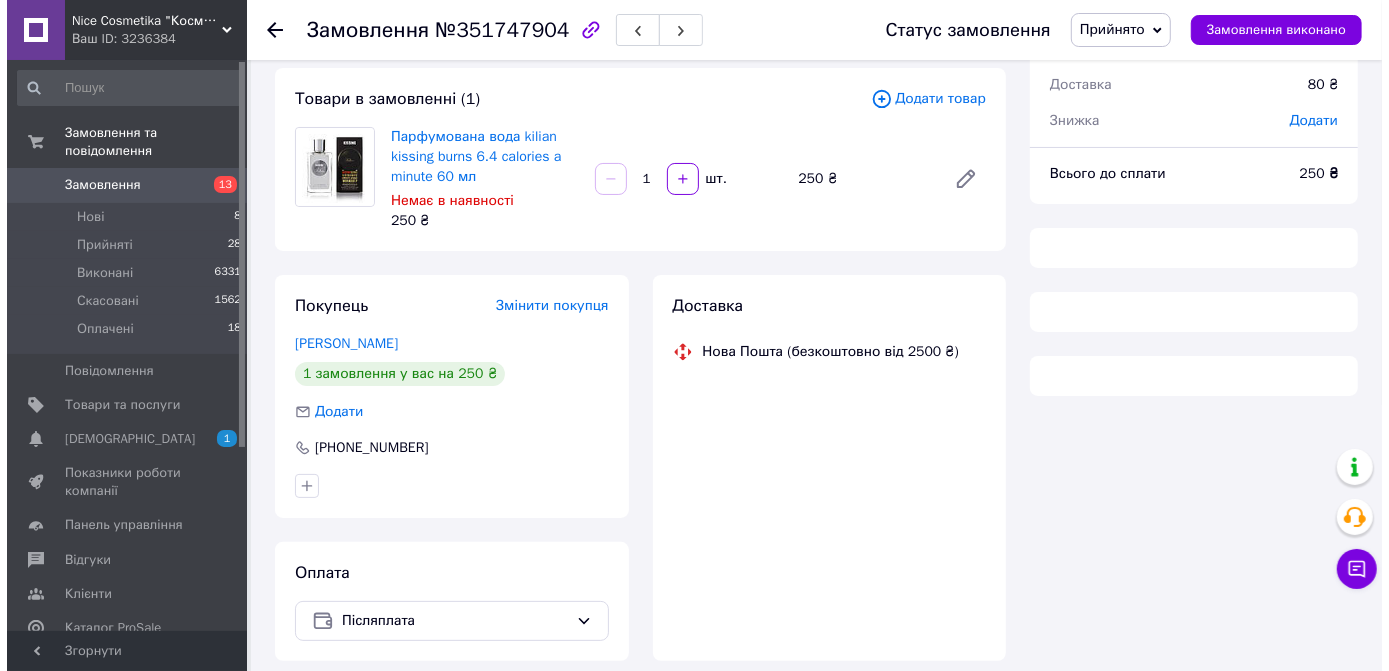 scroll, scrollTop: 0, scrollLeft: 0, axis: both 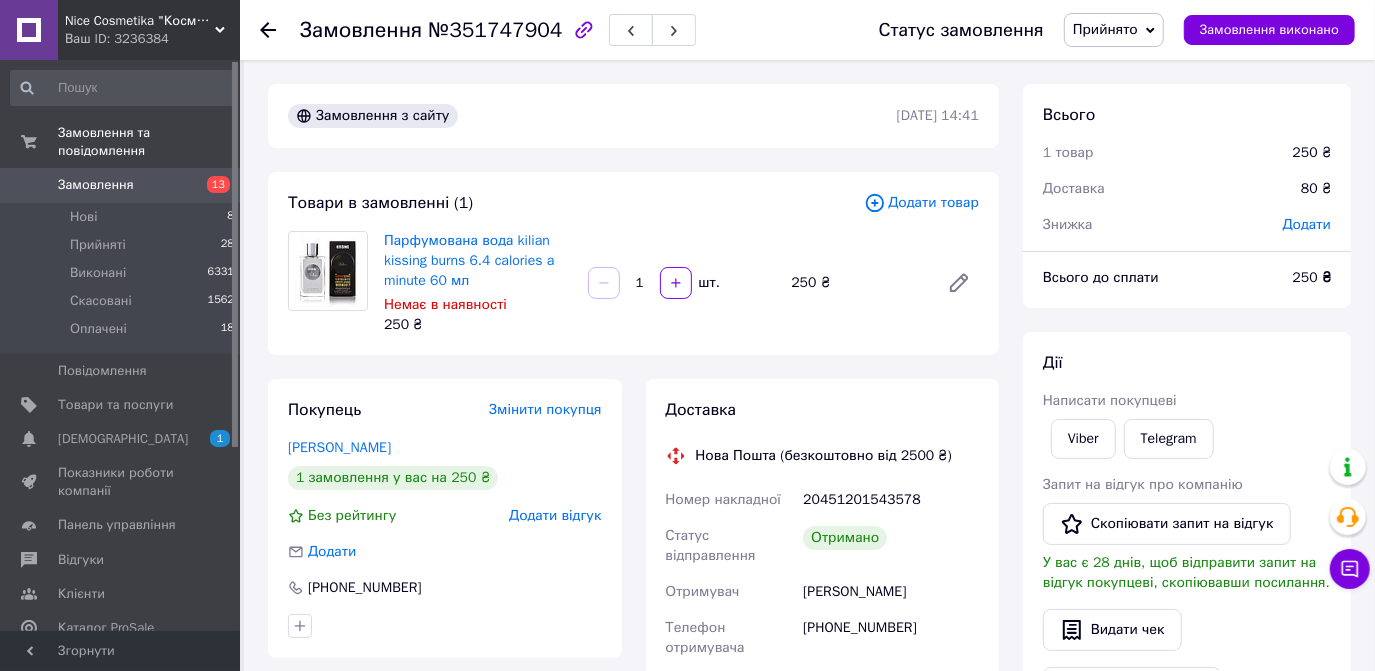 click on "Додати відгук" at bounding box center (555, 515) 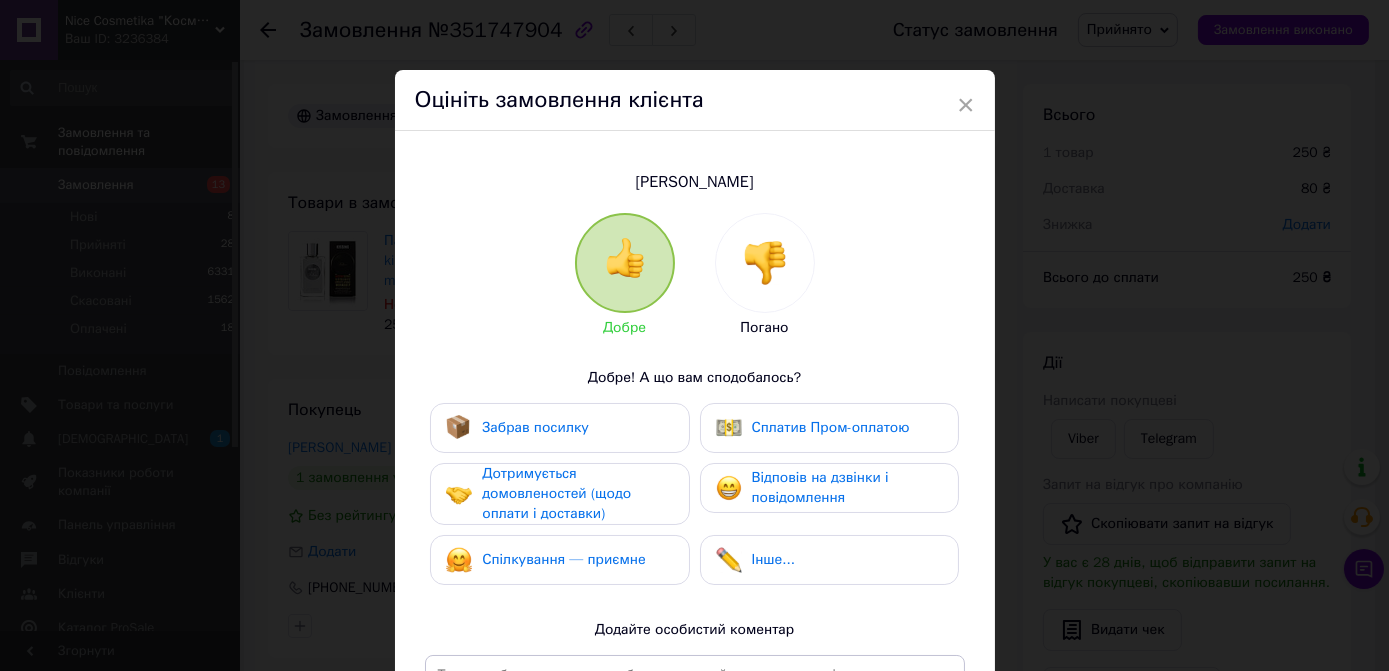 click on "Забрав посилку" at bounding box center [559, 428] 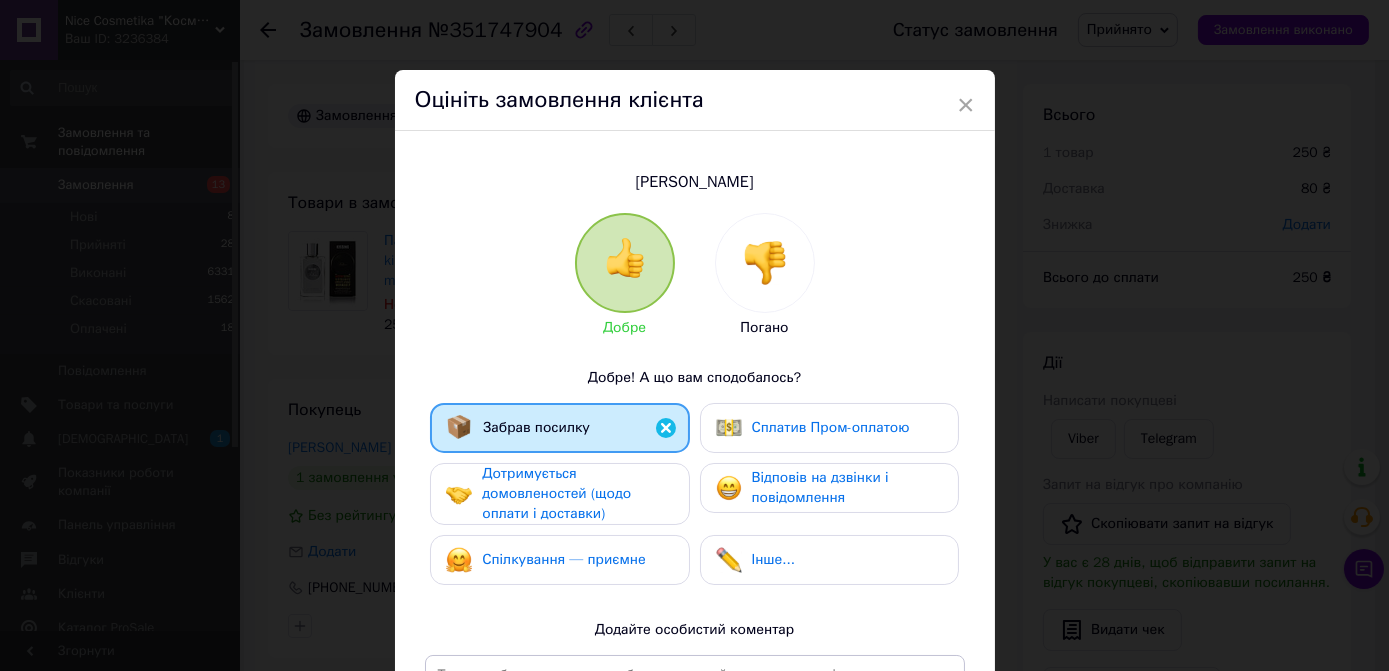 click on "Дотримується домовленостей (щодо оплати і доставки)" at bounding box center (577, 494) 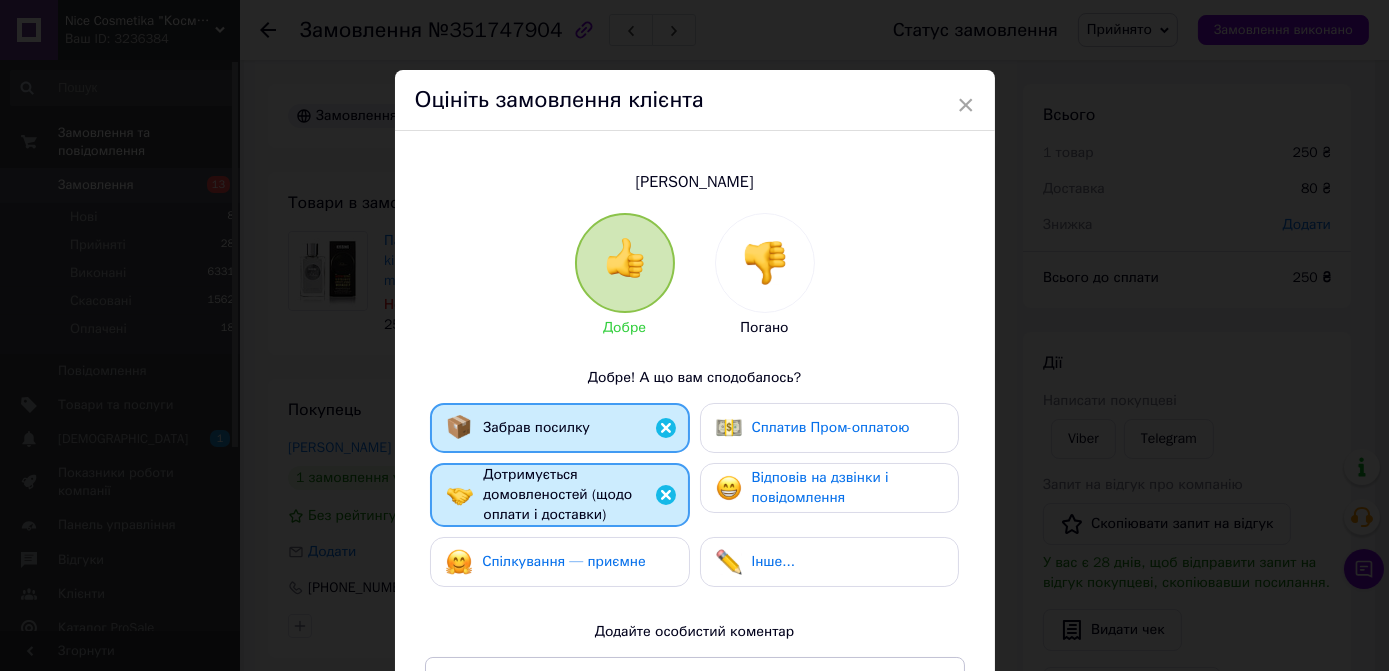 click on "Відповів на дзвінки і повідомлення" at bounding box center (820, 487) 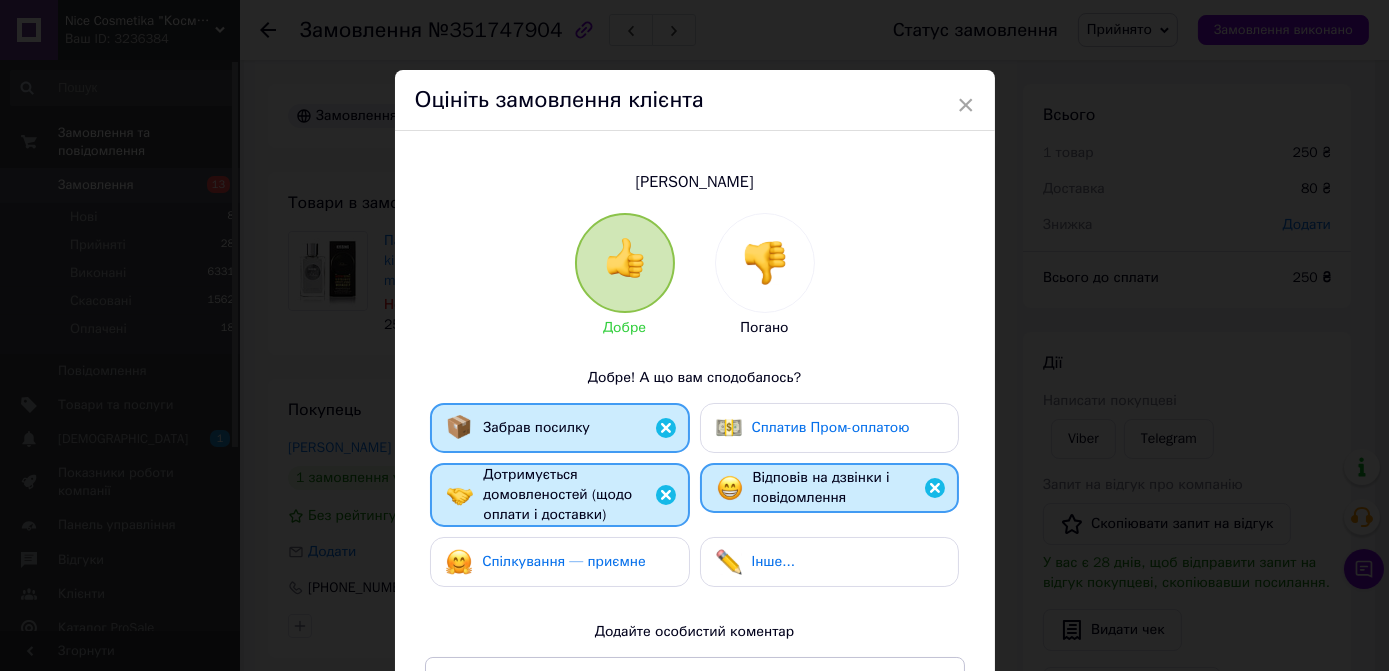 scroll, scrollTop: 272, scrollLeft: 0, axis: vertical 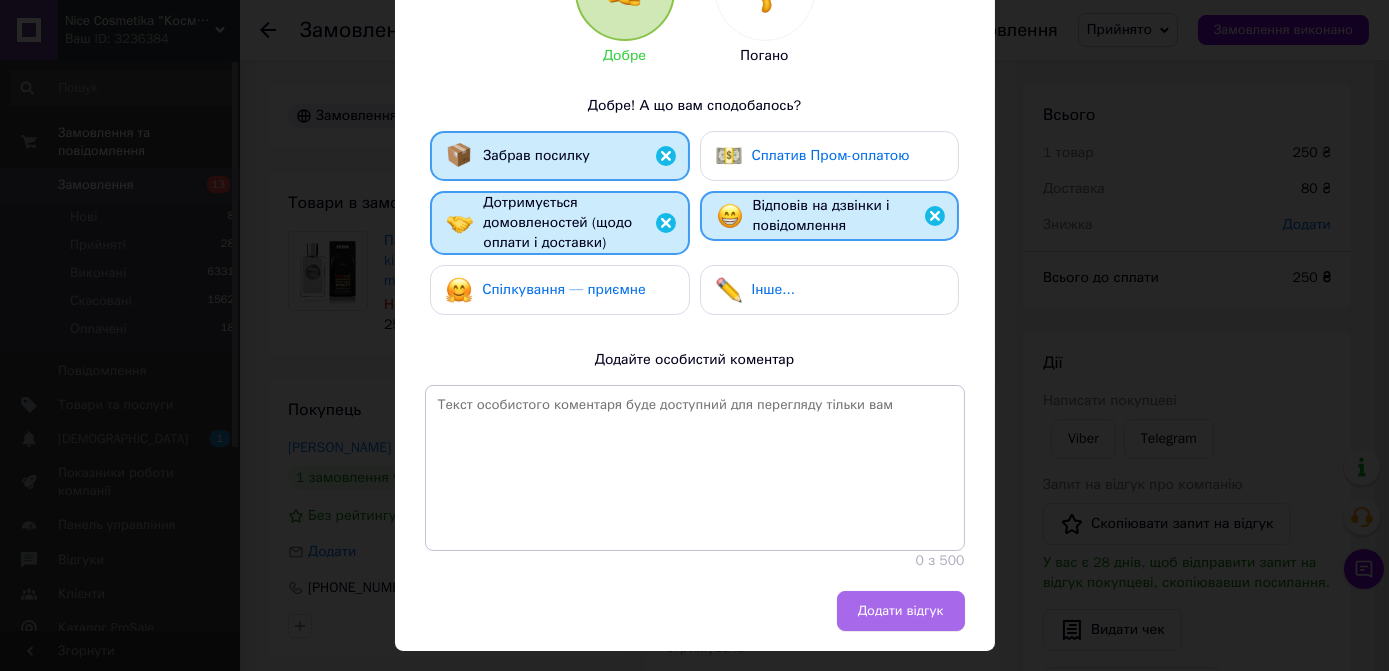 click on "Додати відгук" at bounding box center (901, 611) 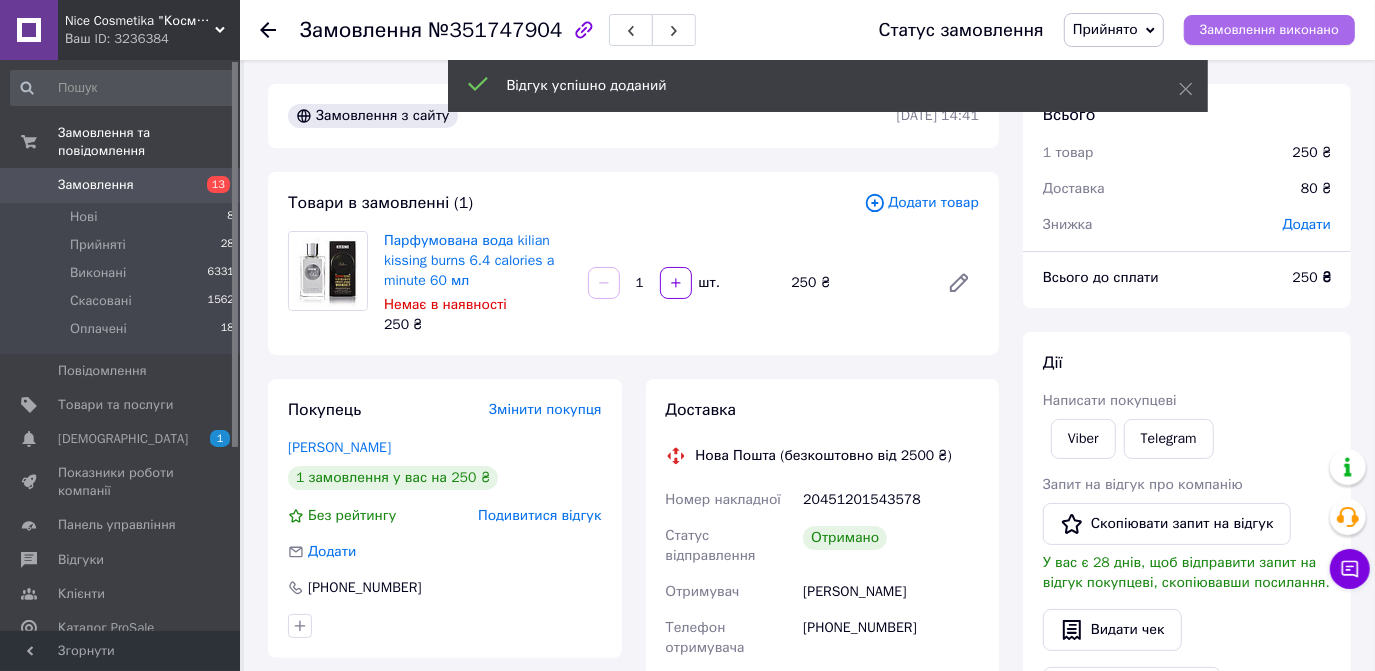 click on "Замовлення виконано" at bounding box center [1269, 30] 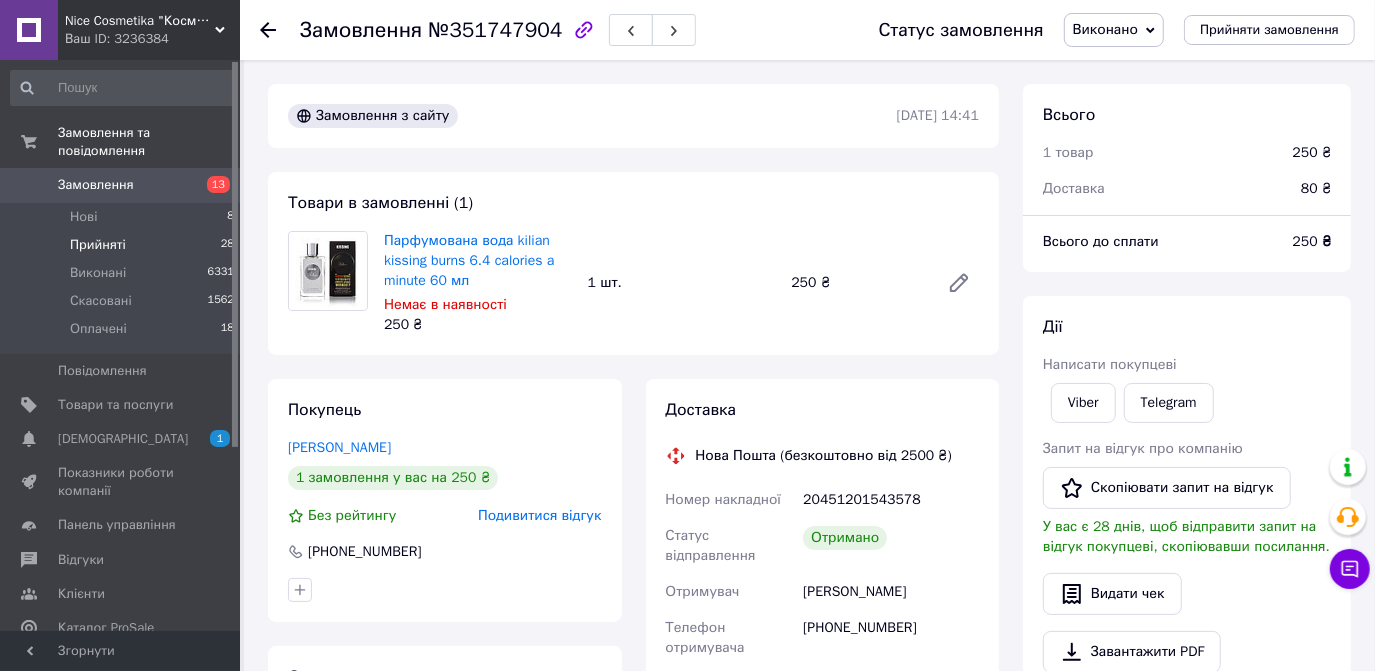 click on "Прийняті" at bounding box center (98, 245) 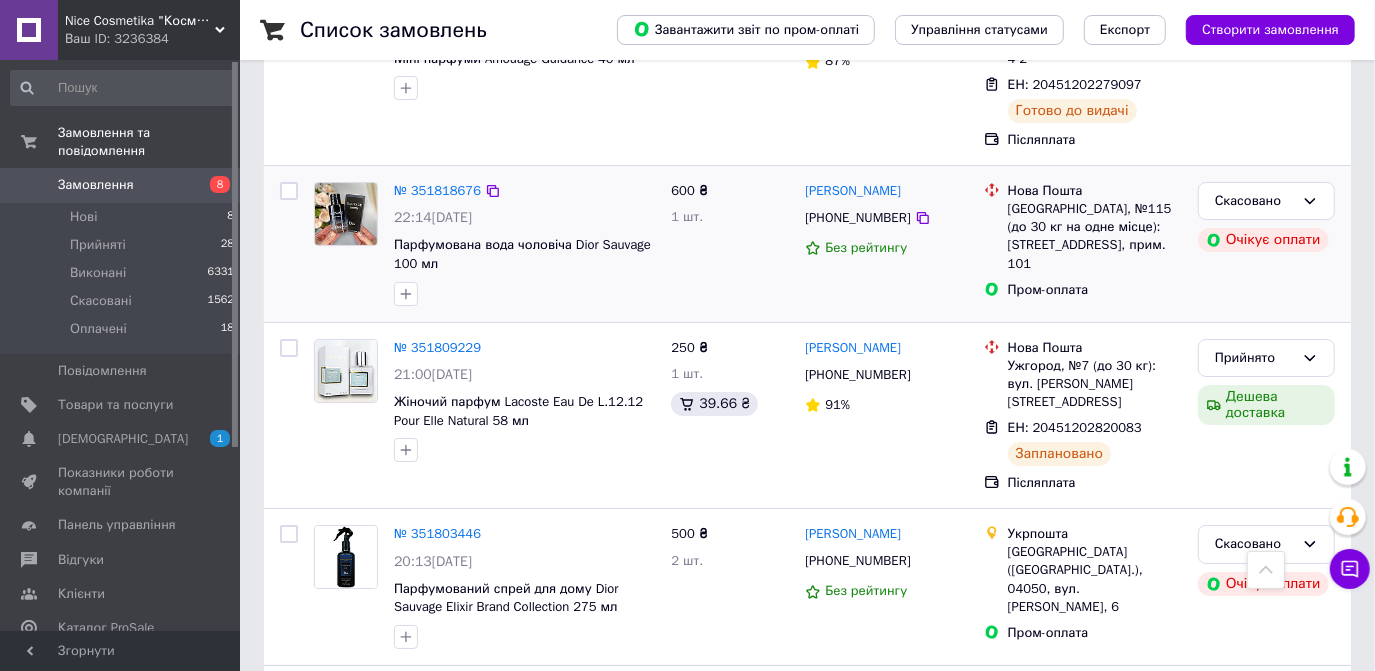 scroll, scrollTop: 4727, scrollLeft: 0, axis: vertical 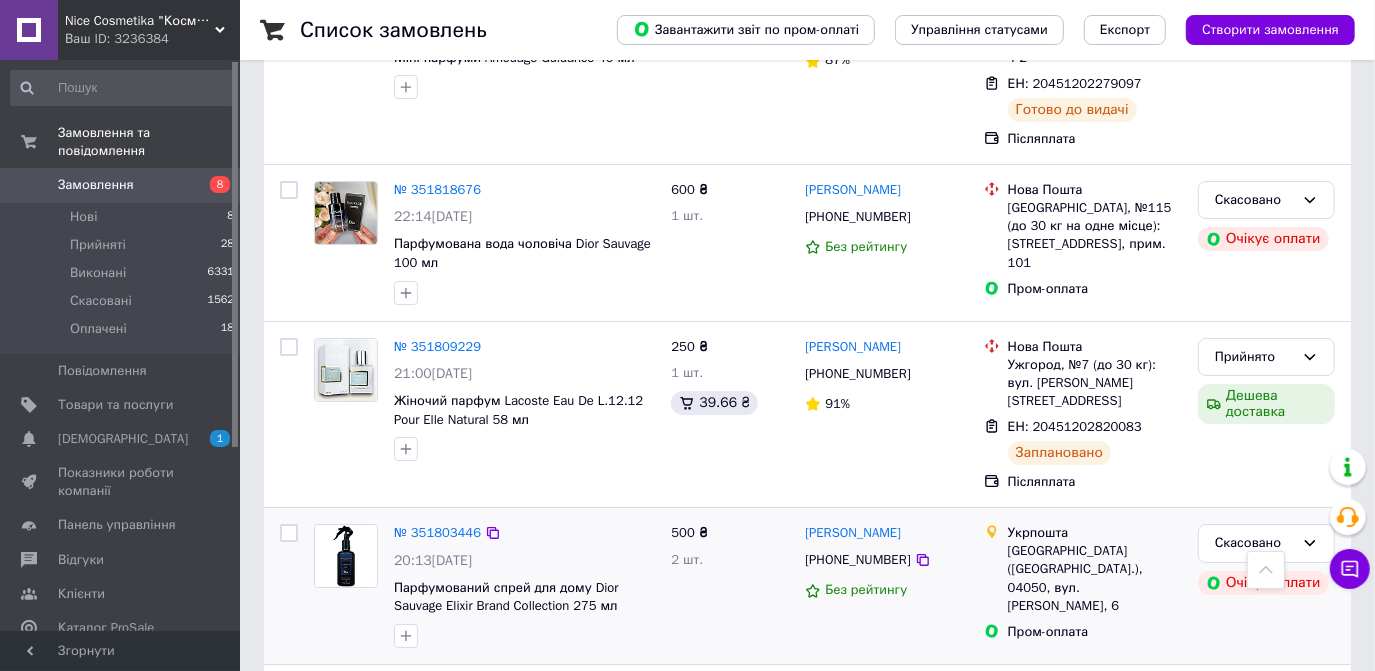 drag, startPoint x: 93, startPoint y: 227, endPoint x: 339, endPoint y: 224, distance: 246.0183 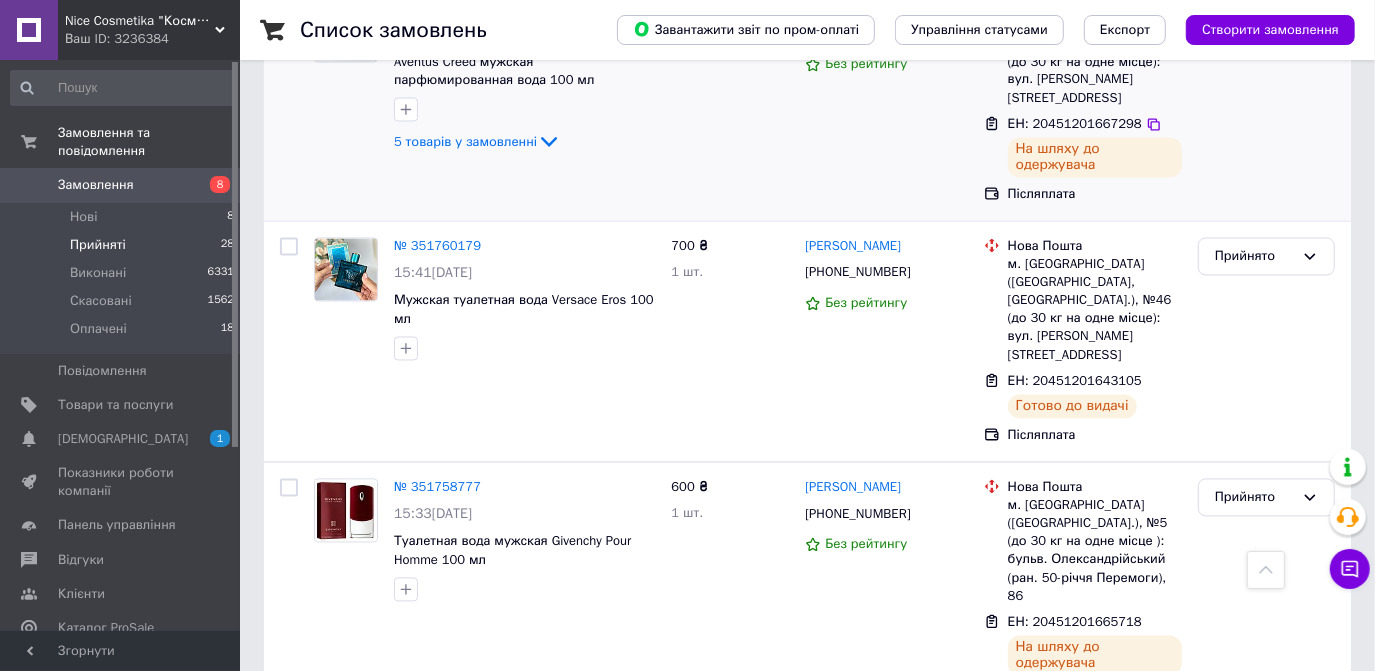 scroll, scrollTop: 2454, scrollLeft: 0, axis: vertical 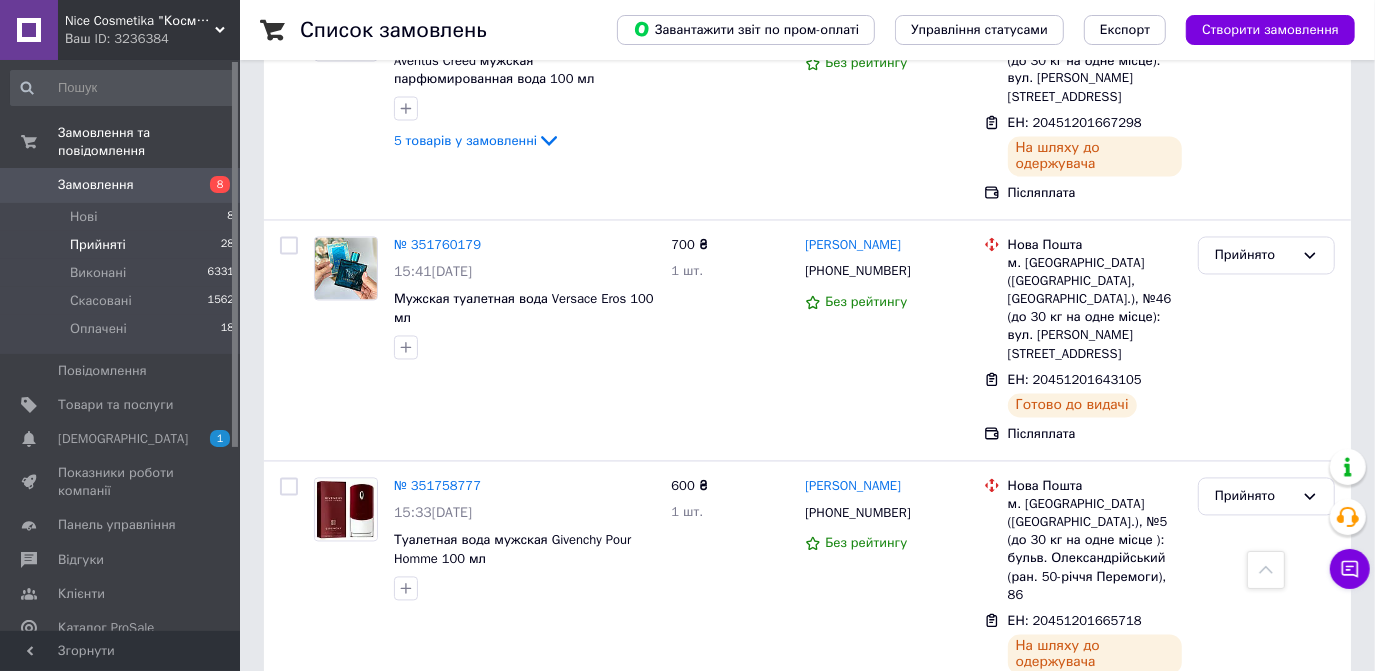 click on "Прийняті" at bounding box center (98, 245) 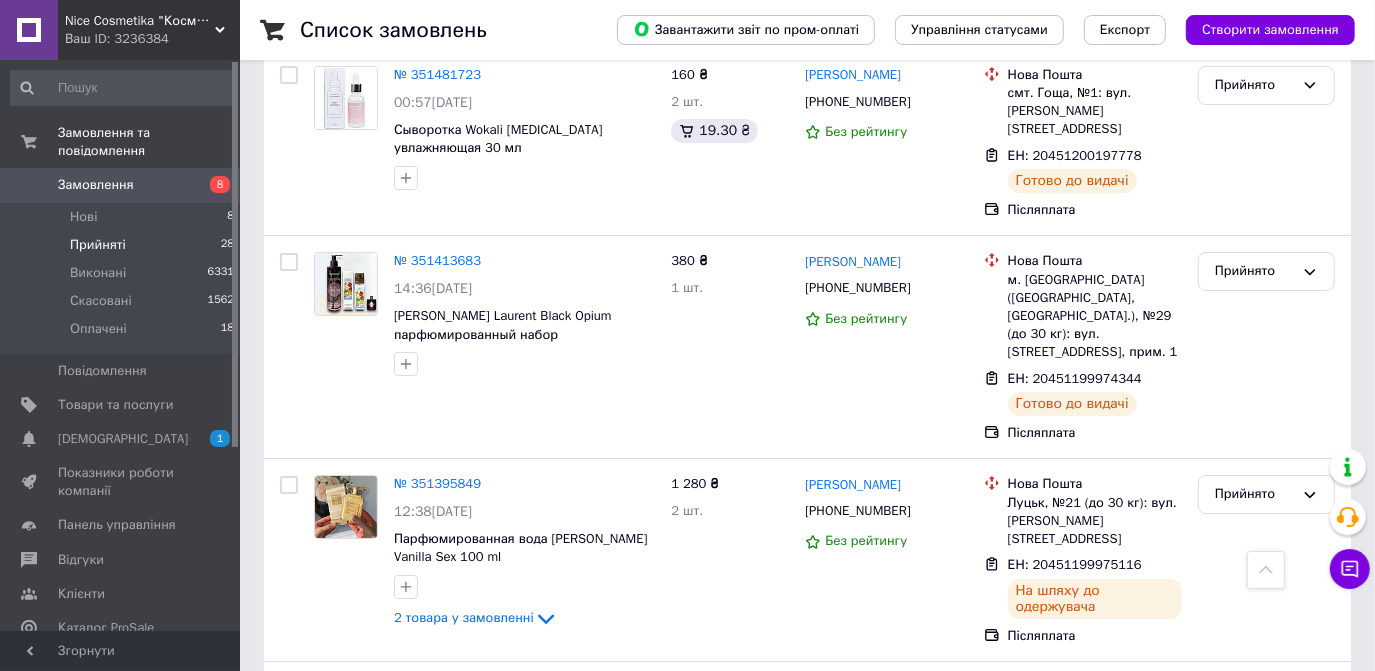 scroll, scrollTop: 4909, scrollLeft: 0, axis: vertical 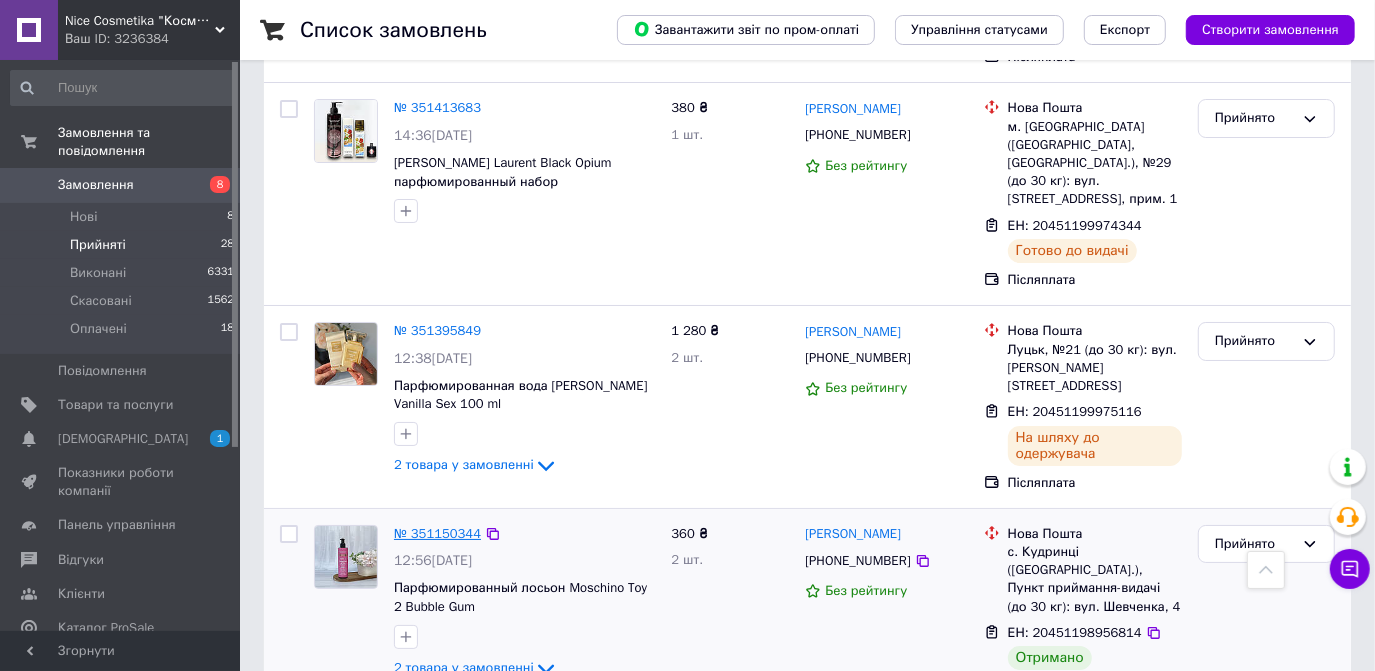 click on "№ 351150344" at bounding box center [437, 533] 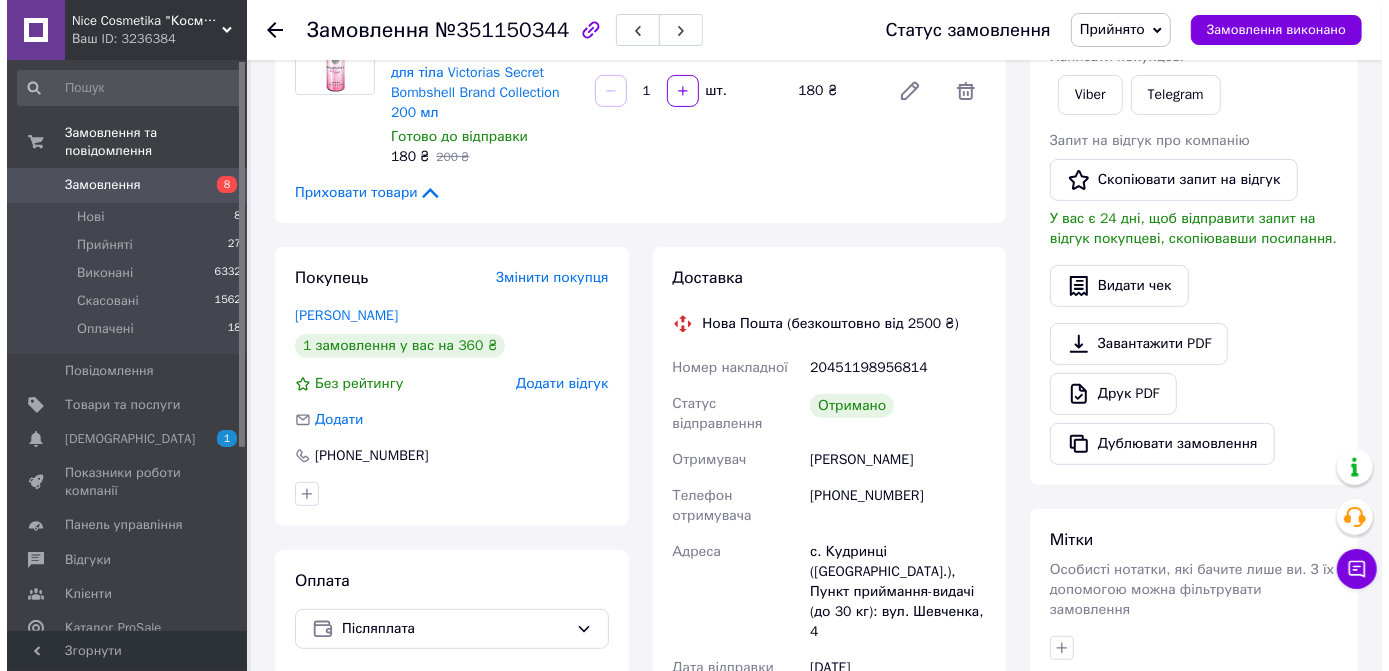 scroll, scrollTop: 454, scrollLeft: 0, axis: vertical 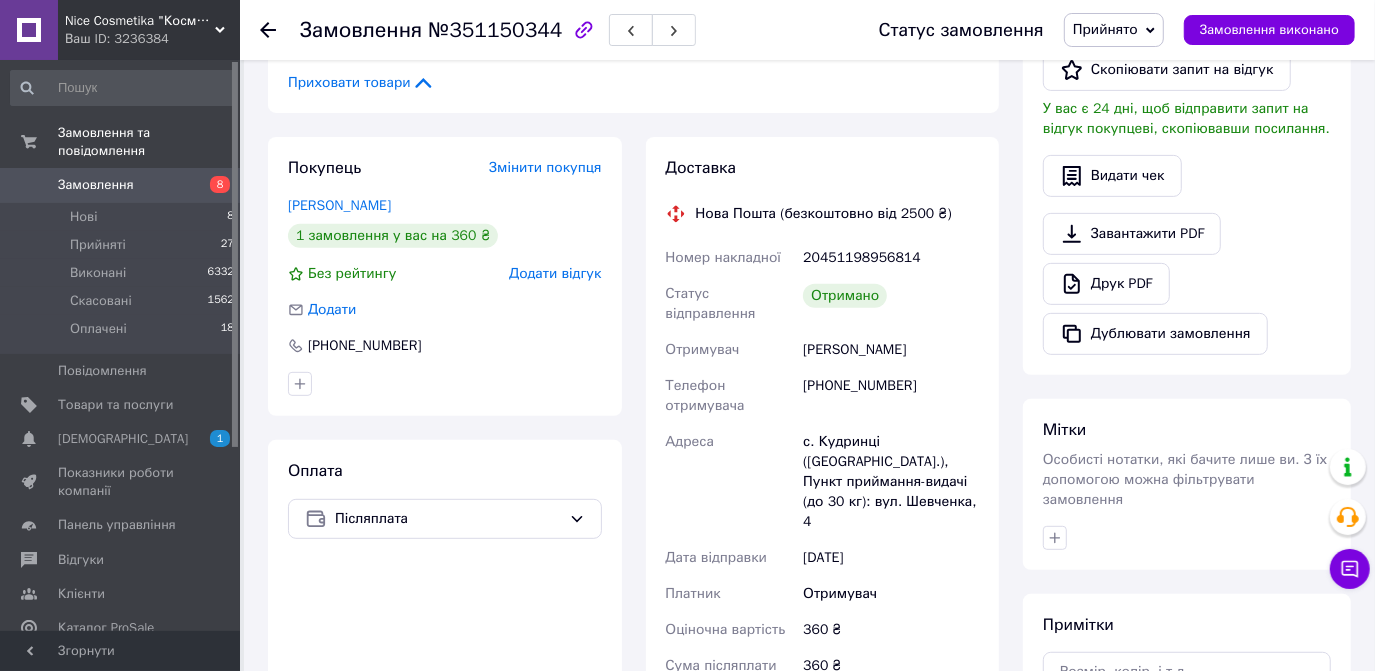 click on "Додати відгук" at bounding box center [555, 273] 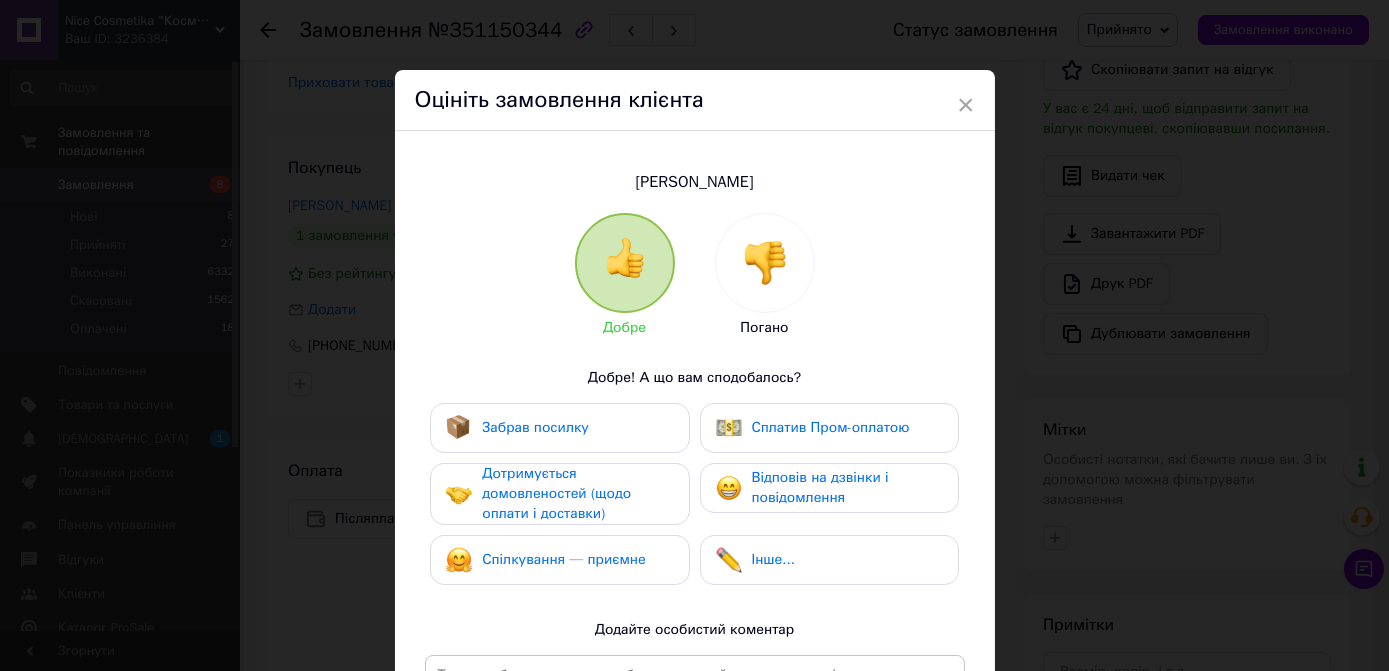 click on "Забрав посилку" at bounding box center (559, 428) 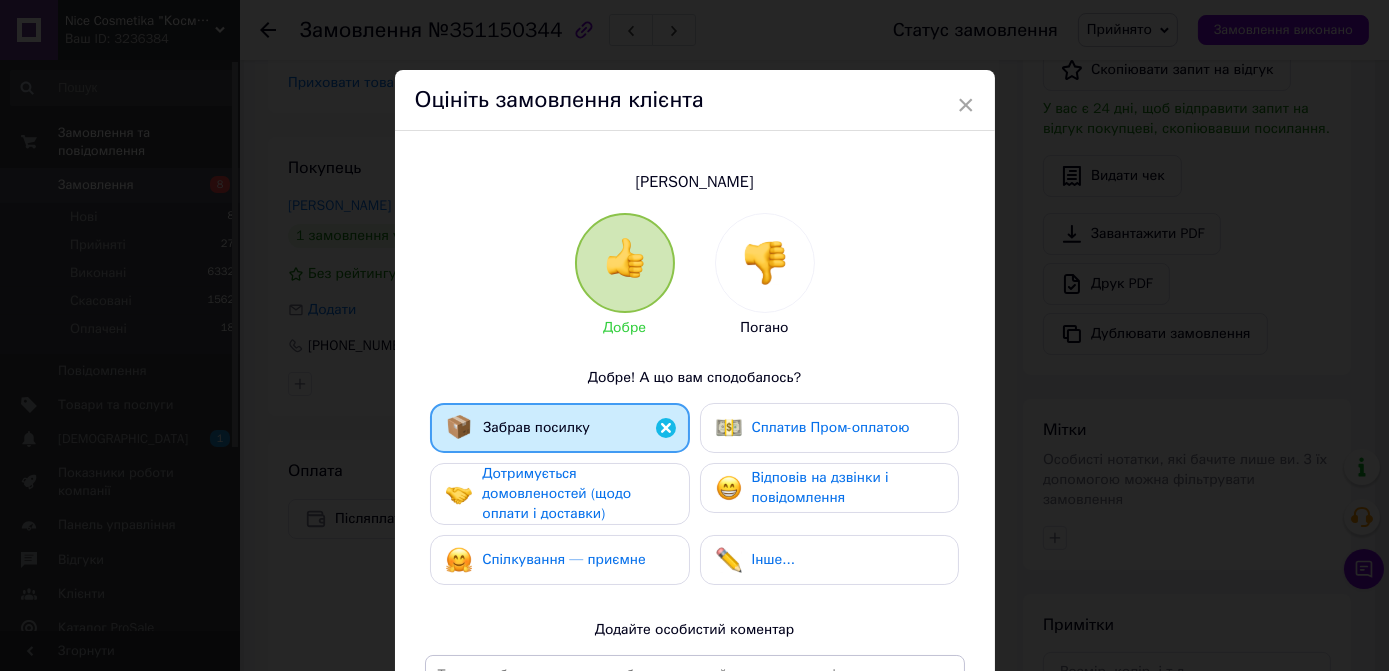 click on "Дотримується домовленостей (щодо оплати і доставки)" at bounding box center [577, 494] 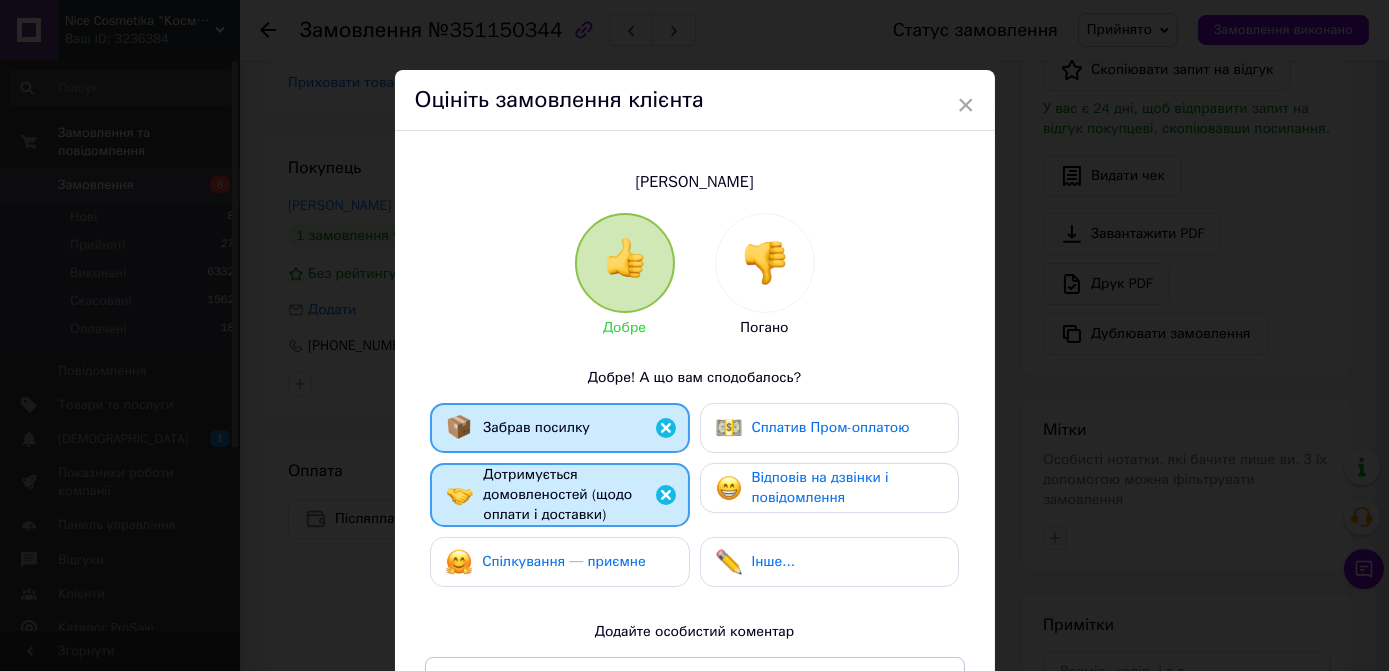click on "Відповів на дзвінки і повідомлення" at bounding box center [820, 487] 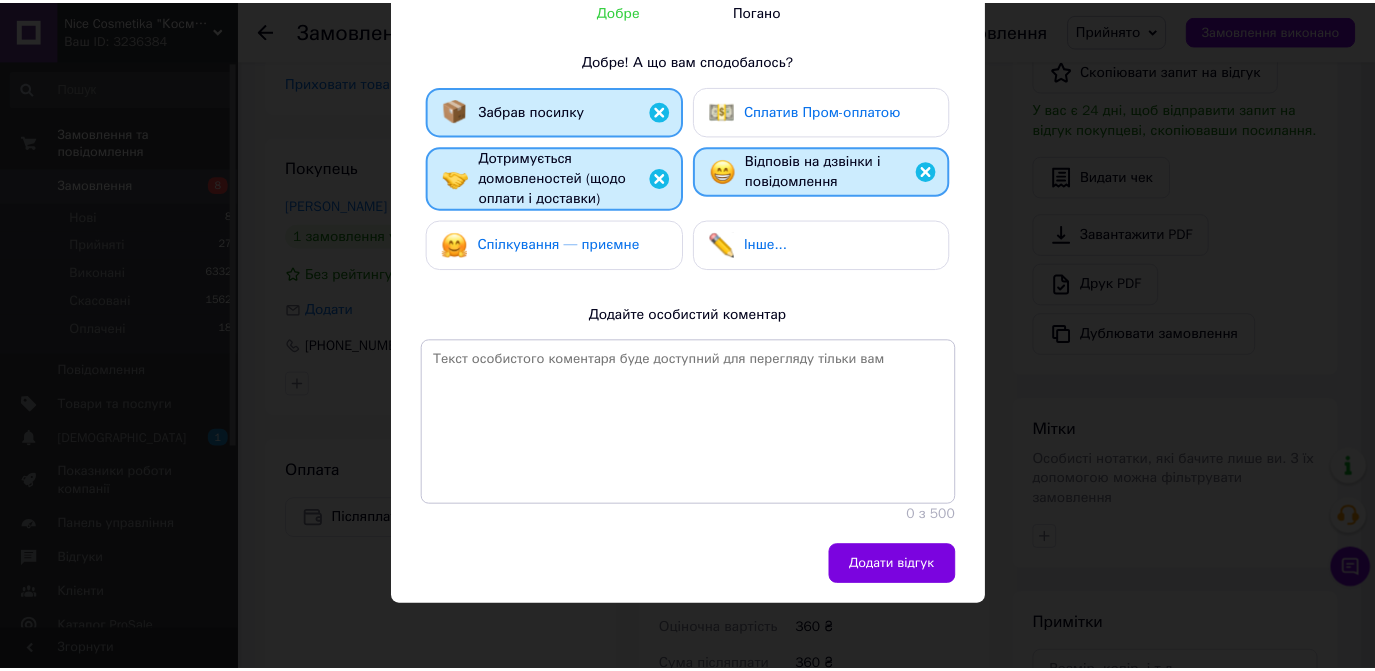 scroll, scrollTop: 320, scrollLeft: 0, axis: vertical 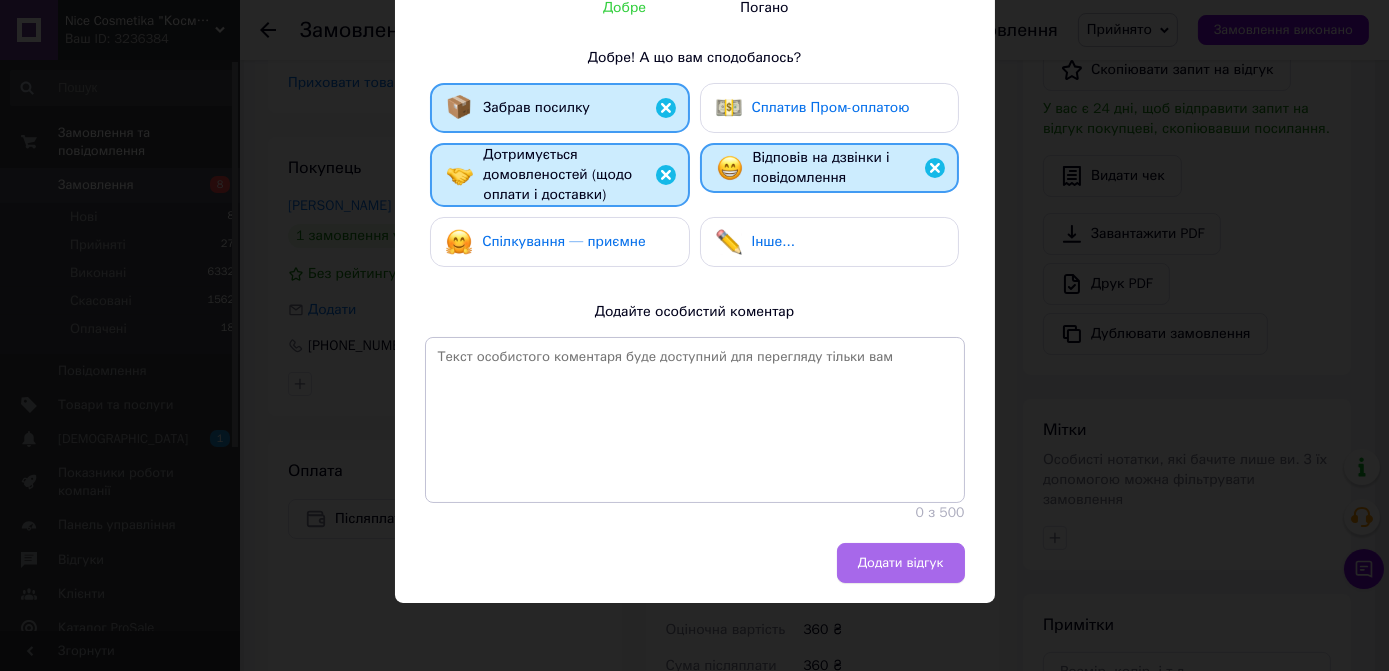 click on "Додати відгук" at bounding box center [901, 563] 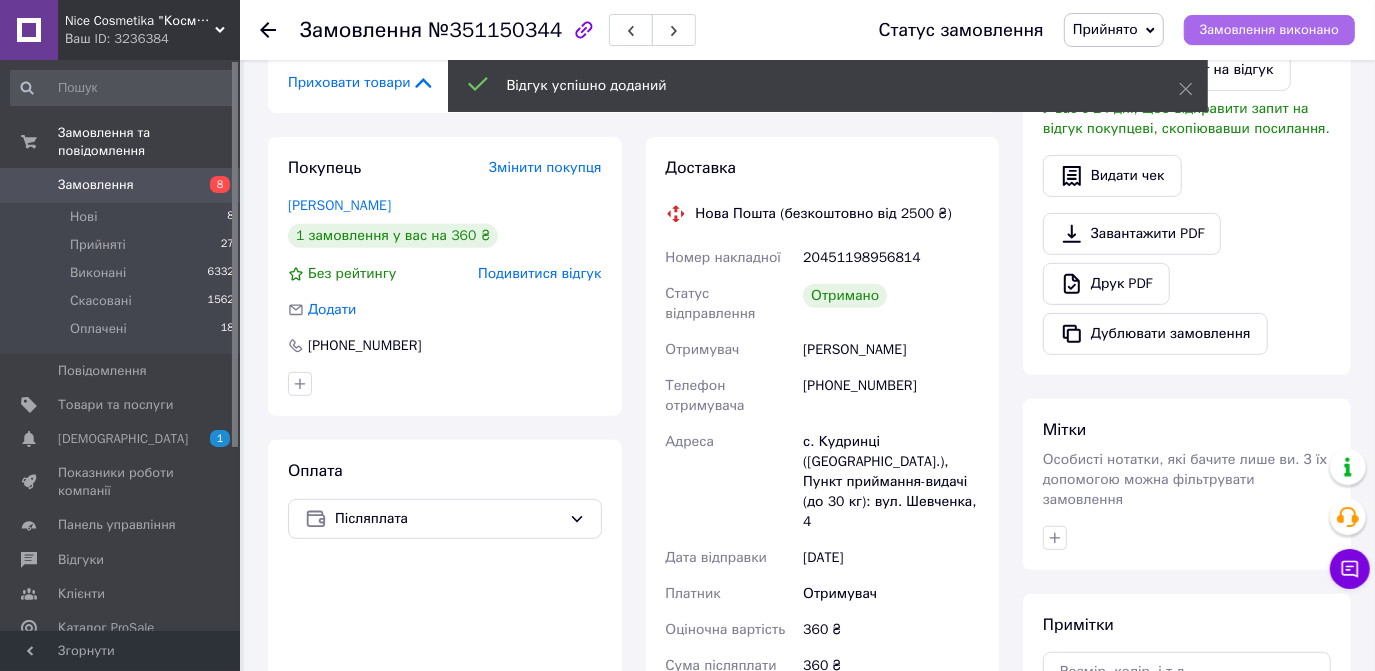 click on "Замовлення виконано" at bounding box center (1269, 30) 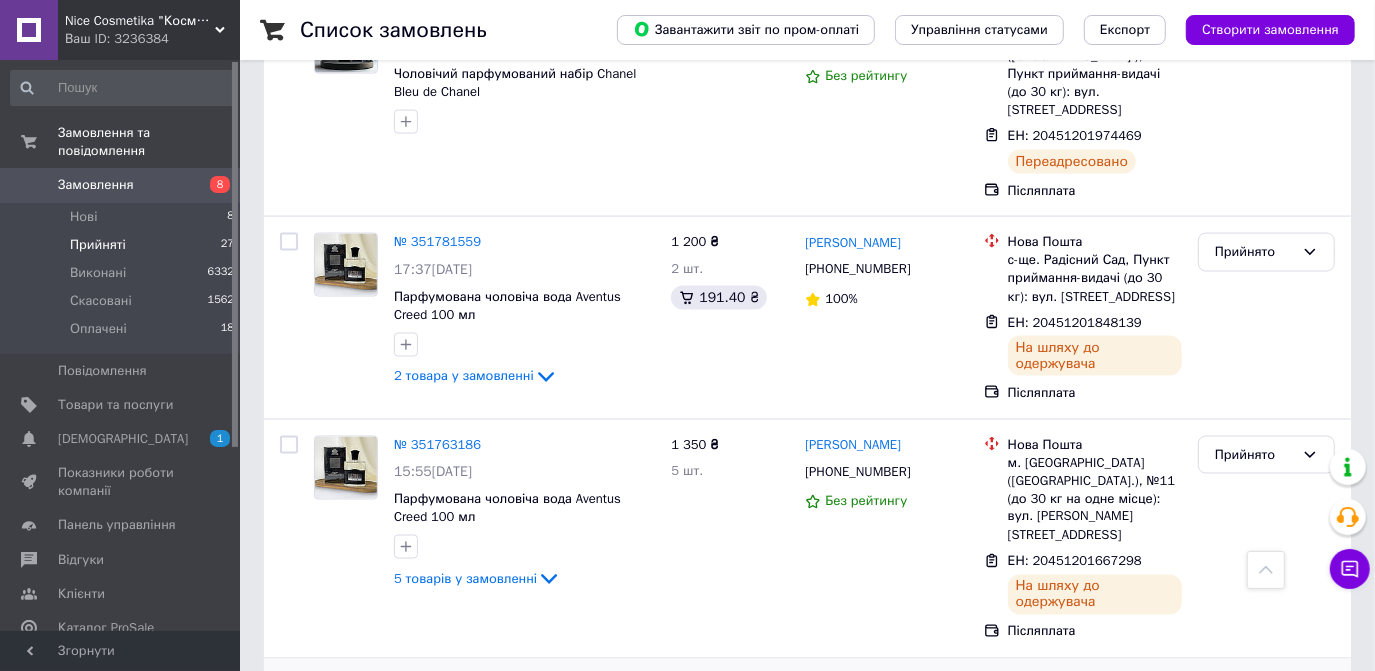 scroll, scrollTop: 2114, scrollLeft: 0, axis: vertical 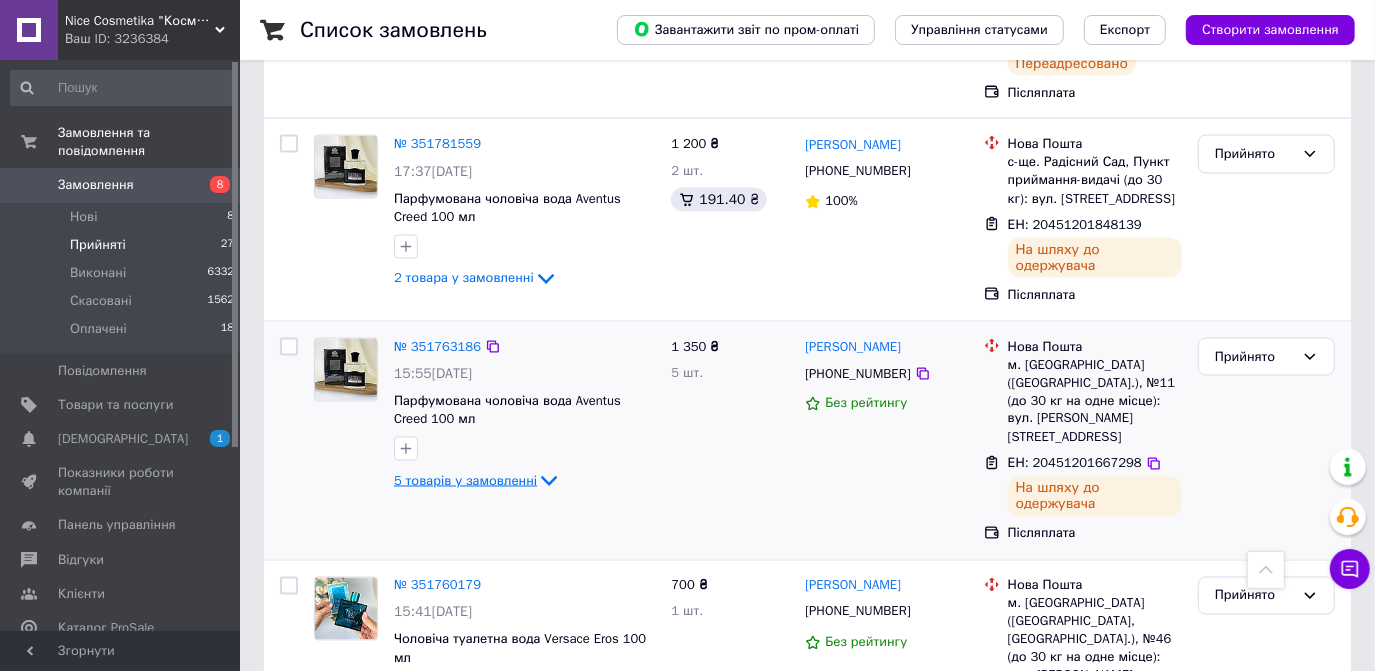 click on "5 товарів у замовленні" at bounding box center (465, 480) 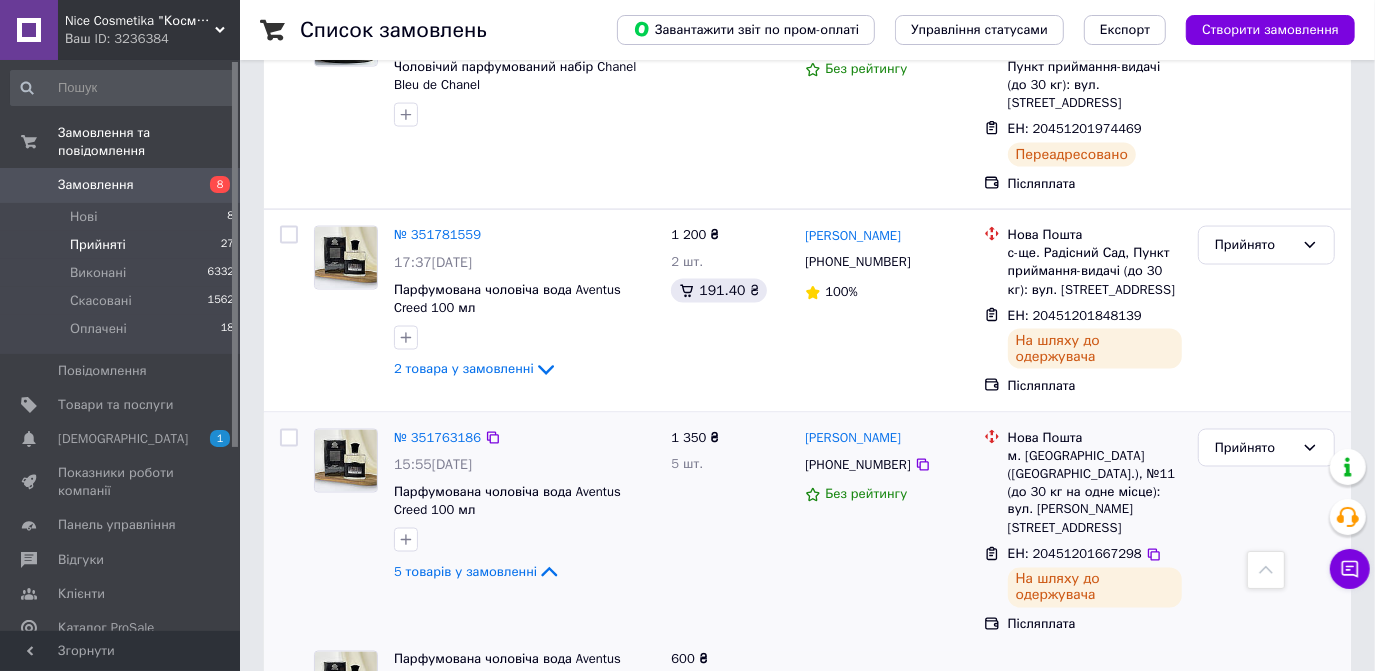 scroll, scrollTop: 2024, scrollLeft: 0, axis: vertical 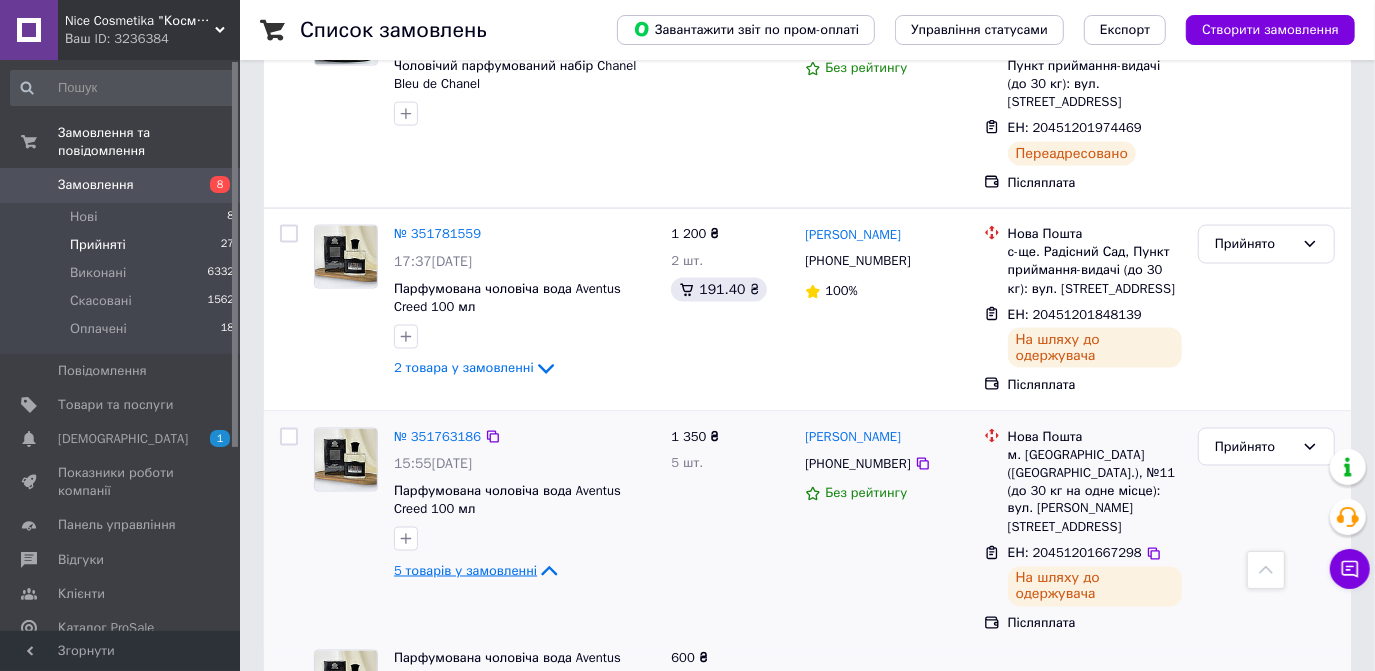 click on "5 товарів у замовленні" at bounding box center [465, 570] 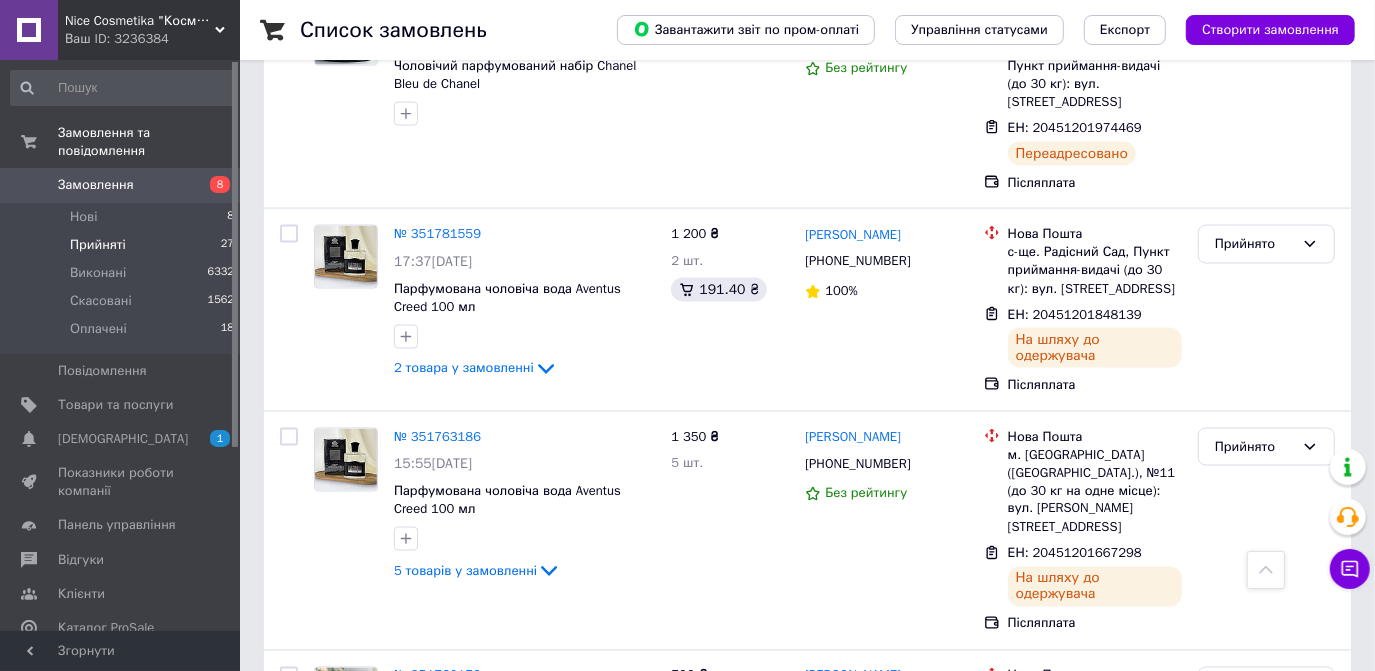 click on "Ваш ID: 3236384" at bounding box center (152, 39) 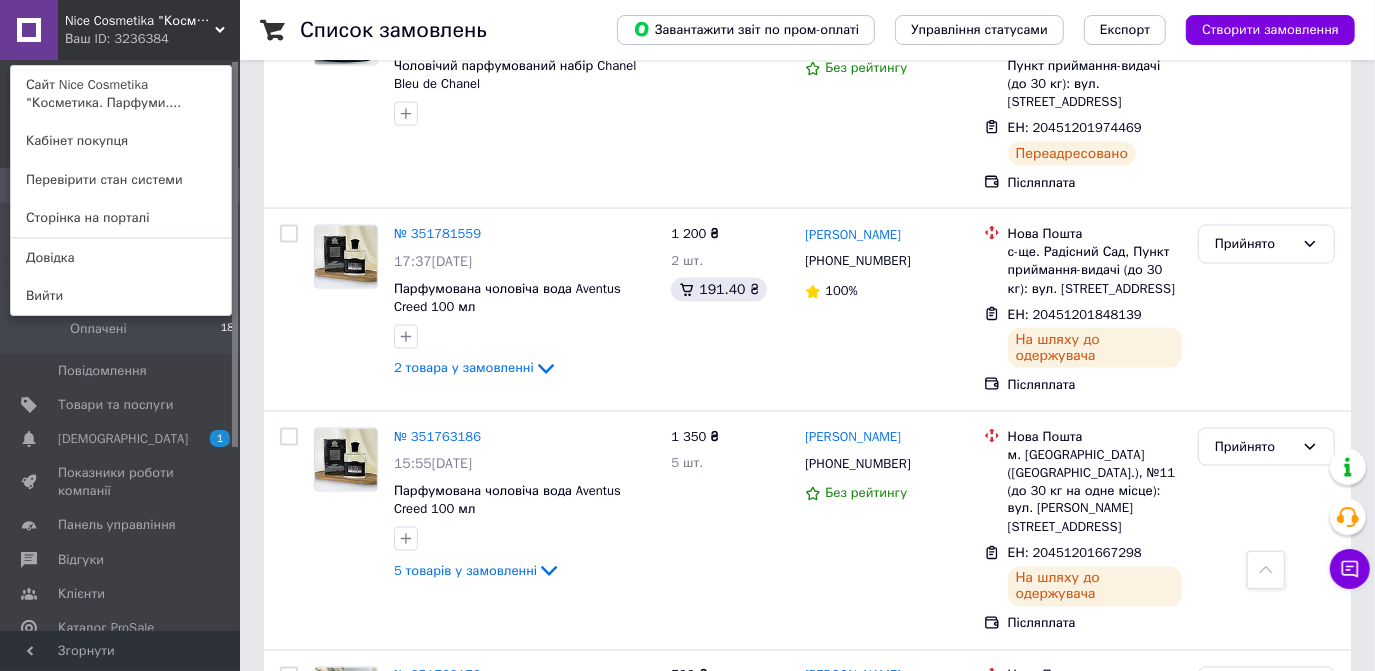 click on "Кабінет покупця" at bounding box center [121, 141] 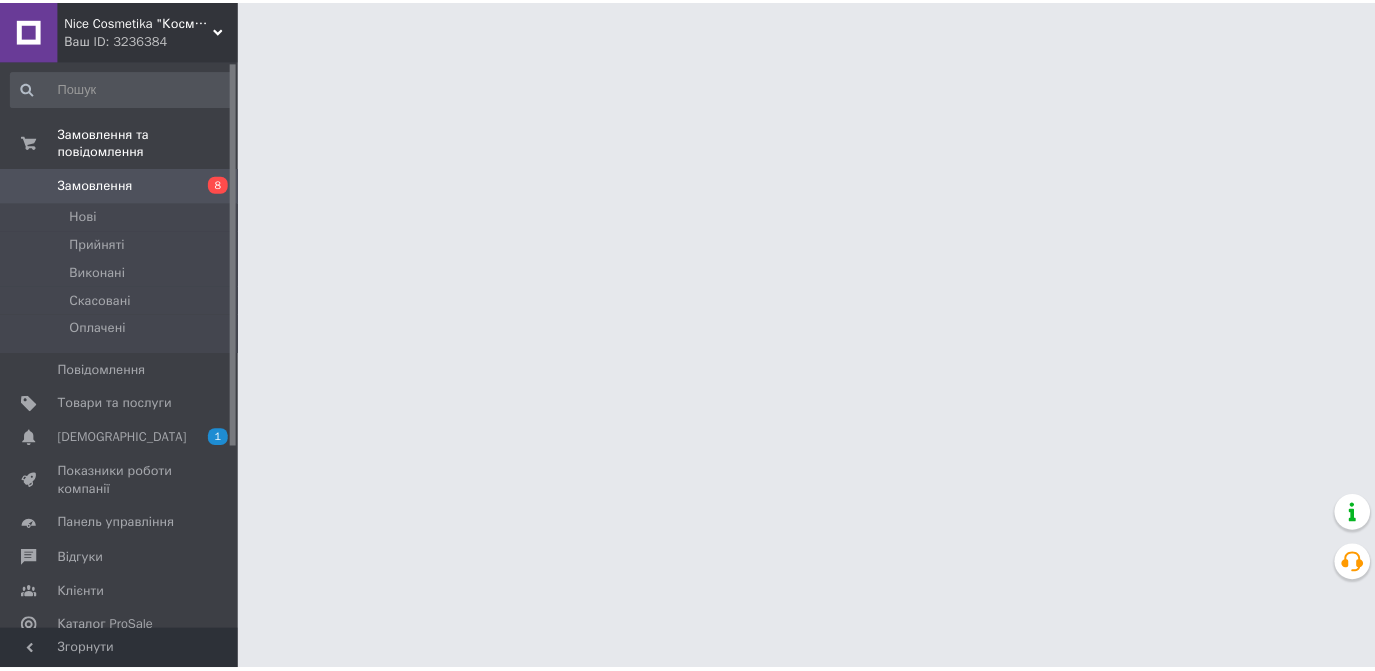 scroll, scrollTop: 0, scrollLeft: 0, axis: both 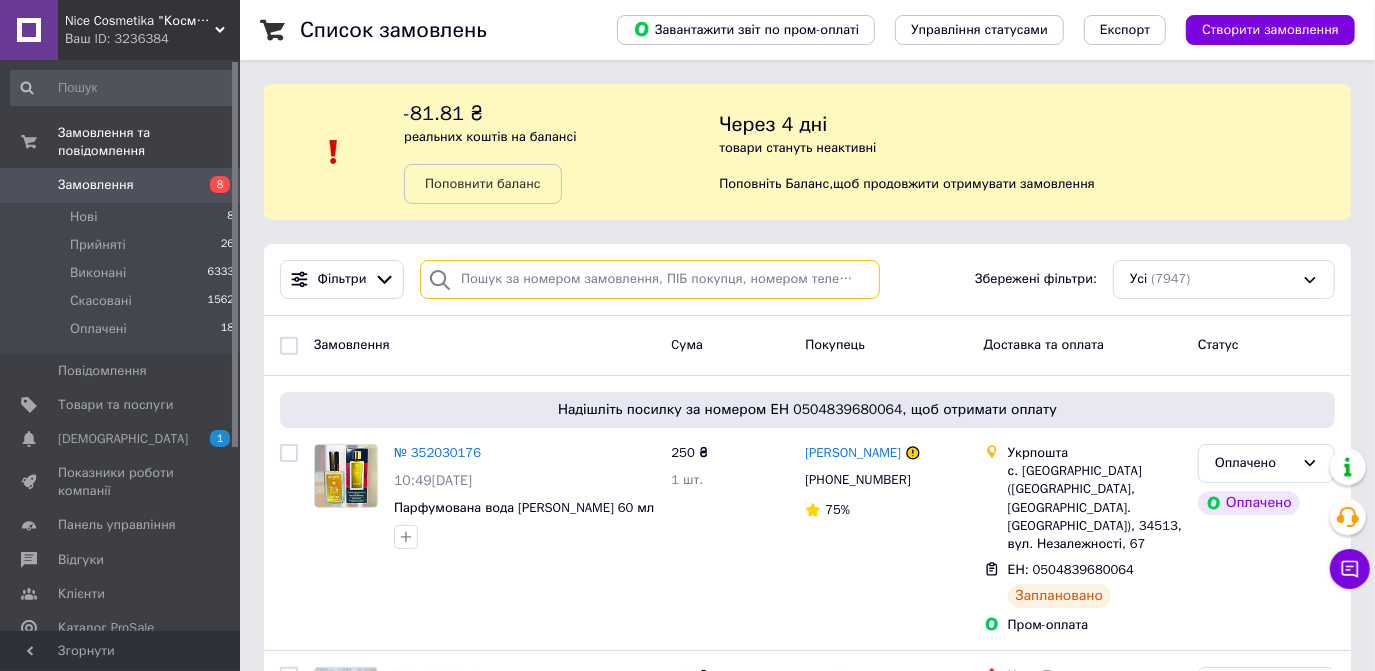 click at bounding box center [650, 279] 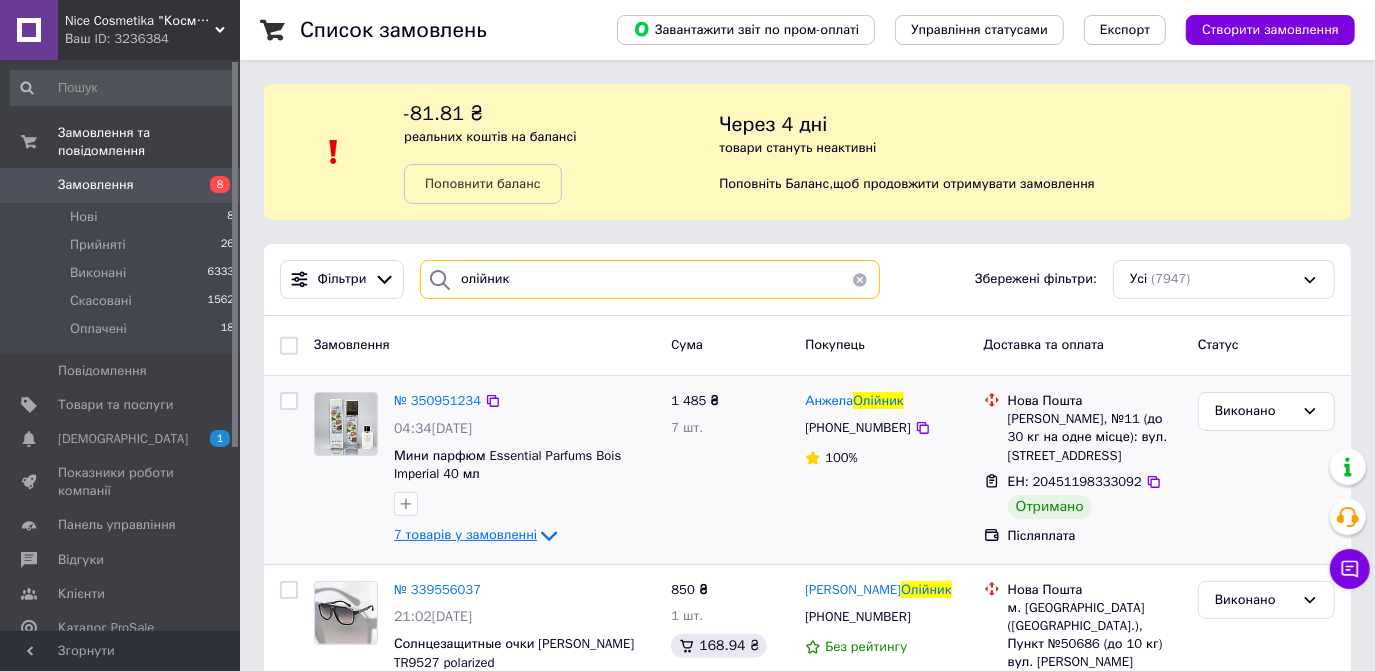 type on "олійник" 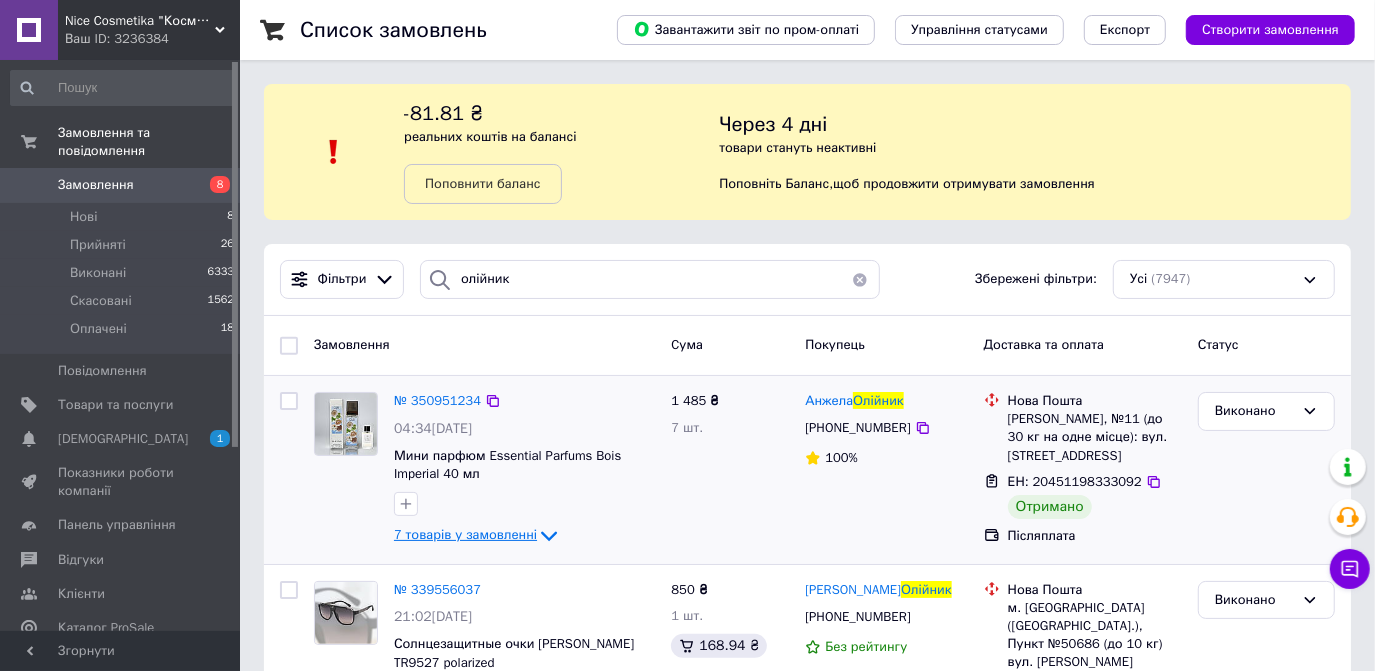 click 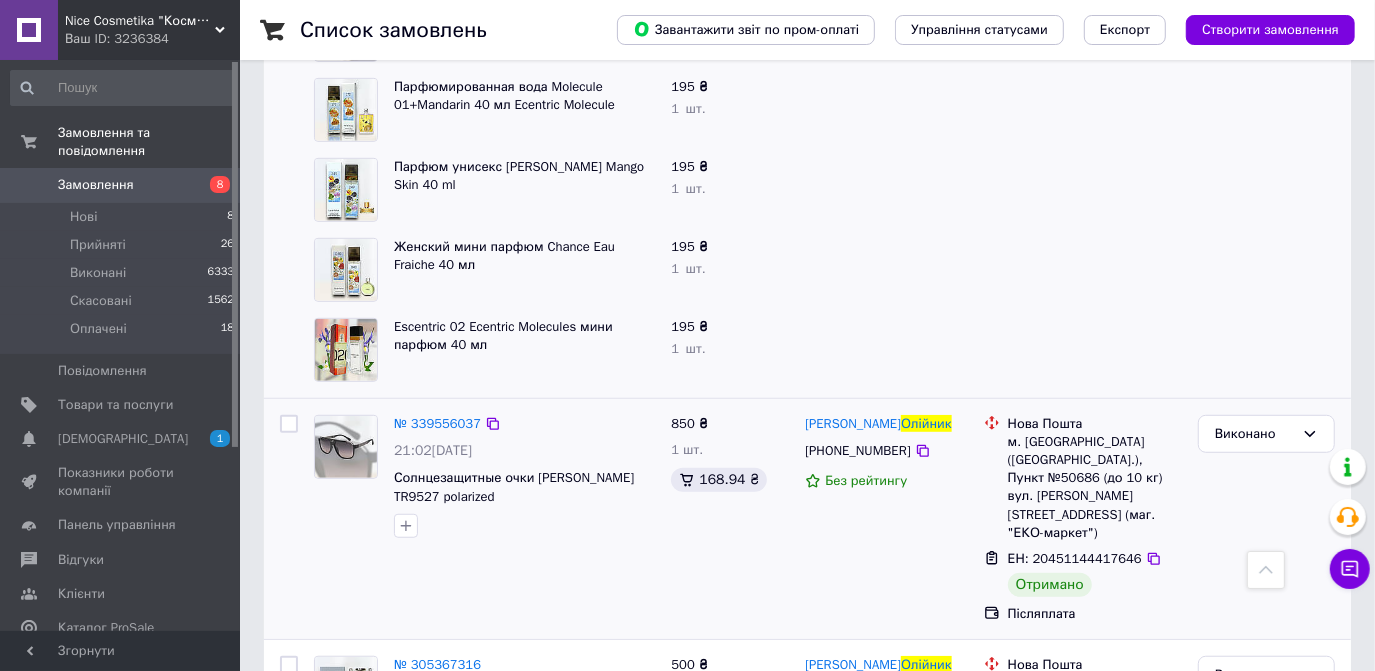 scroll, scrollTop: 727, scrollLeft: 0, axis: vertical 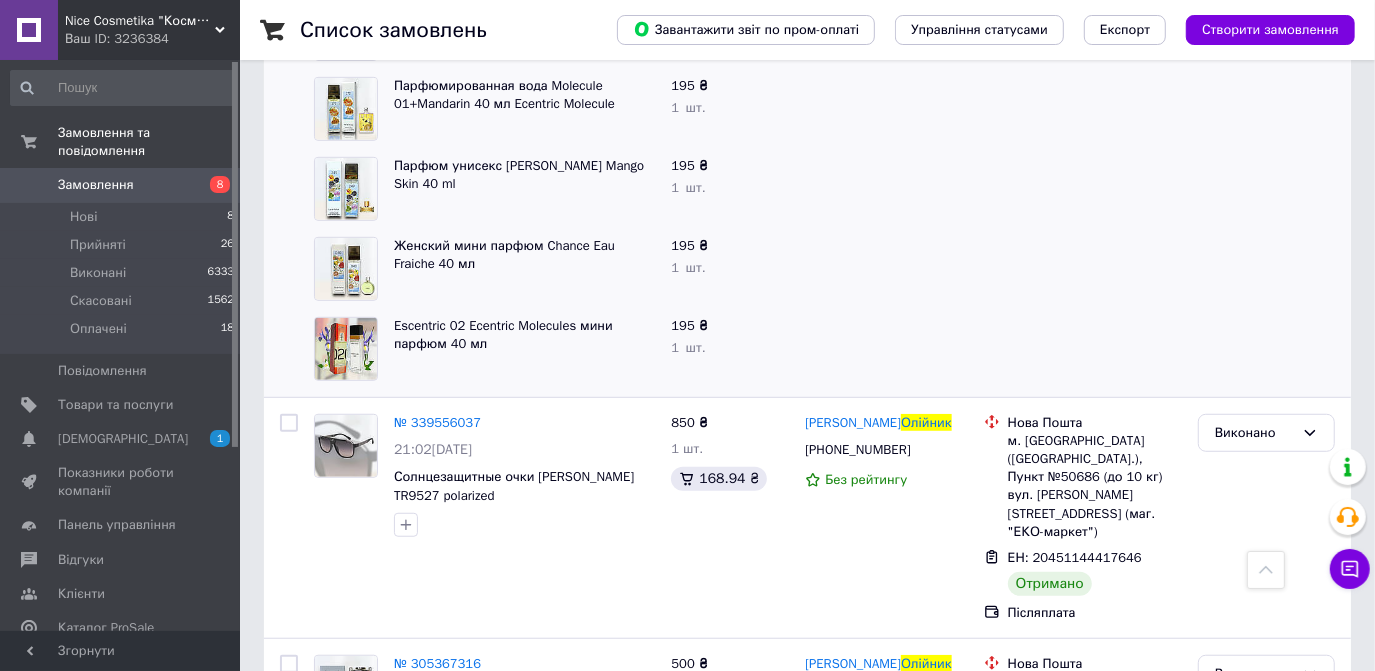 click on "Замовлення" at bounding box center (96, 185) 